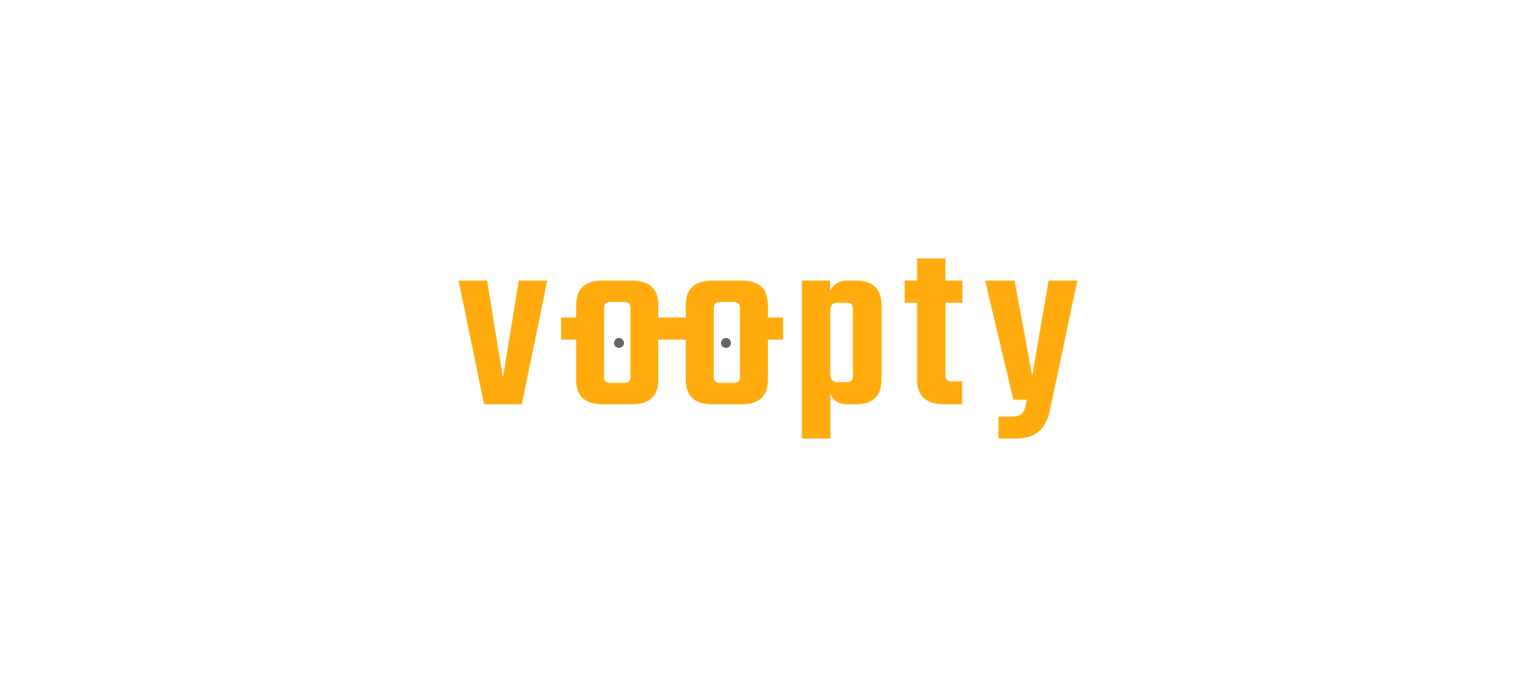 scroll, scrollTop: 0, scrollLeft: 0, axis: both 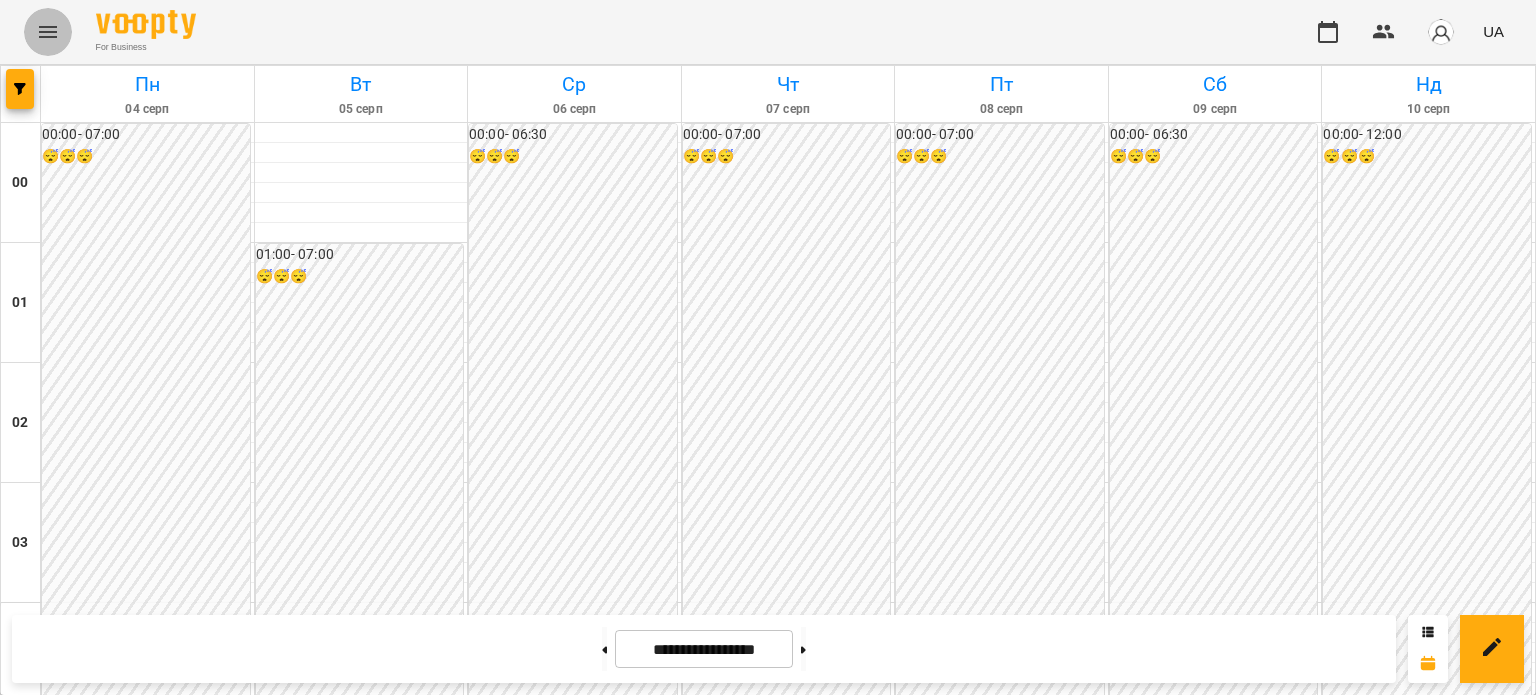 click 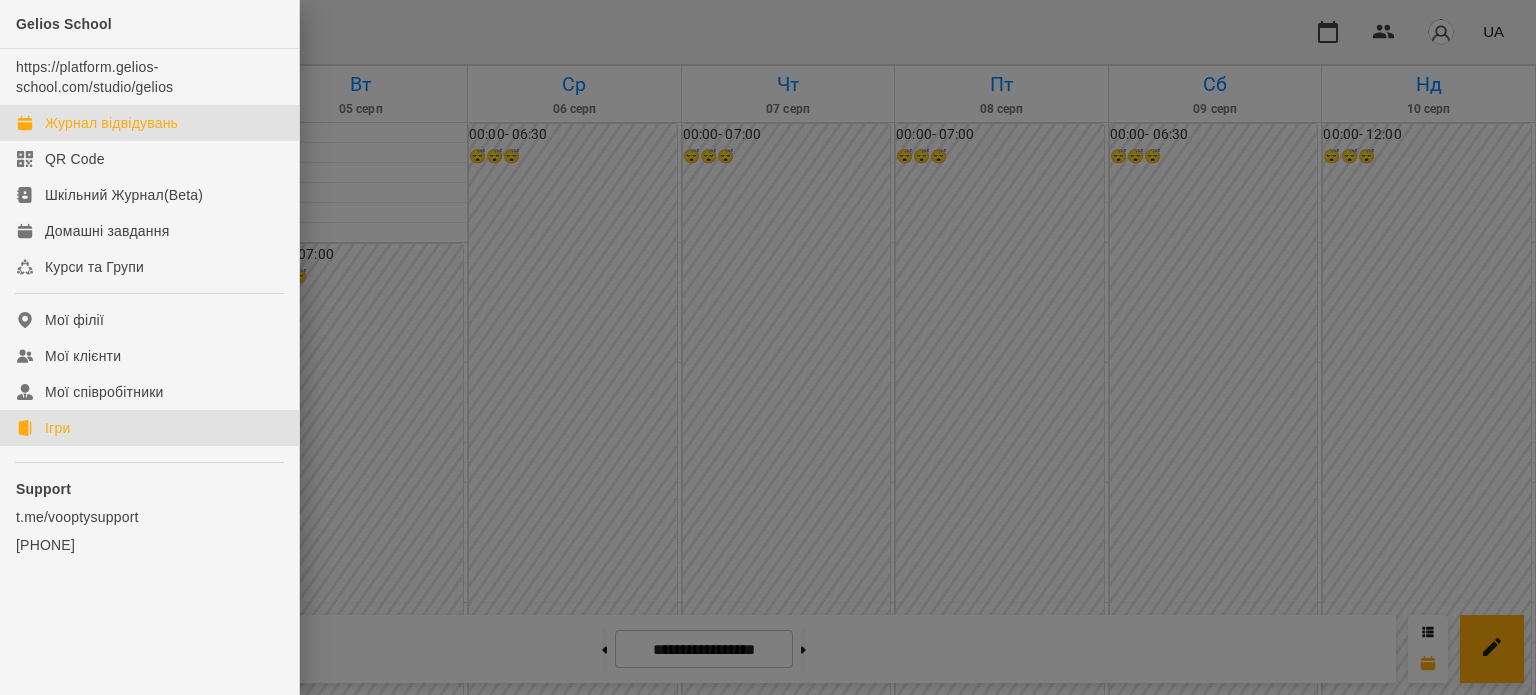 click on "Ігри" 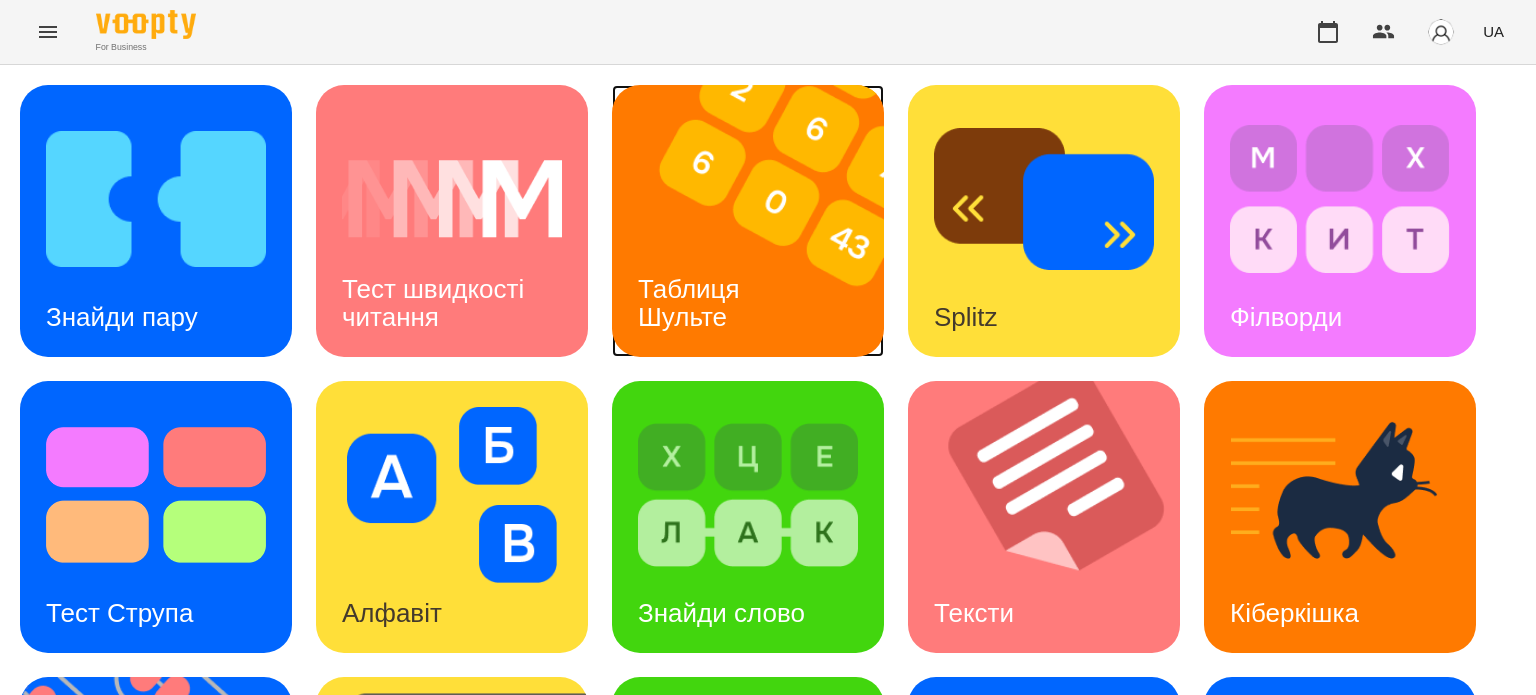click on "Таблиця
Шульте" at bounding box center [692, 302] 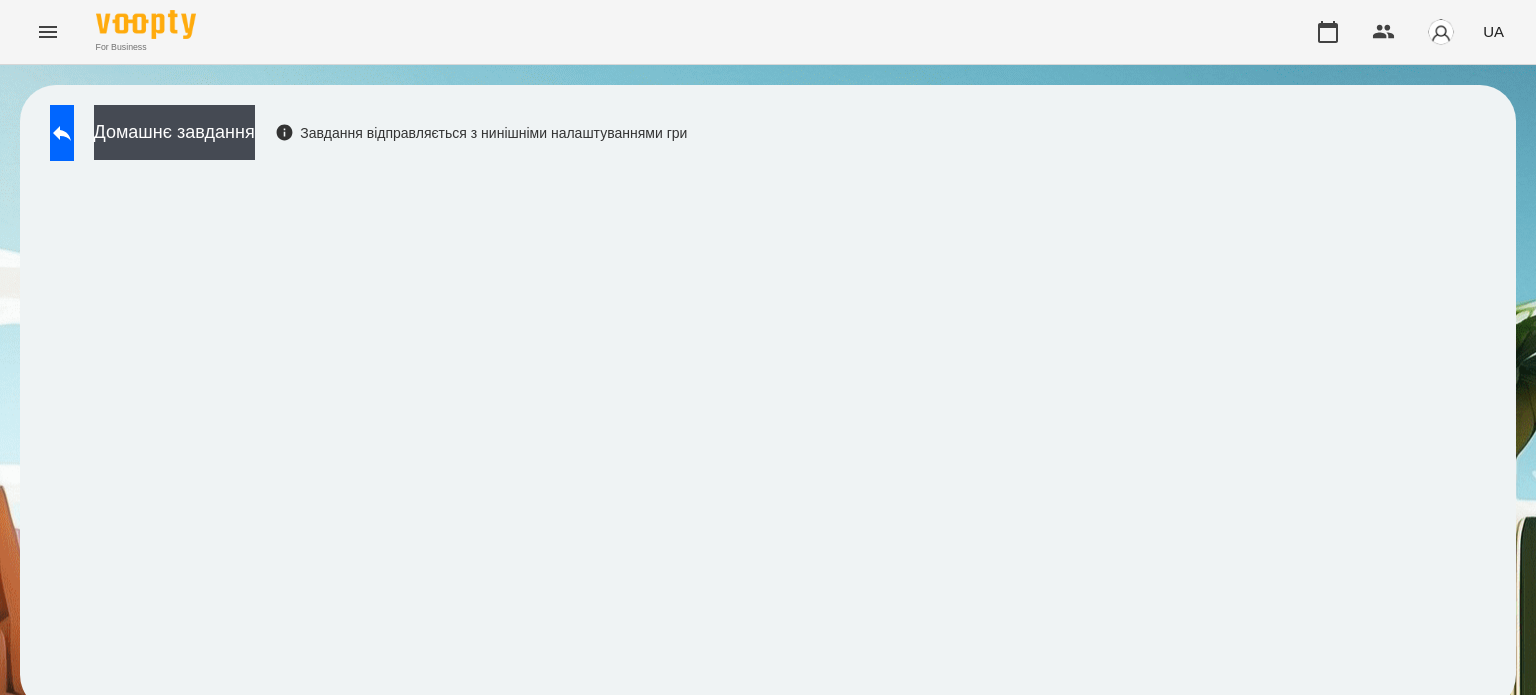 scroll, scrollTop: 12, scrollLeft: 0, axis: vertical 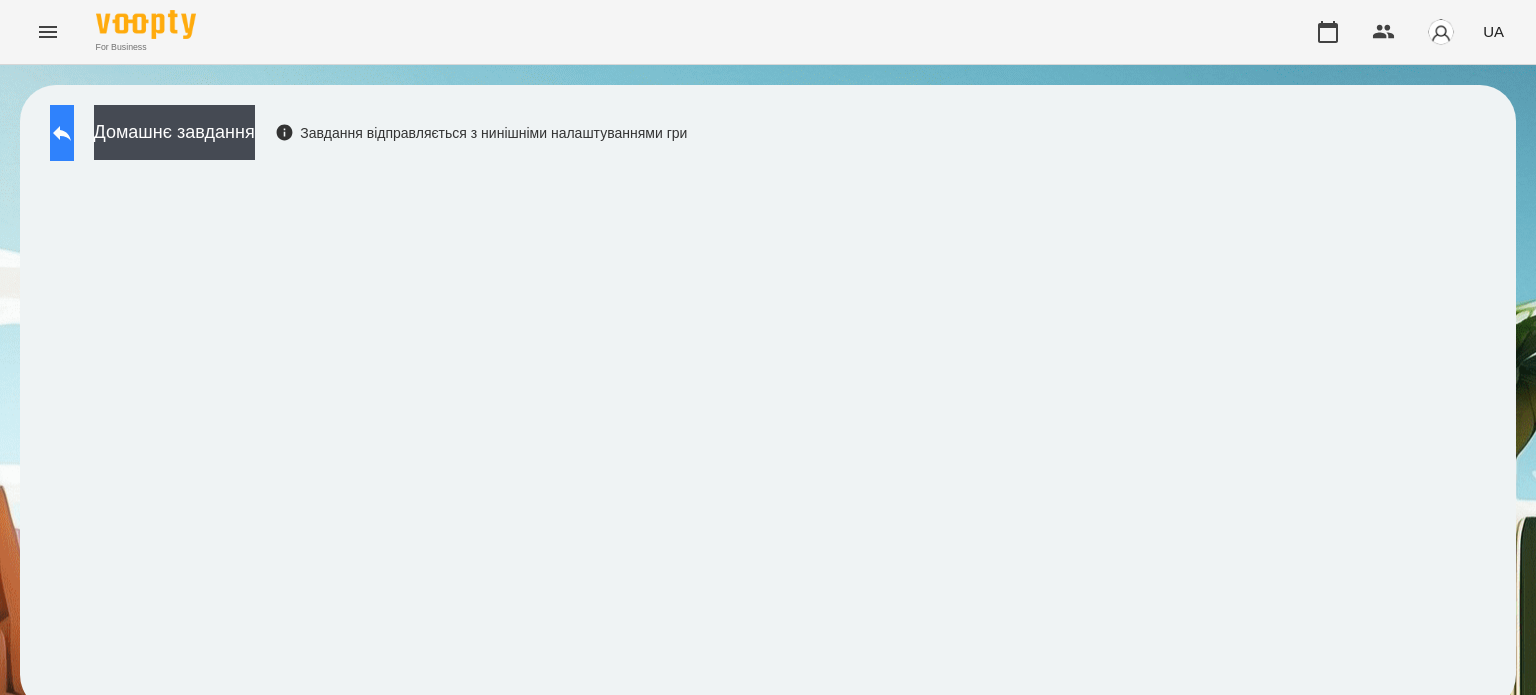 click 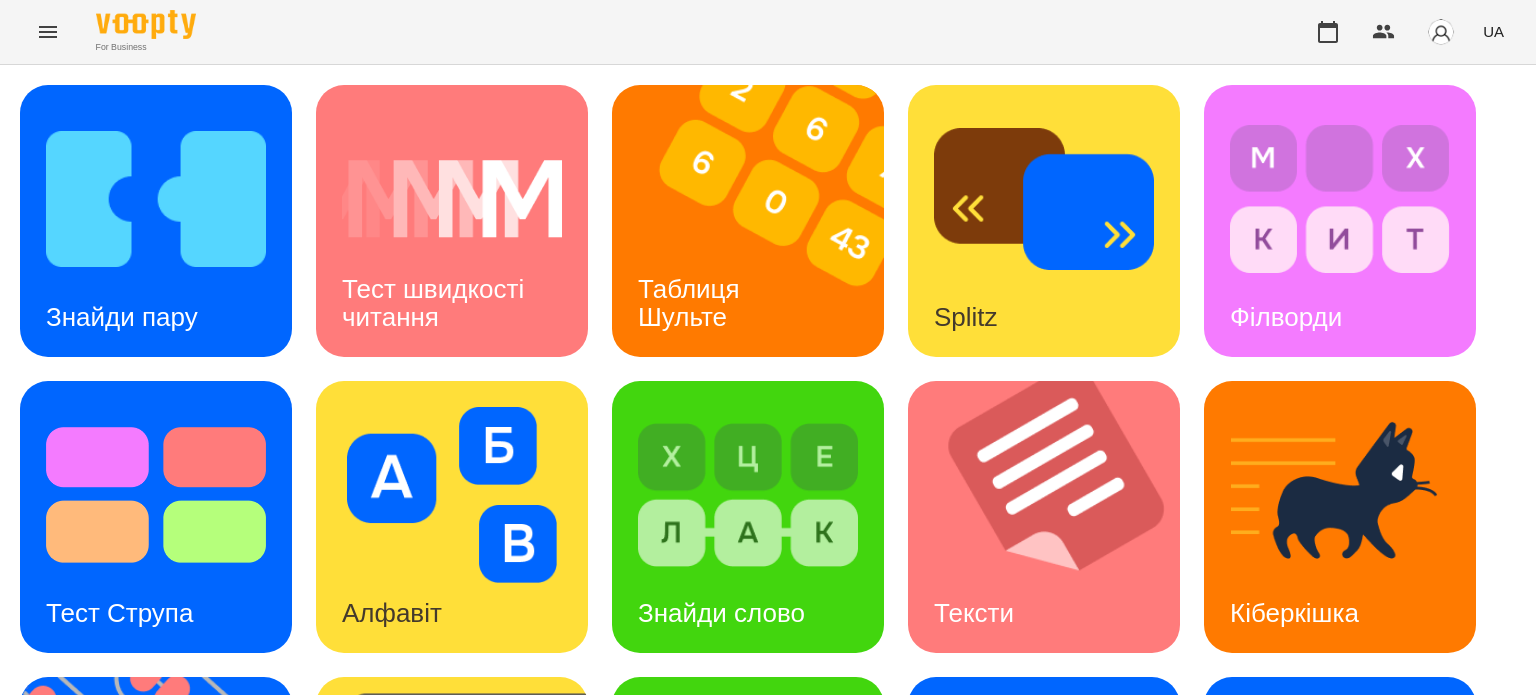 scroll, scrollTop: 569, scrollLeft: 0, axis: vertical 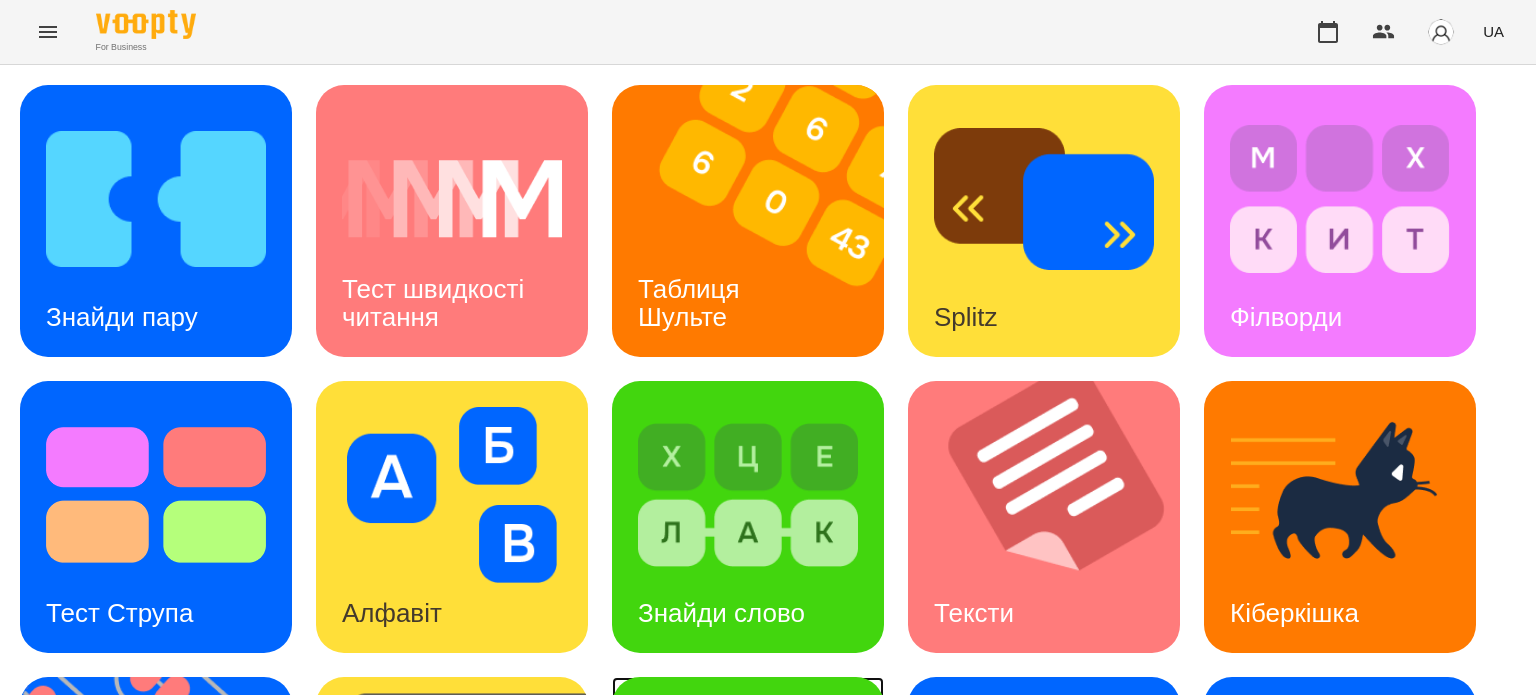 click at bounding box center (748, 791) 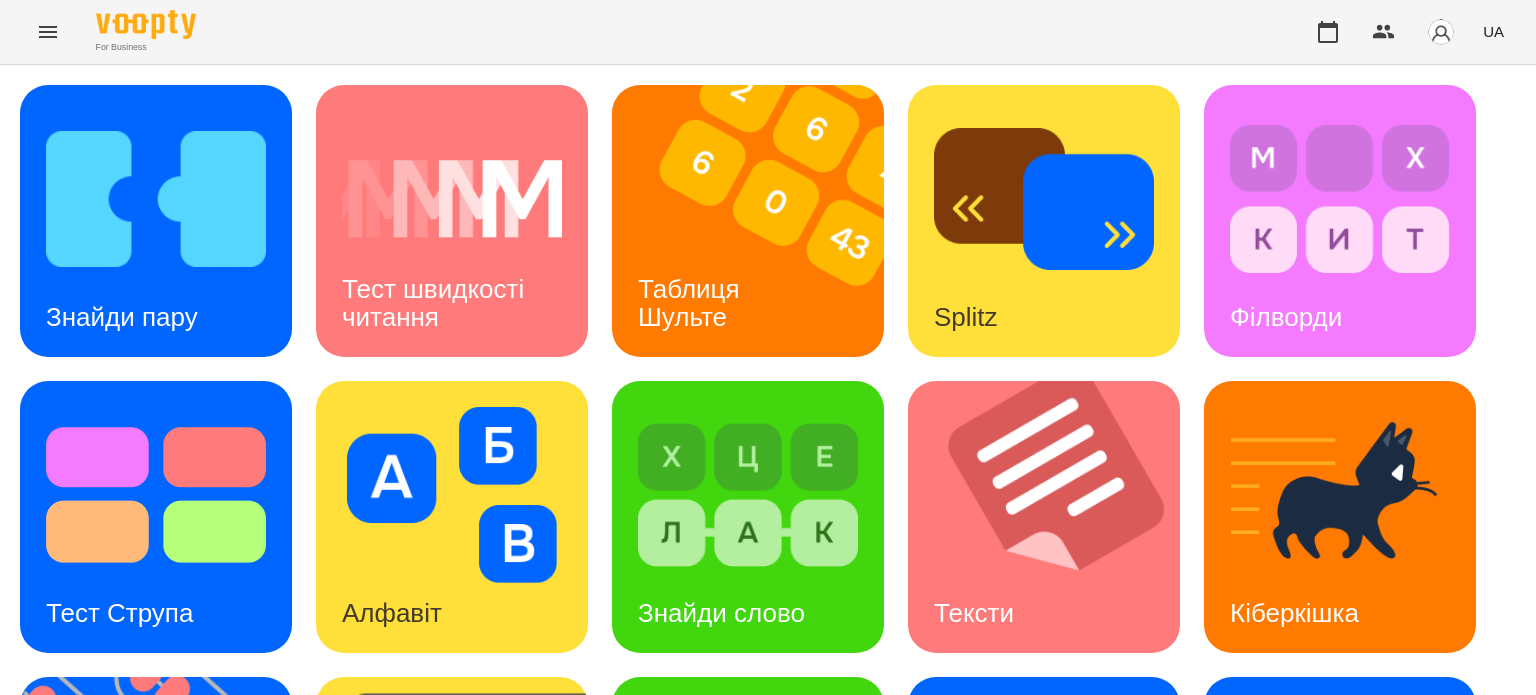 scroll, scrollTop: 0, scrollLeft: 0, axis: both 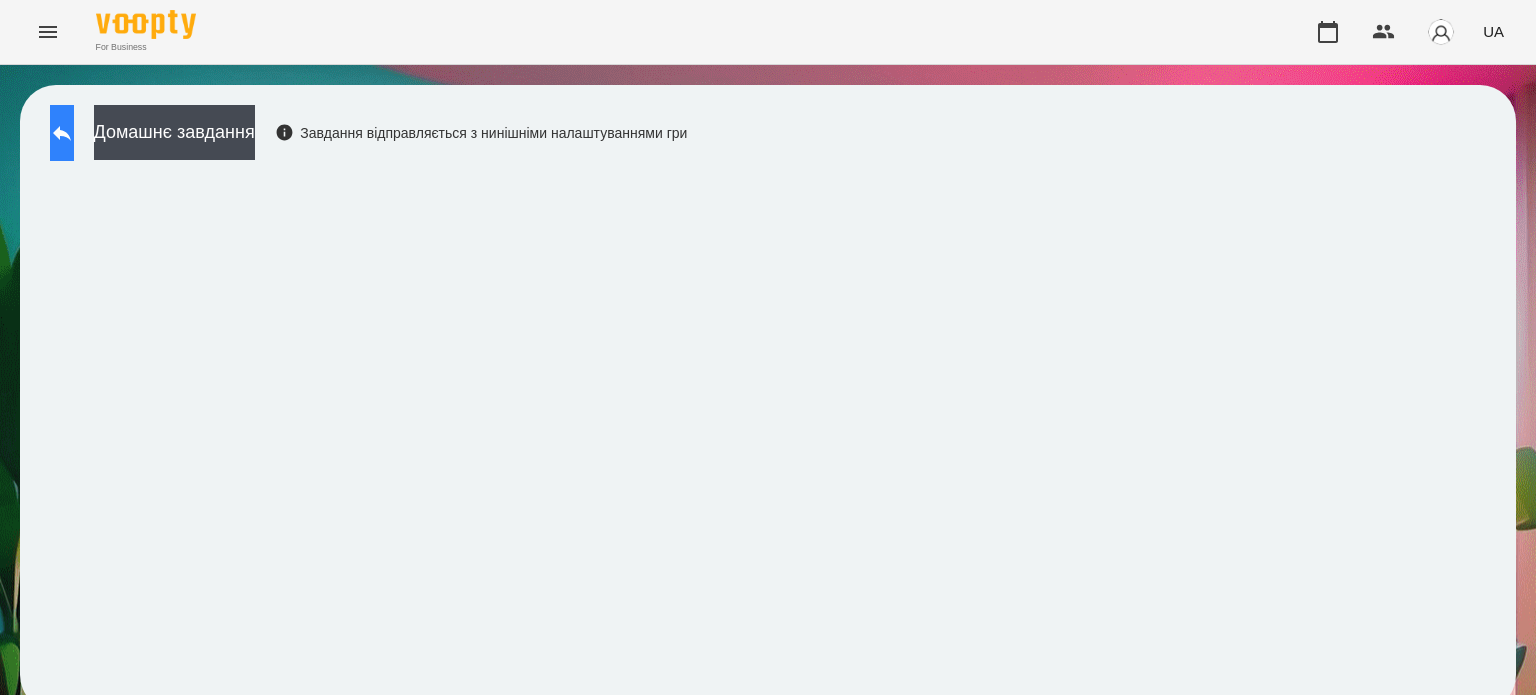 click 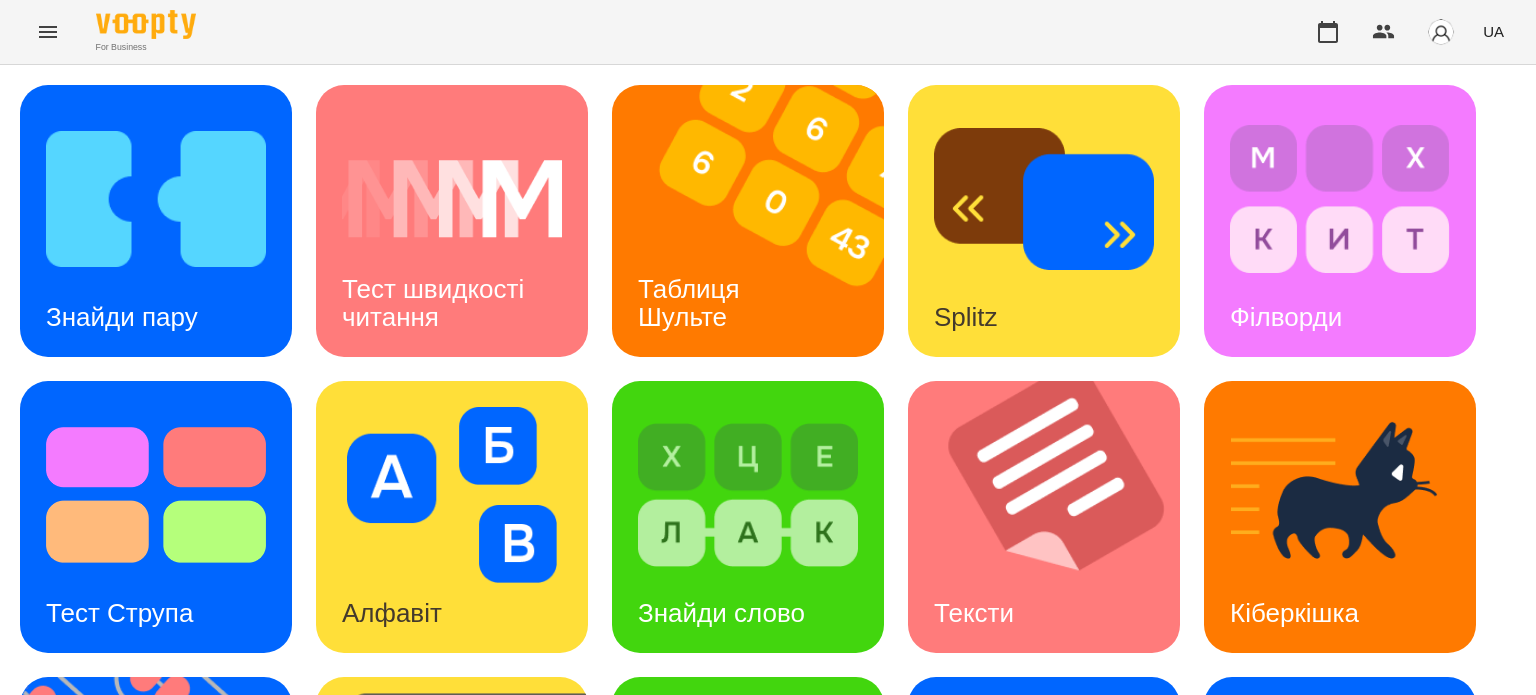 scroll, scrollTop: 400, scrollLeft: 0, axis: vertical 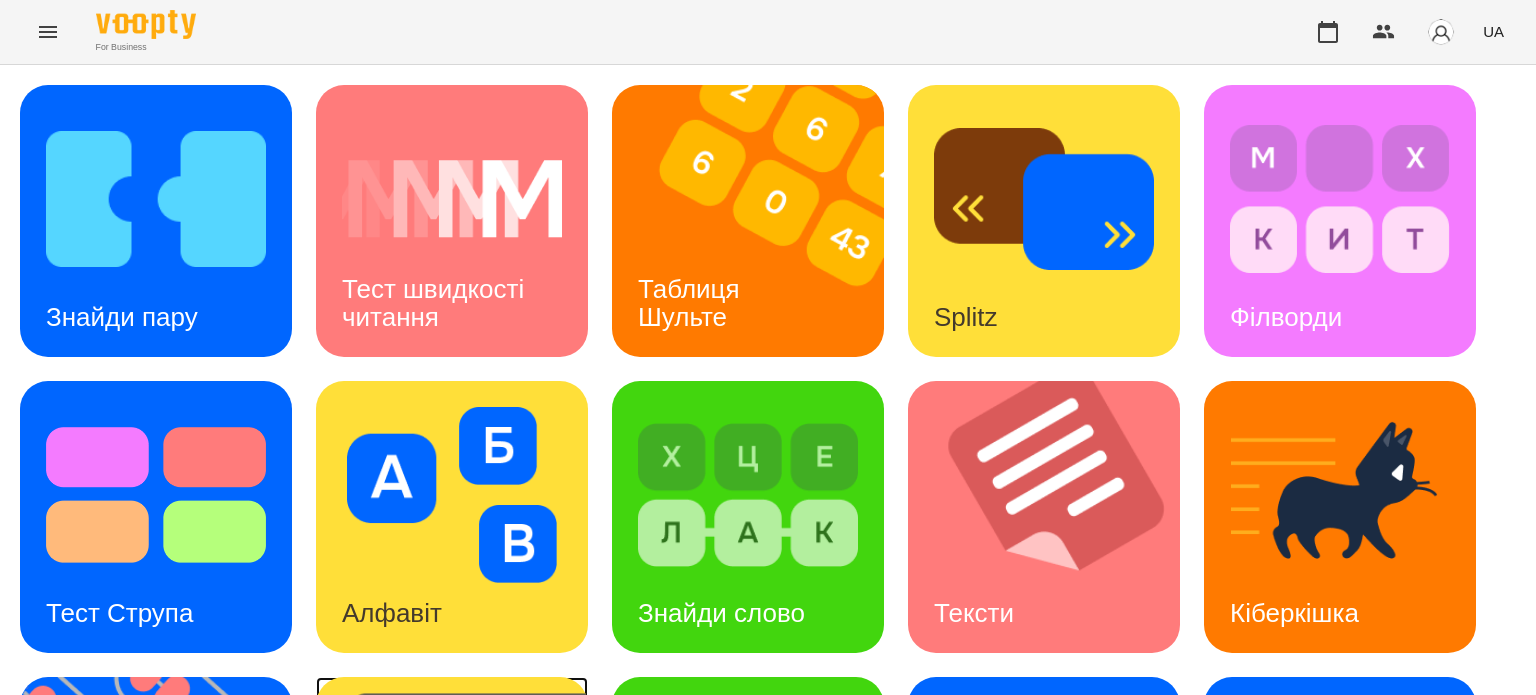 click on "Абакус" at bounding box center [383, 909] 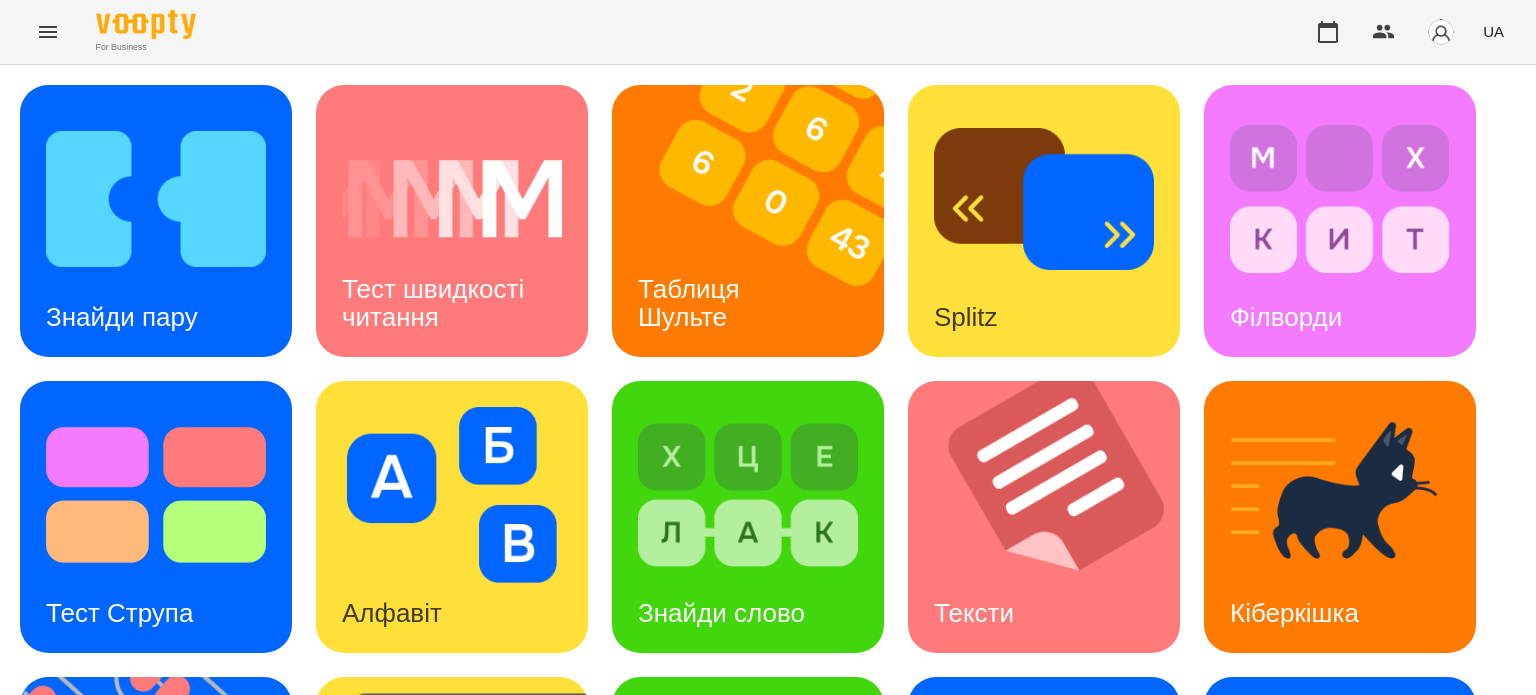 scroll, scrollTop: 0, scrollLeft: 0, axis: both 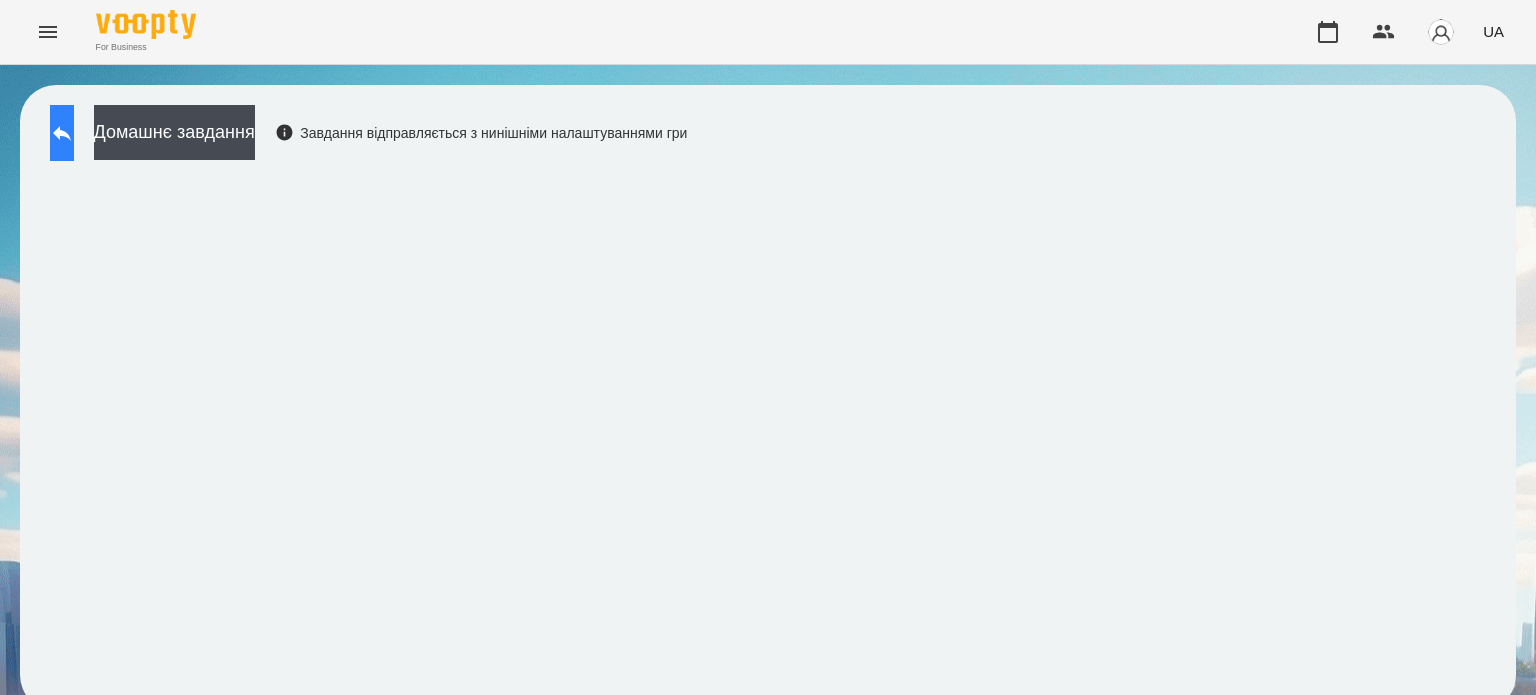 click 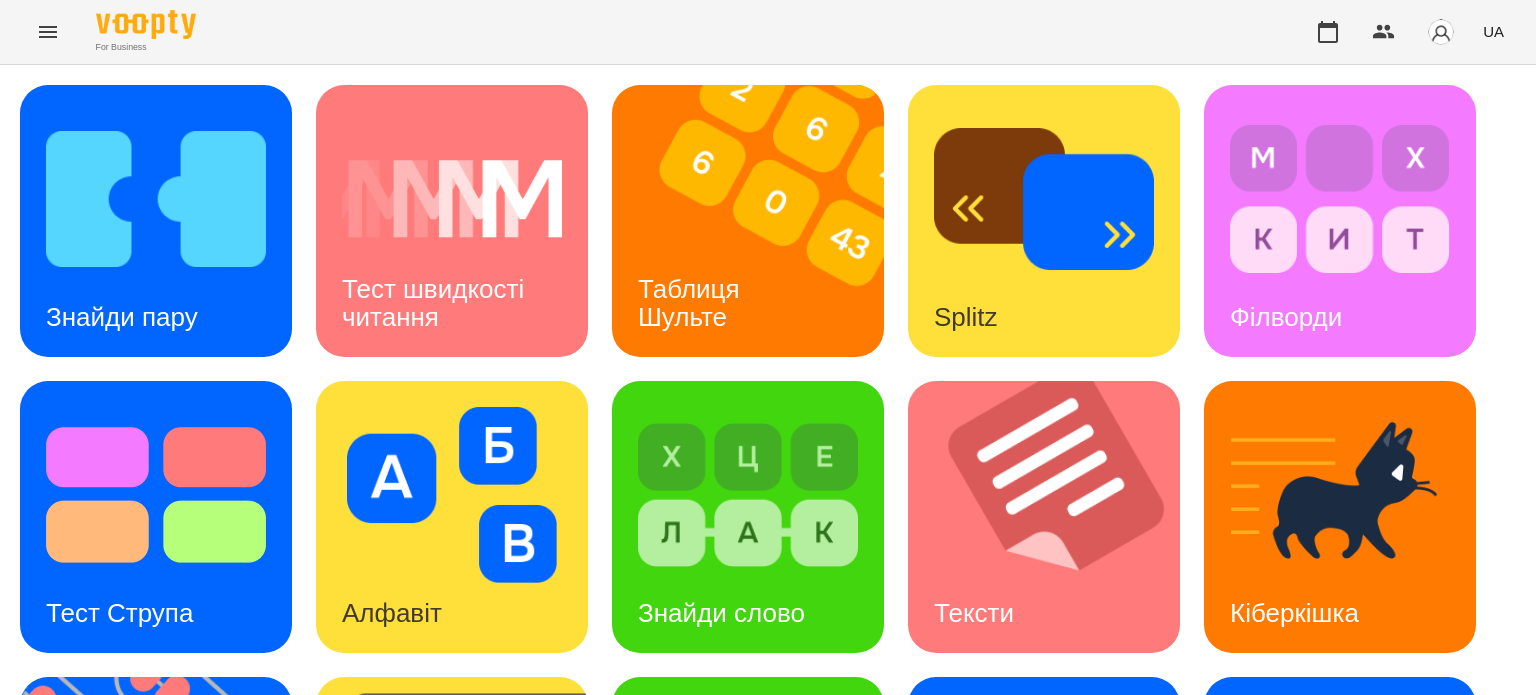 scroll, scrollTop: 352, scrollLeft: 0, axis: vertical 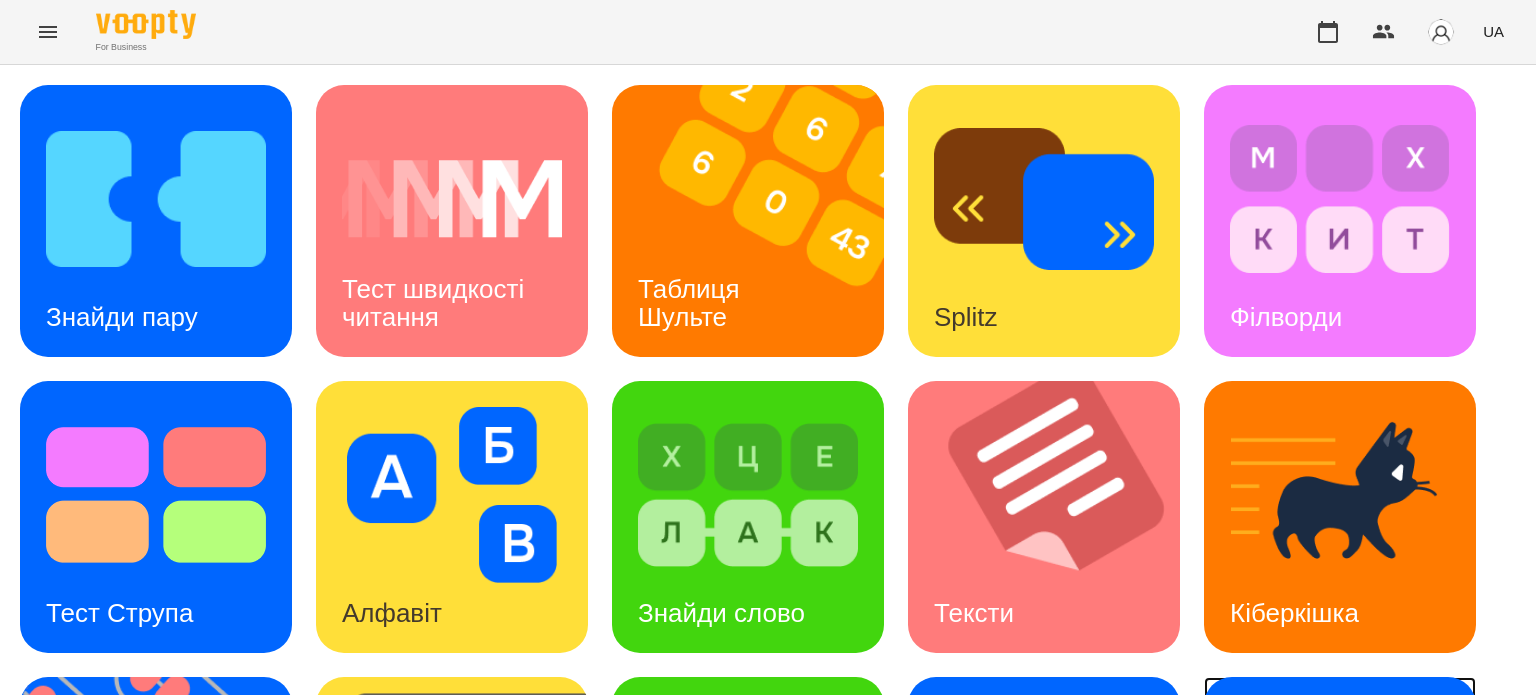 drag, startPoint x: 1229, startPoint y: 436, endPoint x: 845, endPoint y: 607, distance: 420.35342 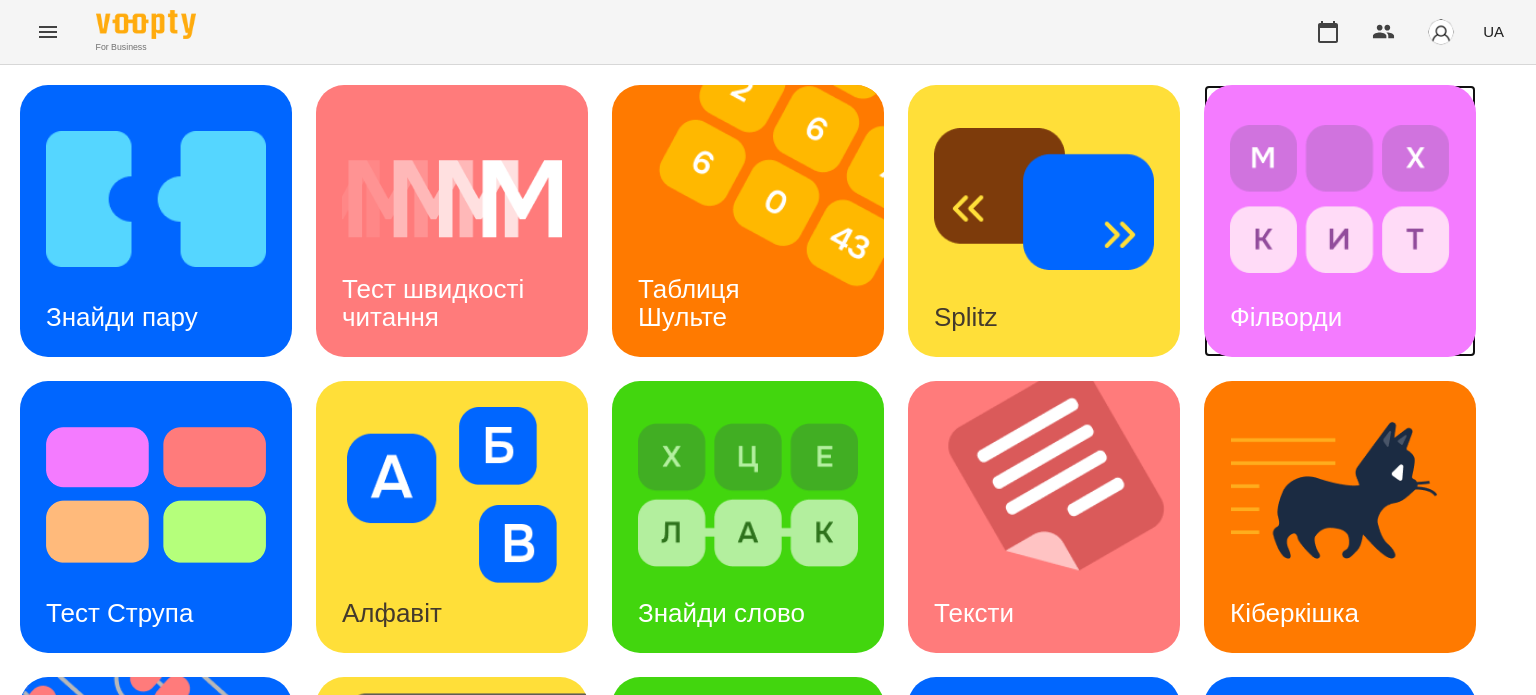 click on "Філворди" at bounding box center [1286, 317] 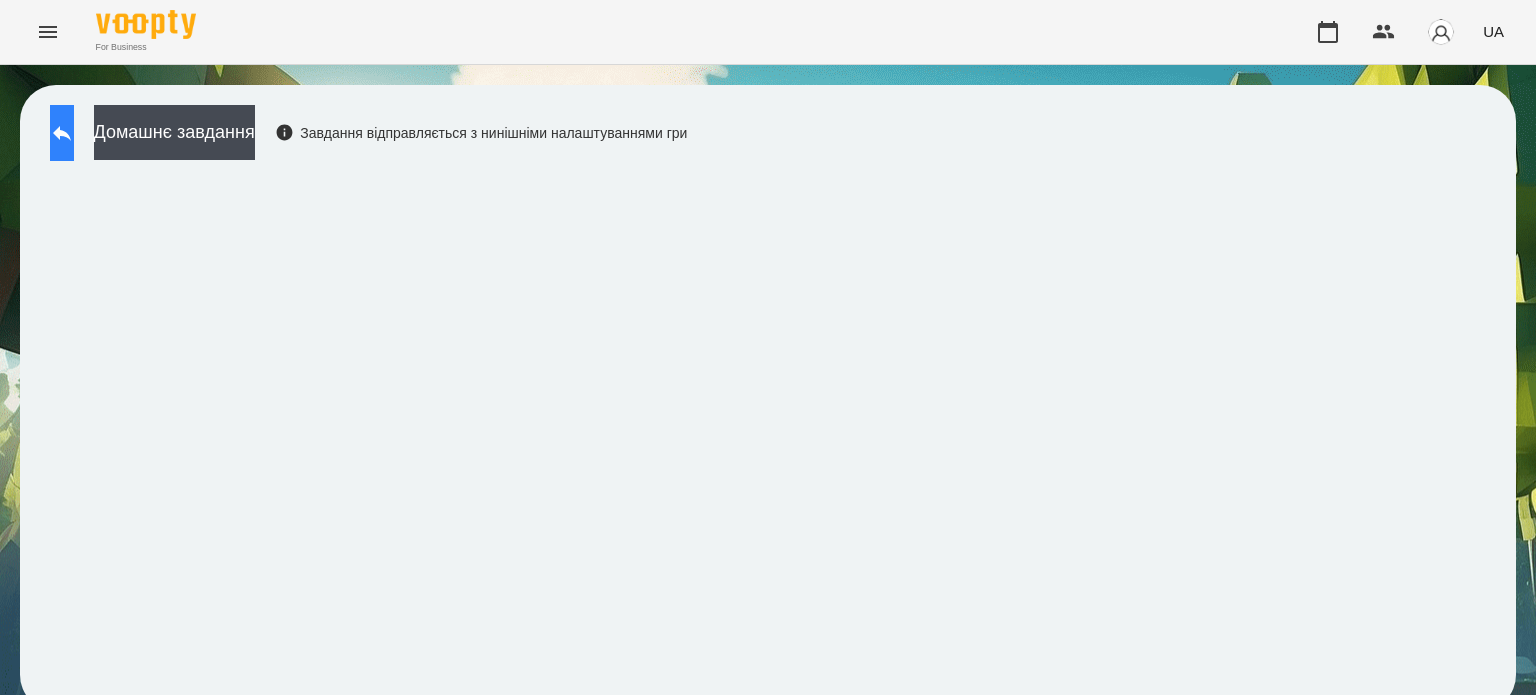 click 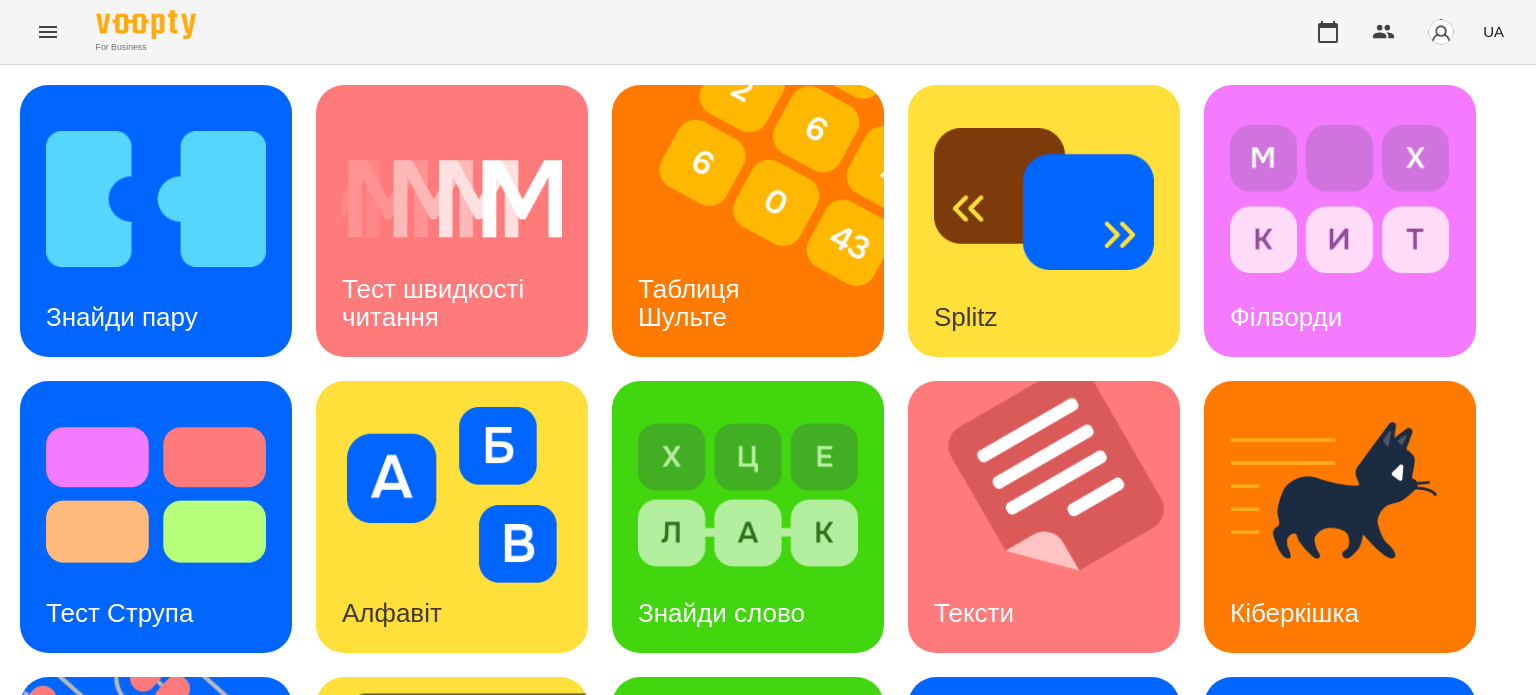 scroll, scrollTop: 400, scrollLeft: 0, axis: vertical 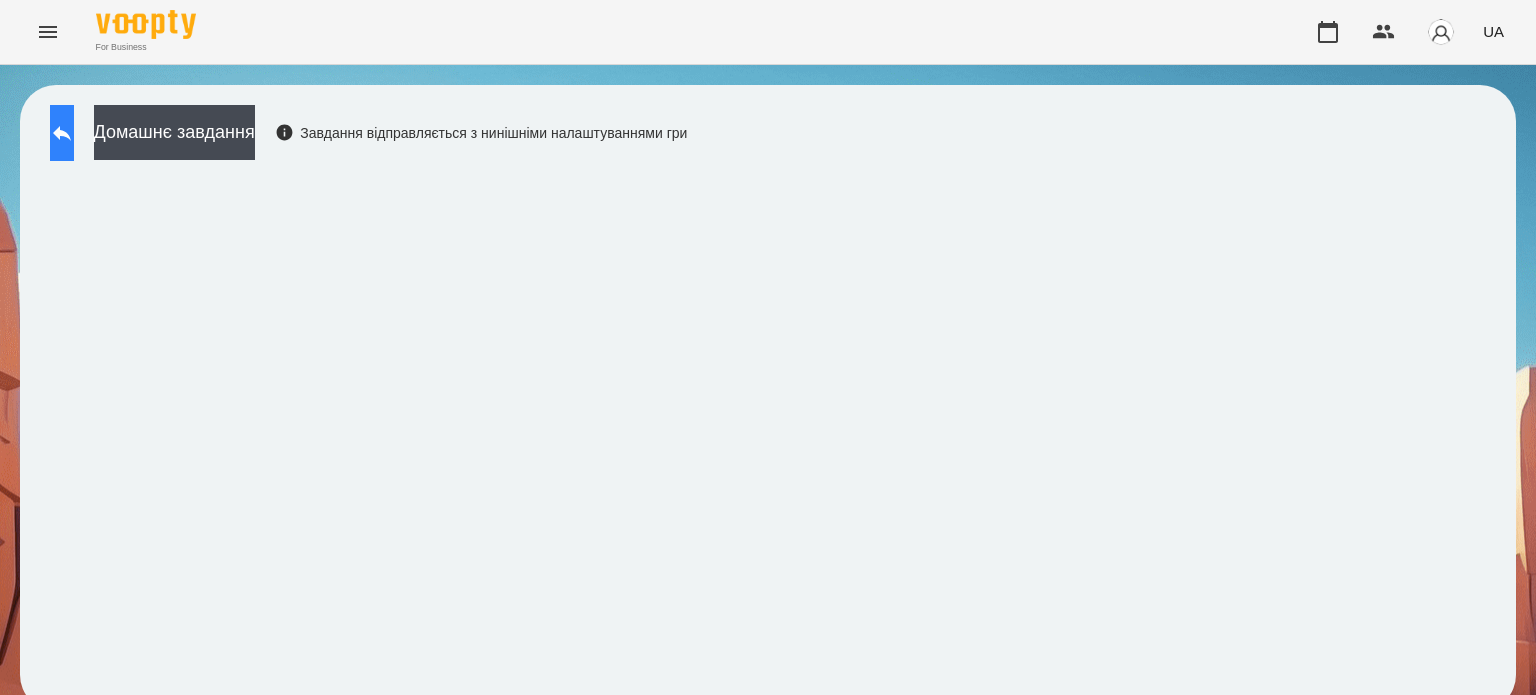 click 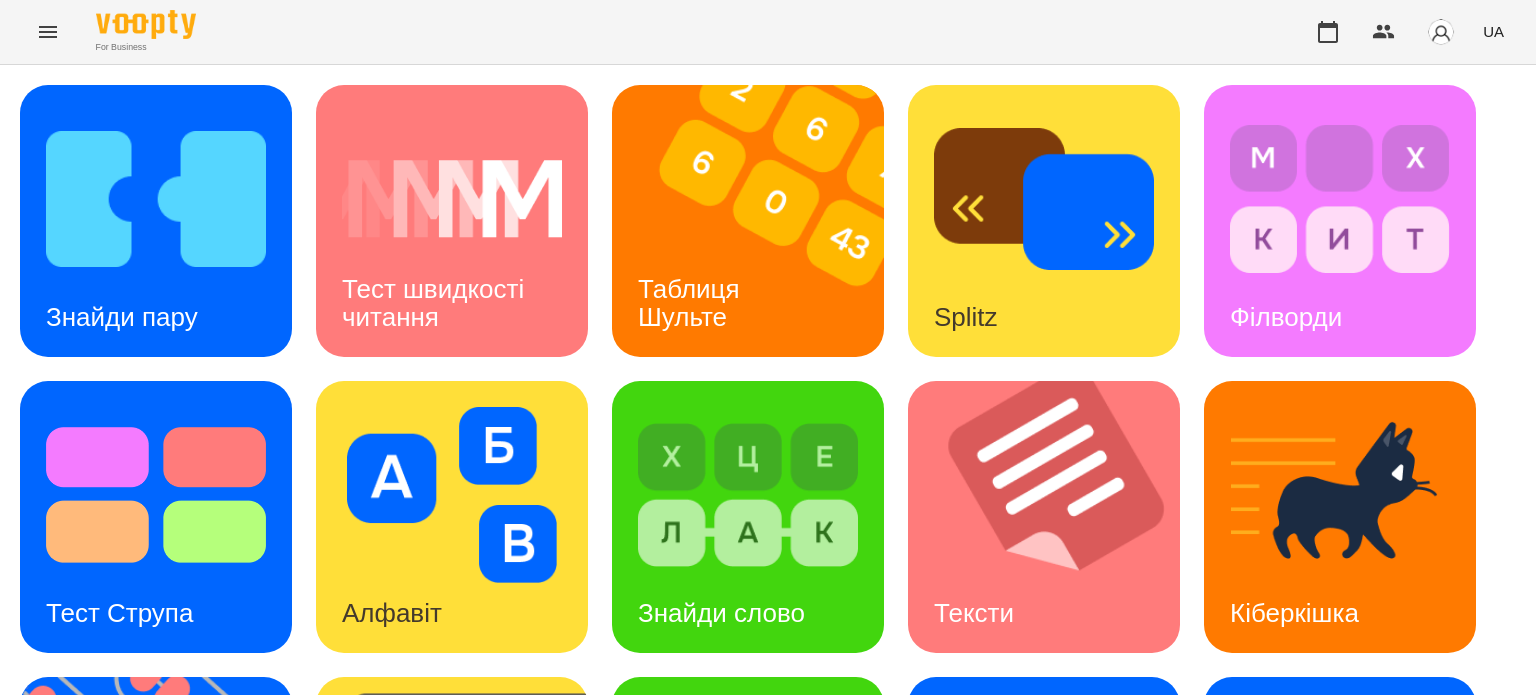 scroll, scrollTop: 569, scrollLeft: 0, axis: vertical 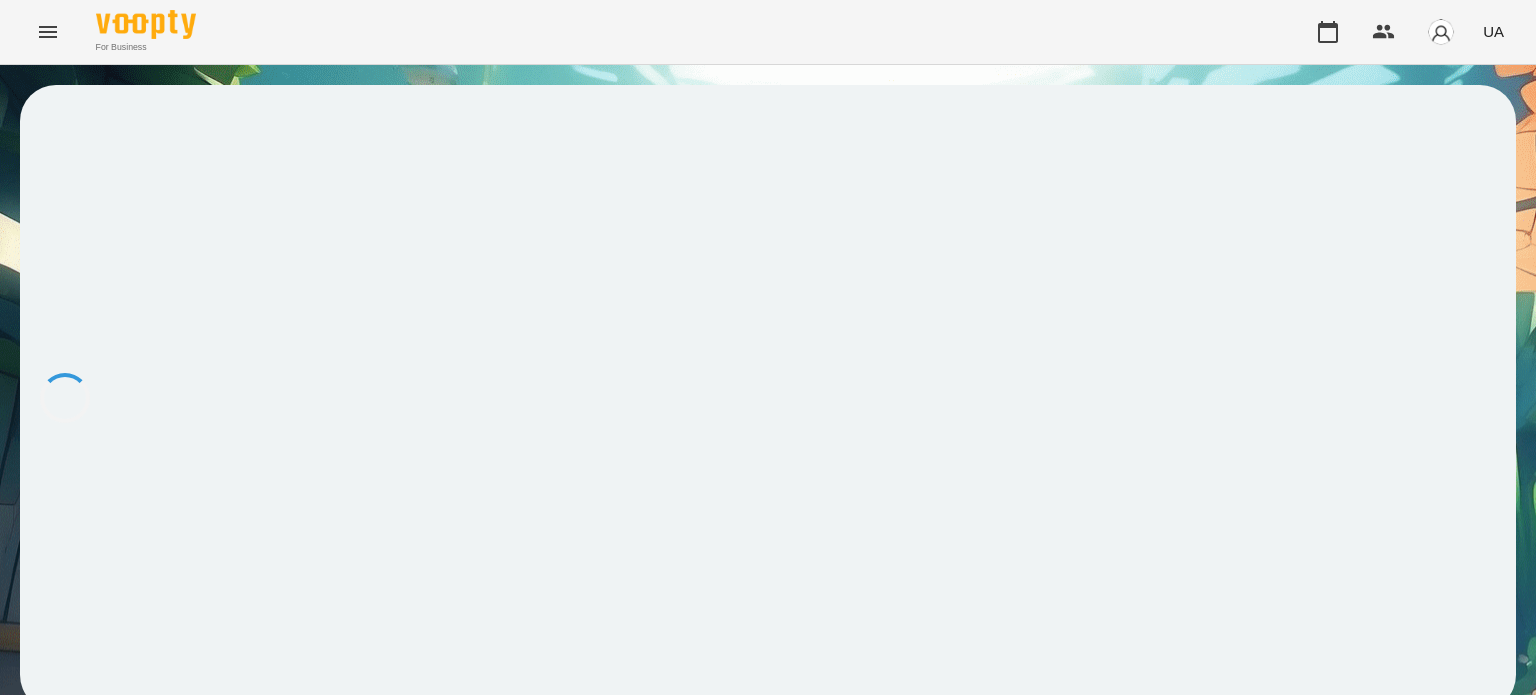 click at bounding box center [768, 398] 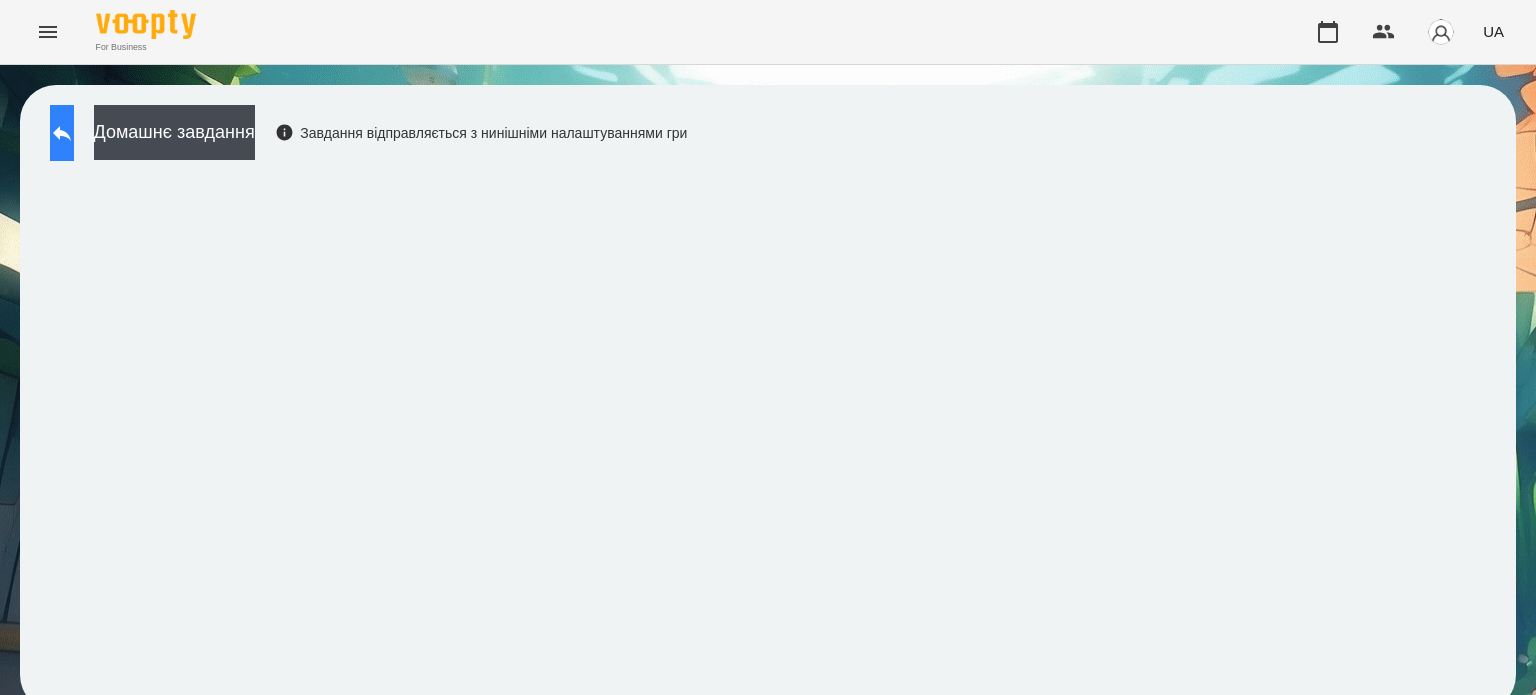 click 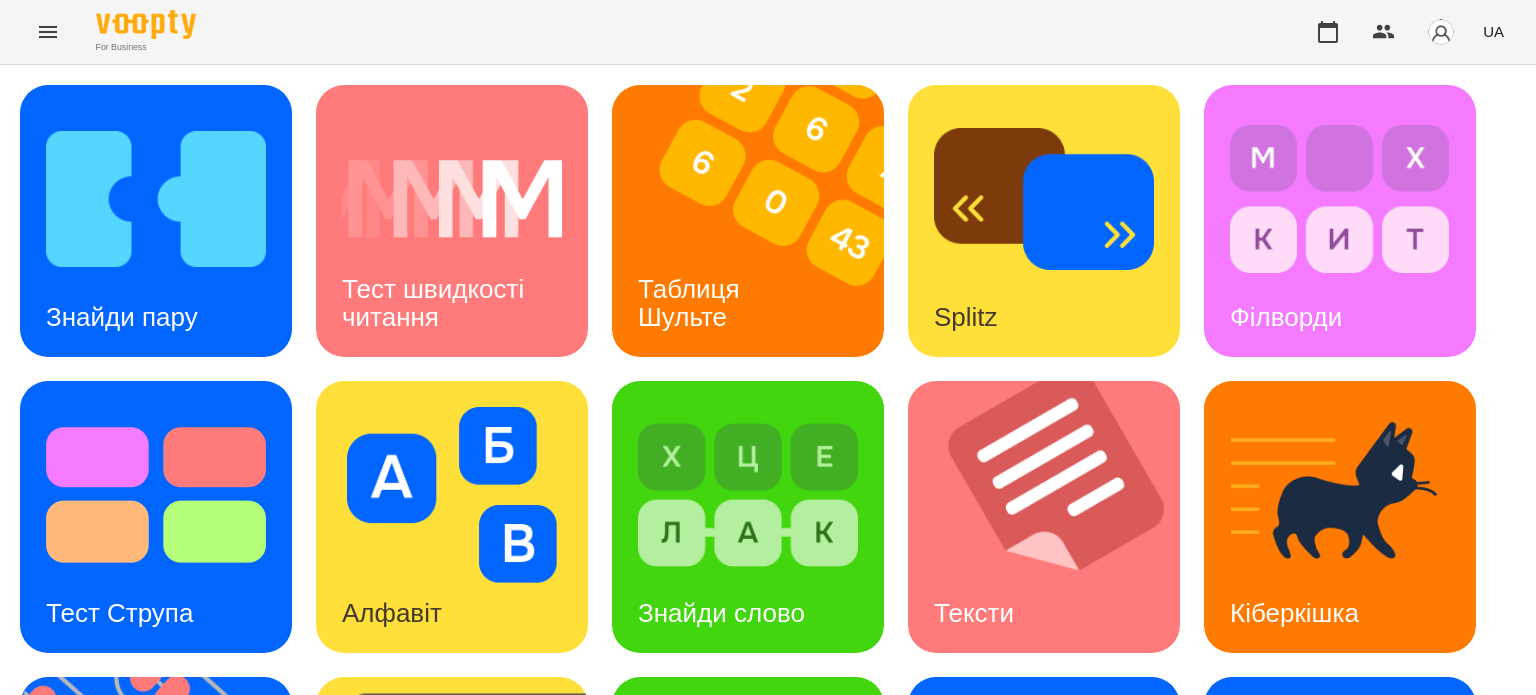 scroll, scrollTop: 408, scrollLeft: 0, axis: vertical 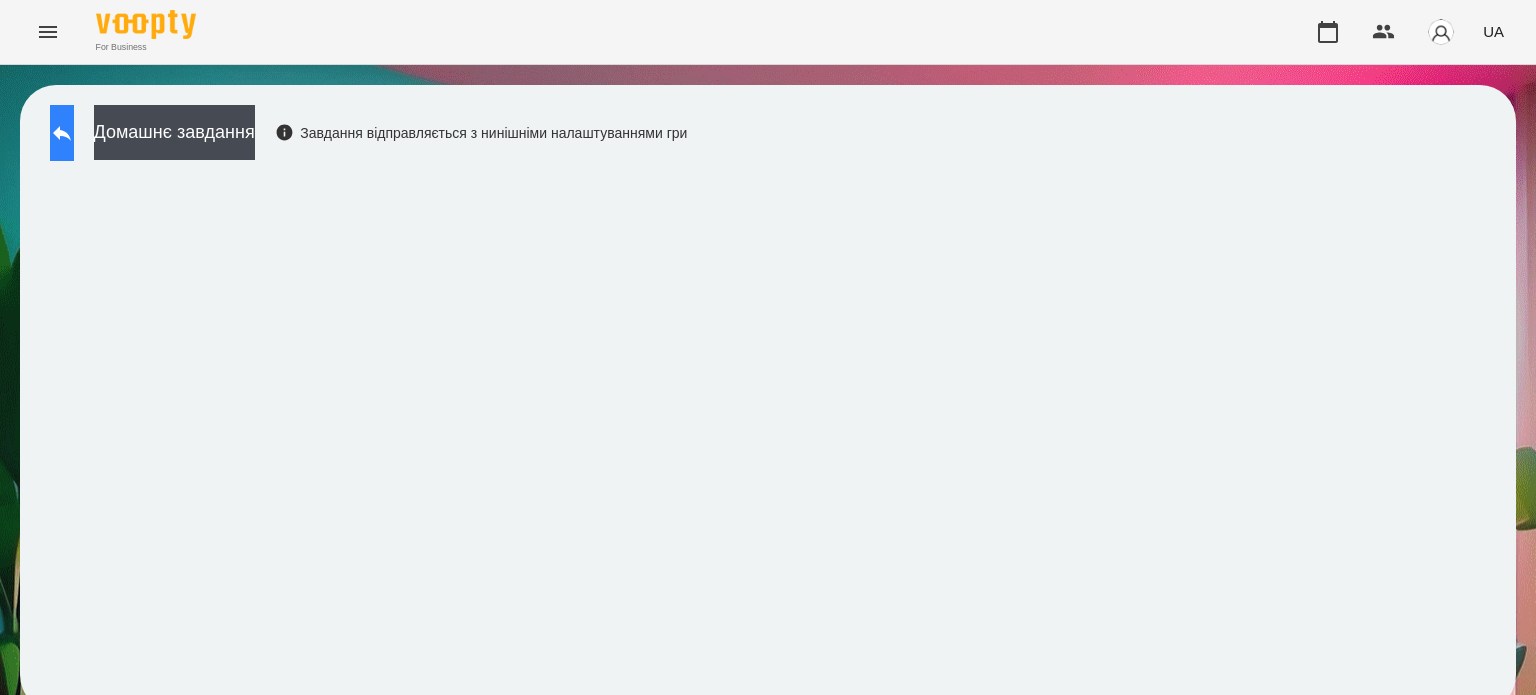 click 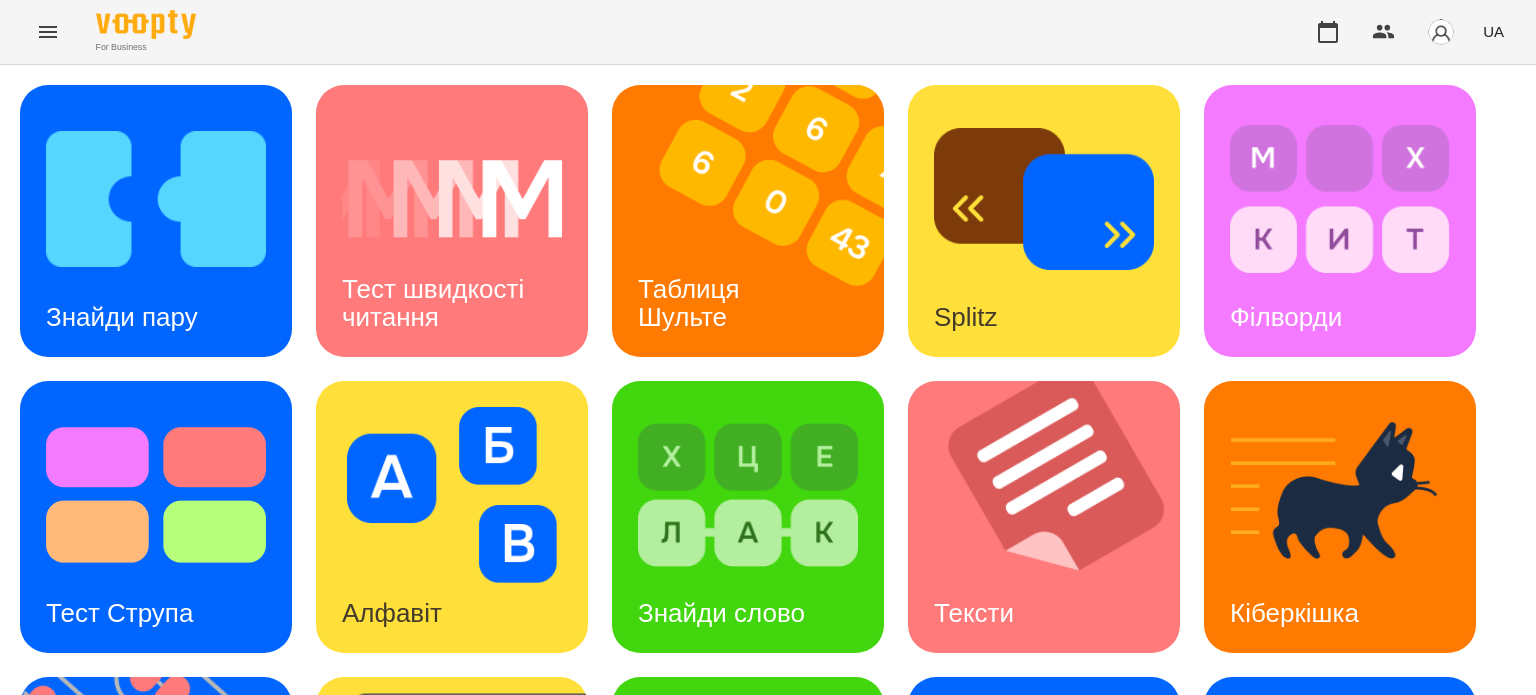 scroll, scrollTop: 569, scrollLeft: 0, axis: vertical 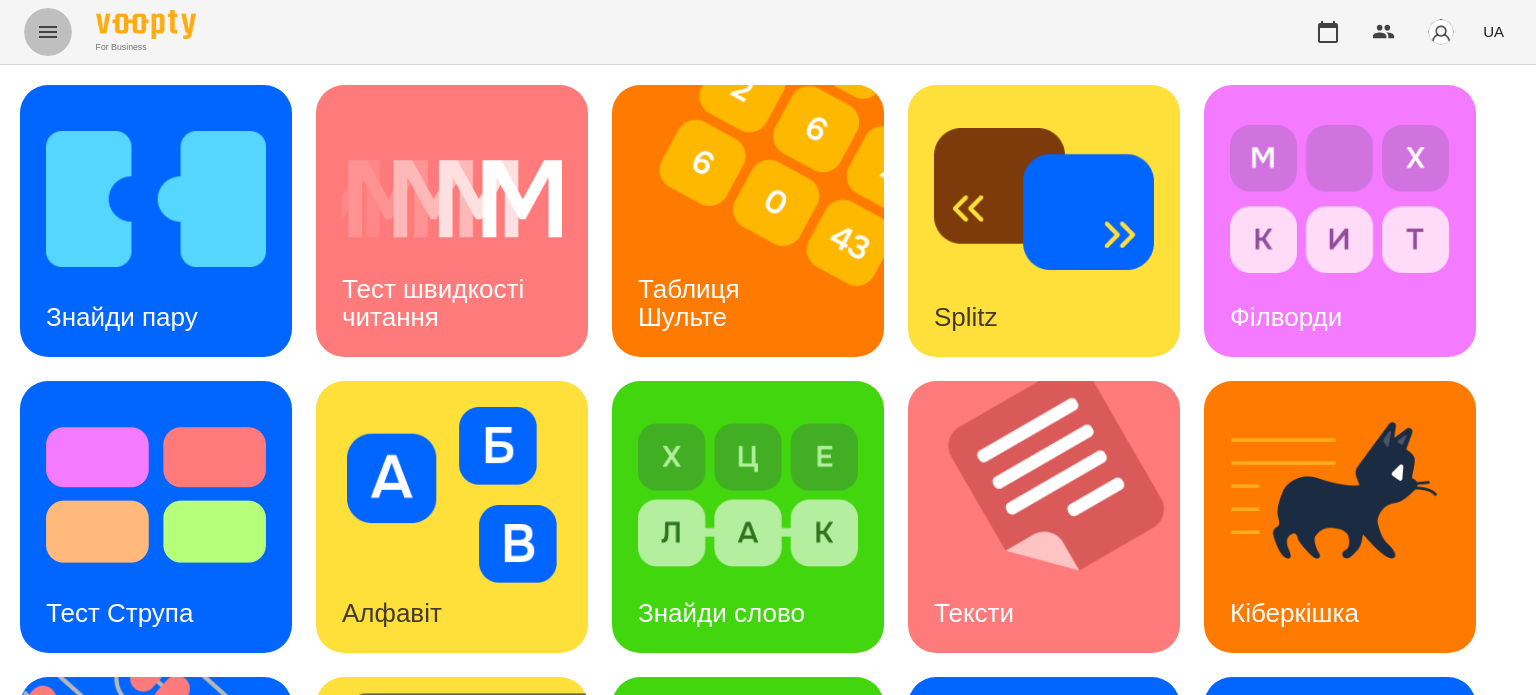 click 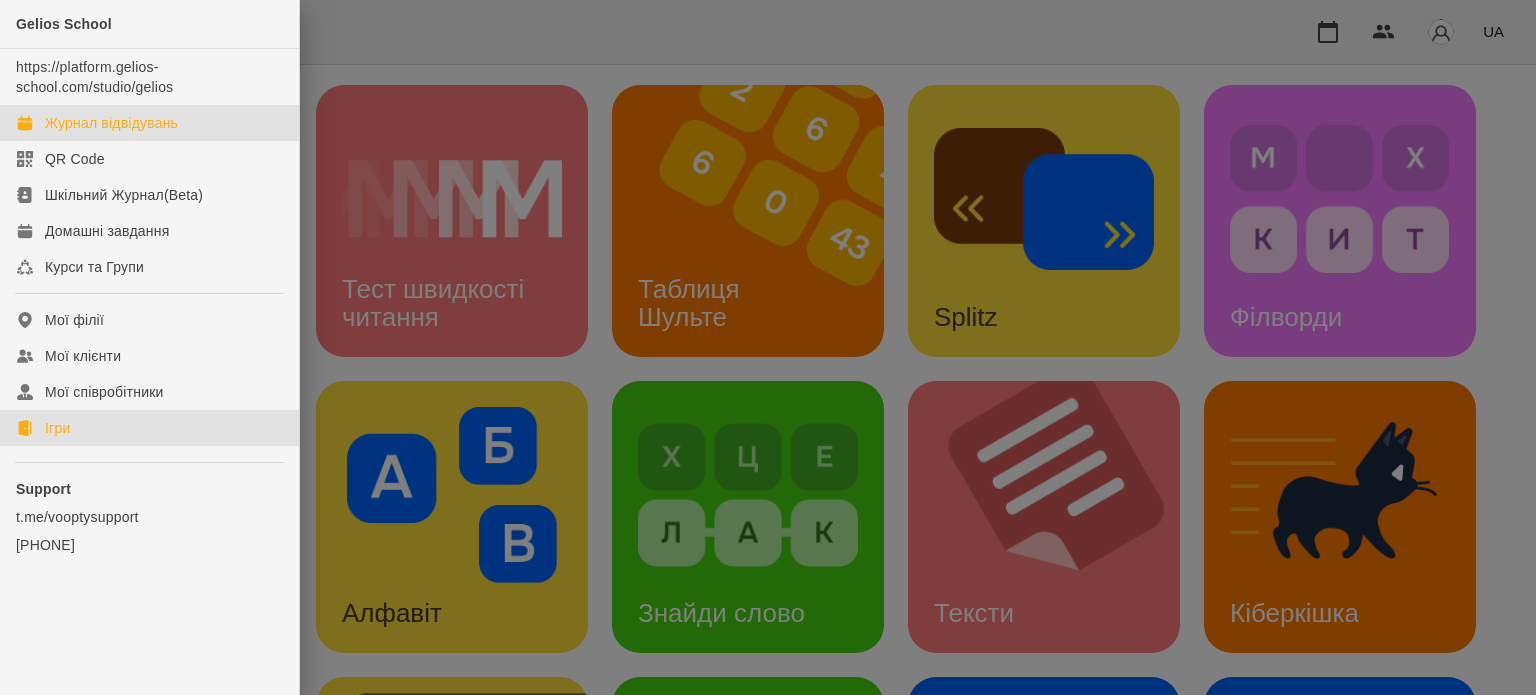 click on "Журнал відвідувань" at bounding box center (111, 123) 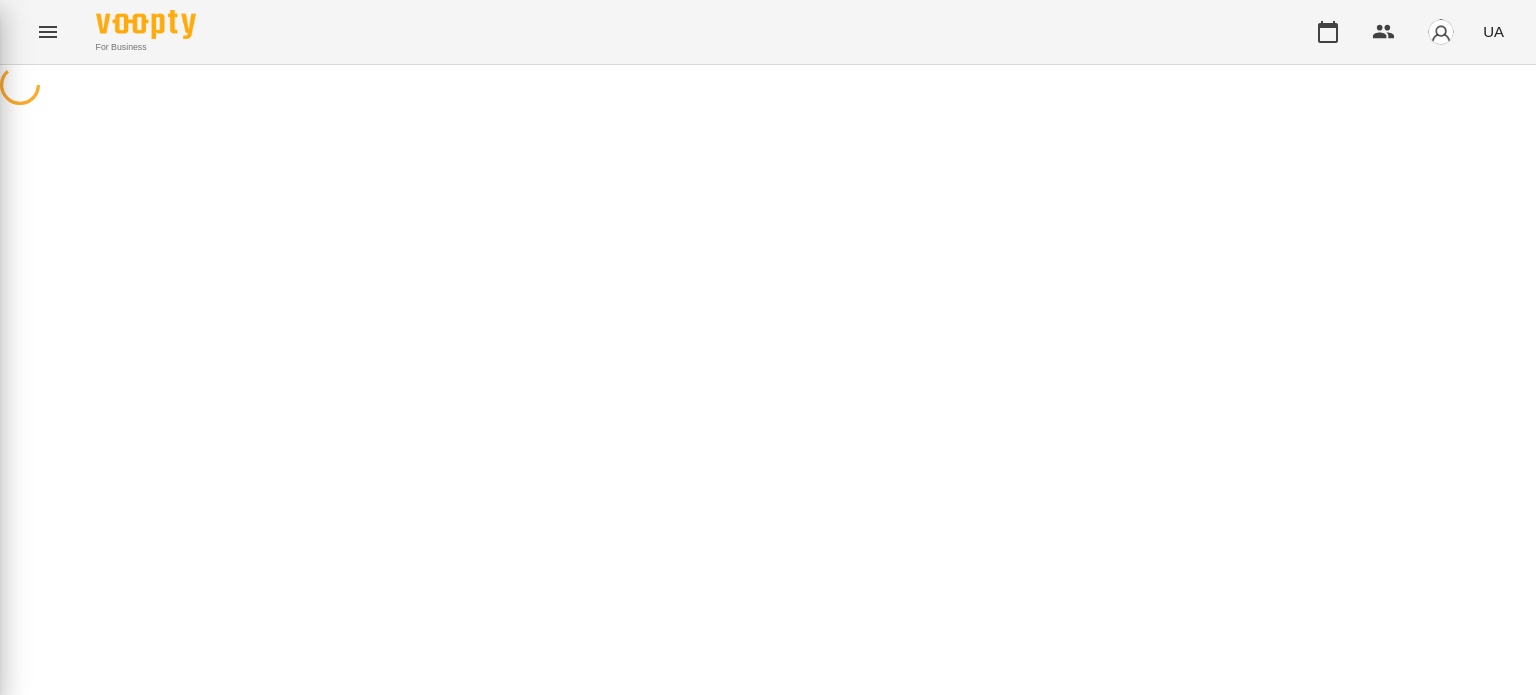 scroll, scrollTop: 0, scrollLeft: 0, axis: both 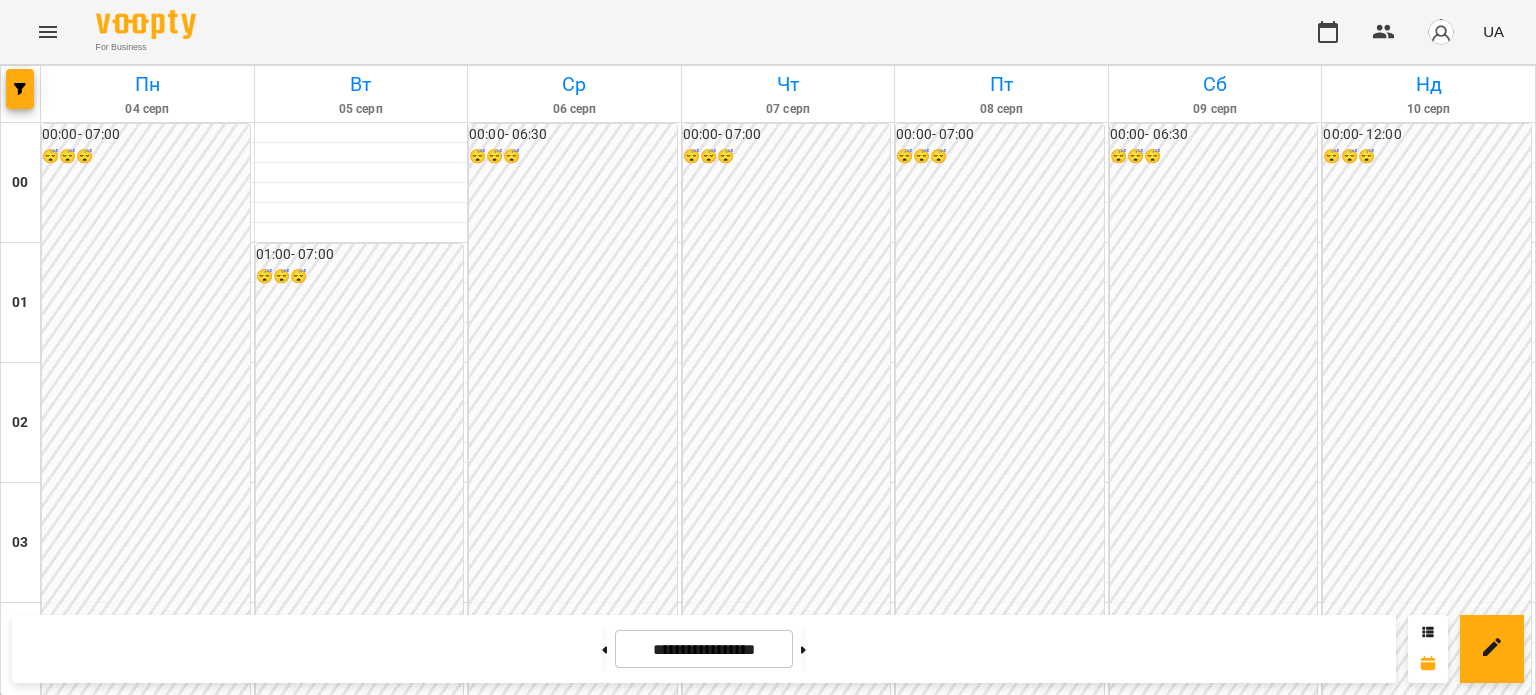 click on "[TIME] [LAST] [LAST]" at bounding box center [614, 2251] 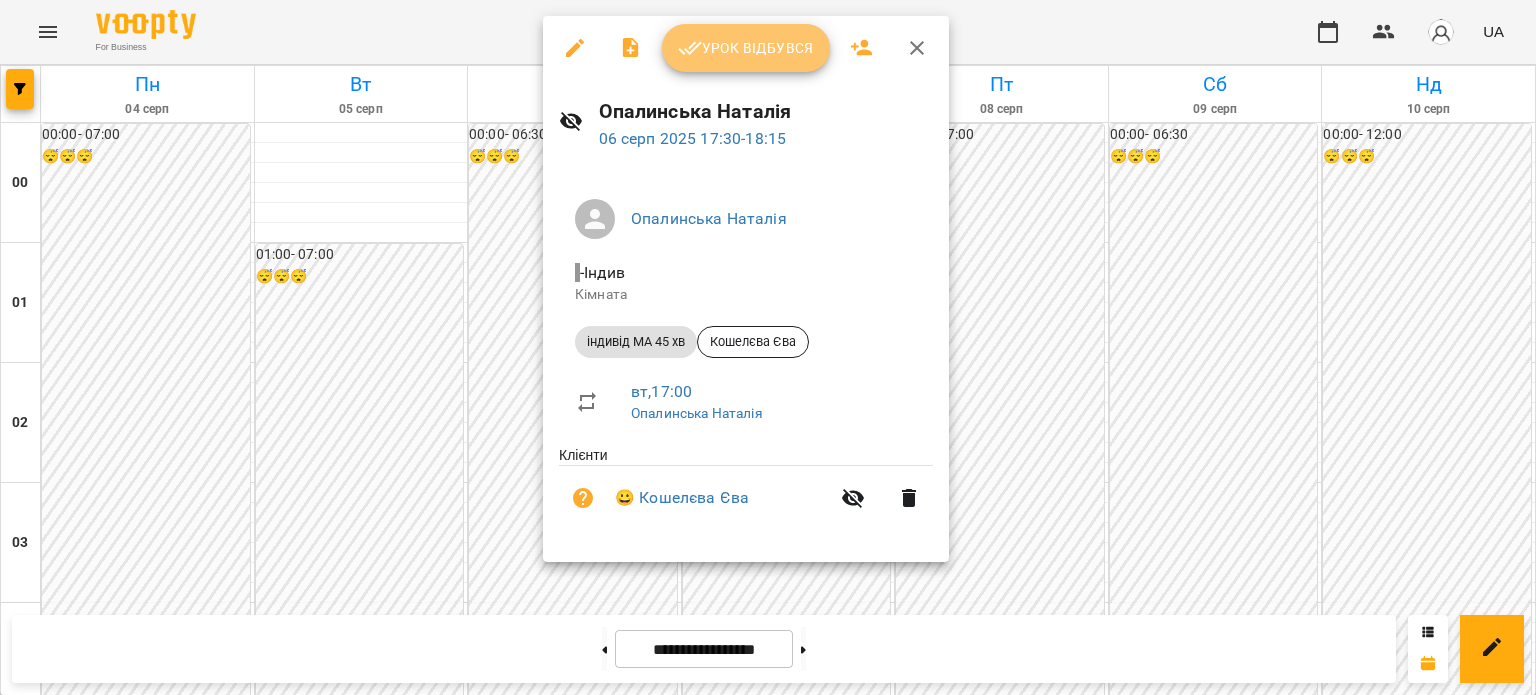 click on "Урок відбувся" at bounding box center (746, 48) 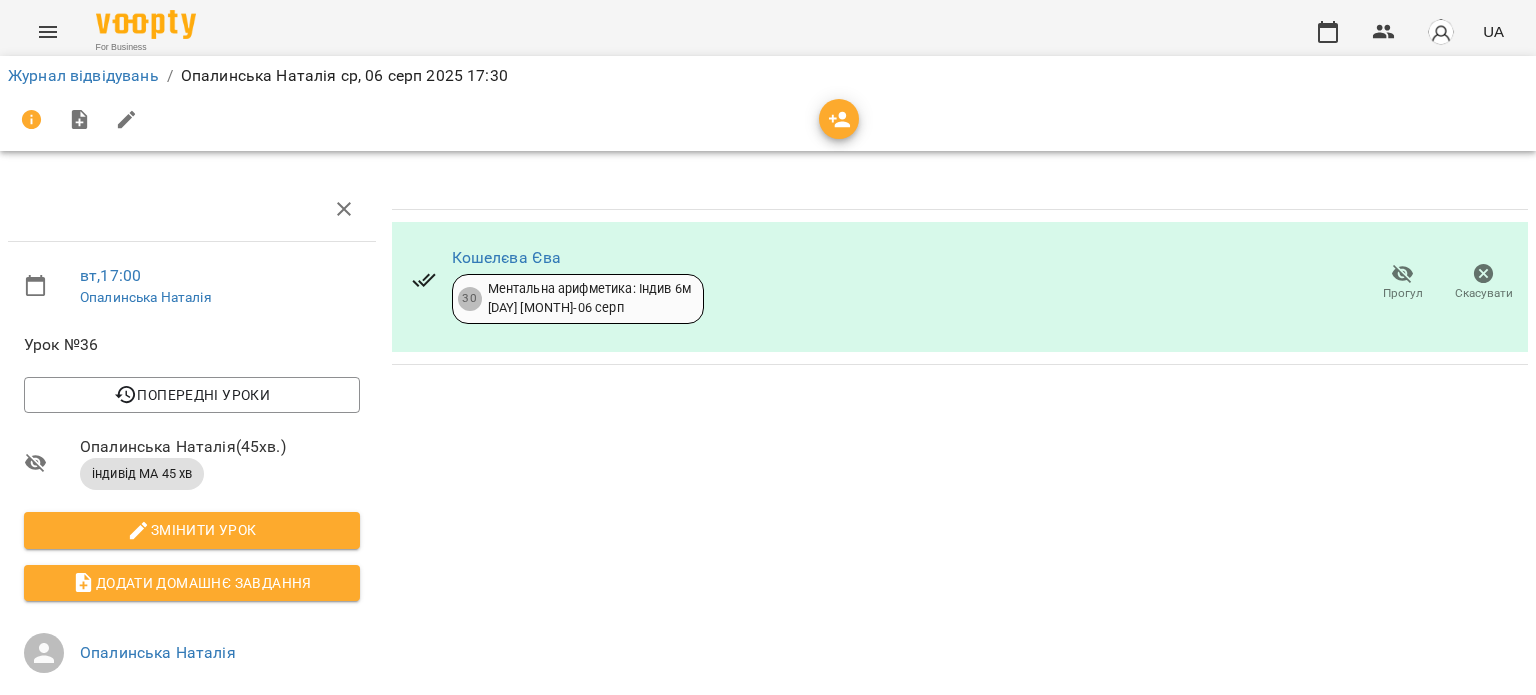 click 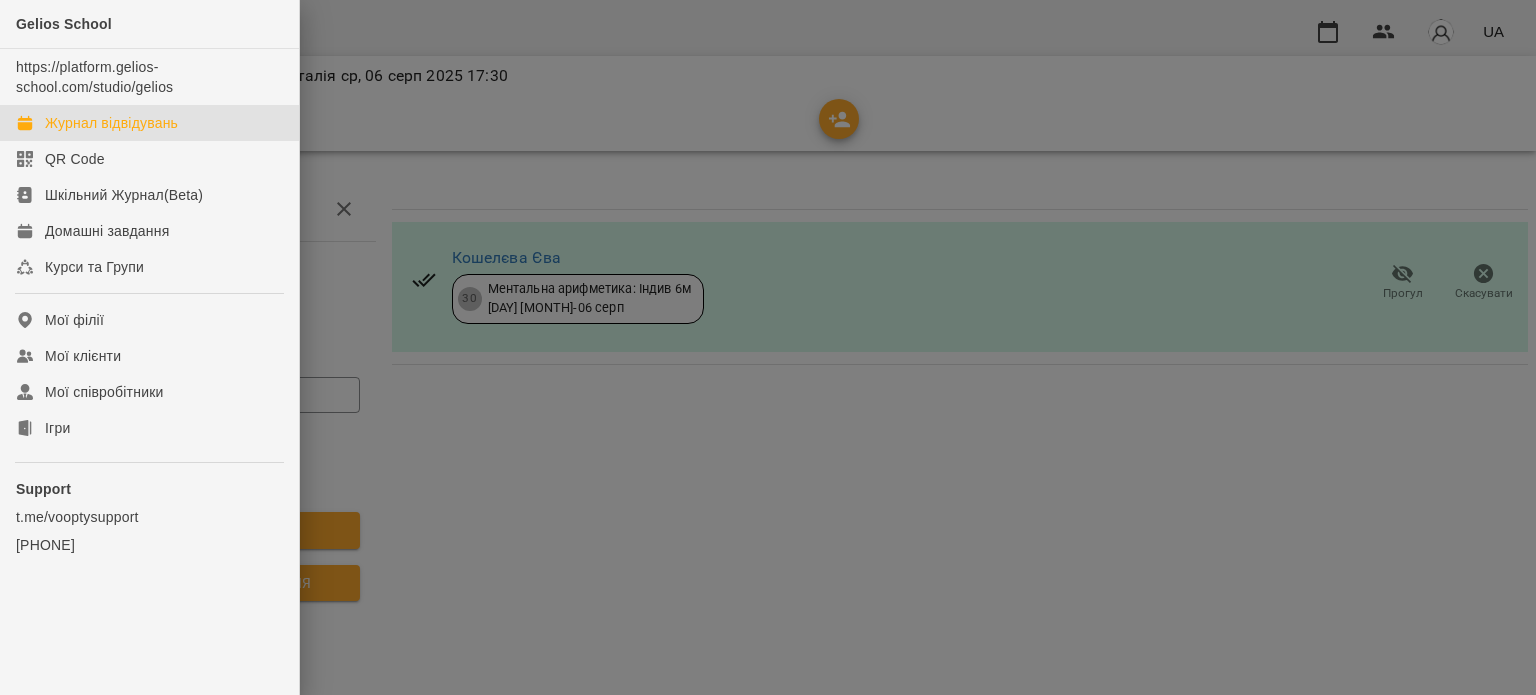 click on "Журнал відвідувань" at bounding box center (111, 123) 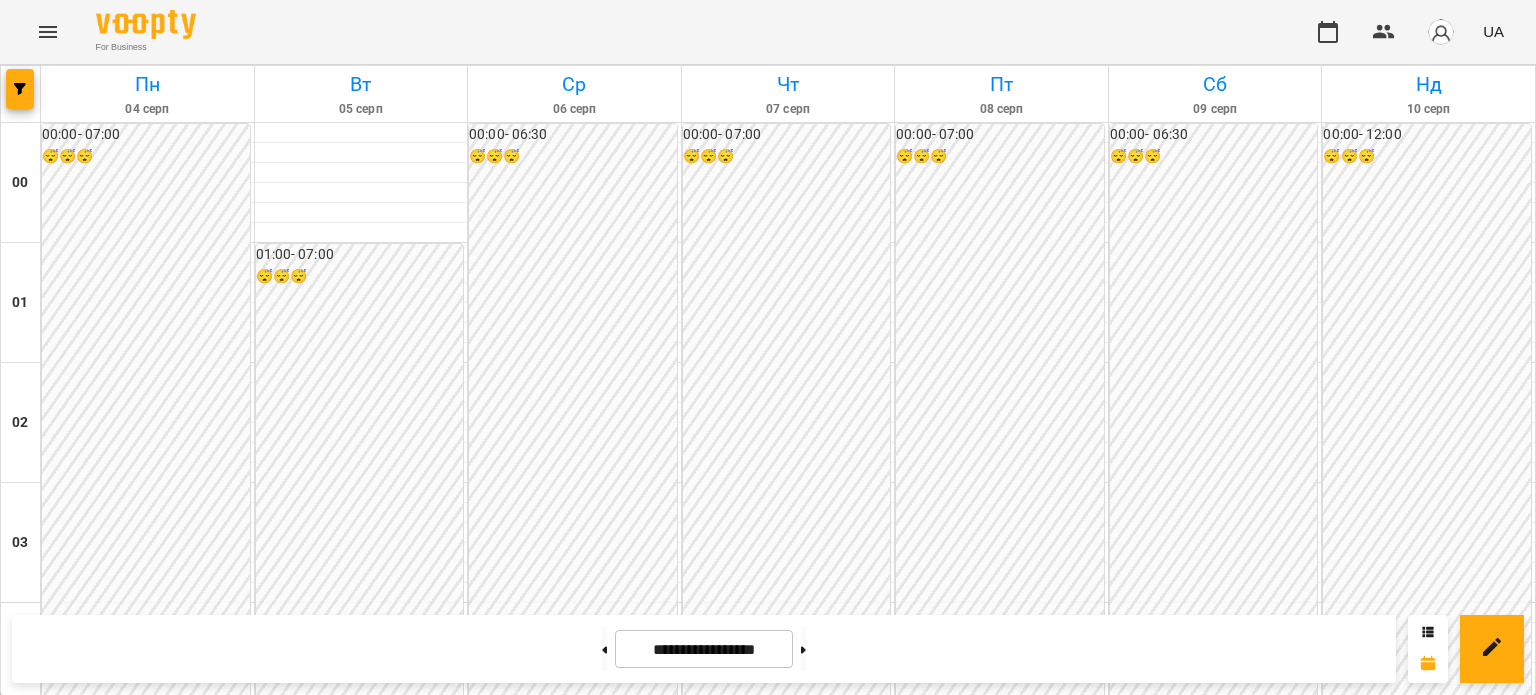 scroll, scrollTop: 2000, scrollLeft: 0, axis: vertical 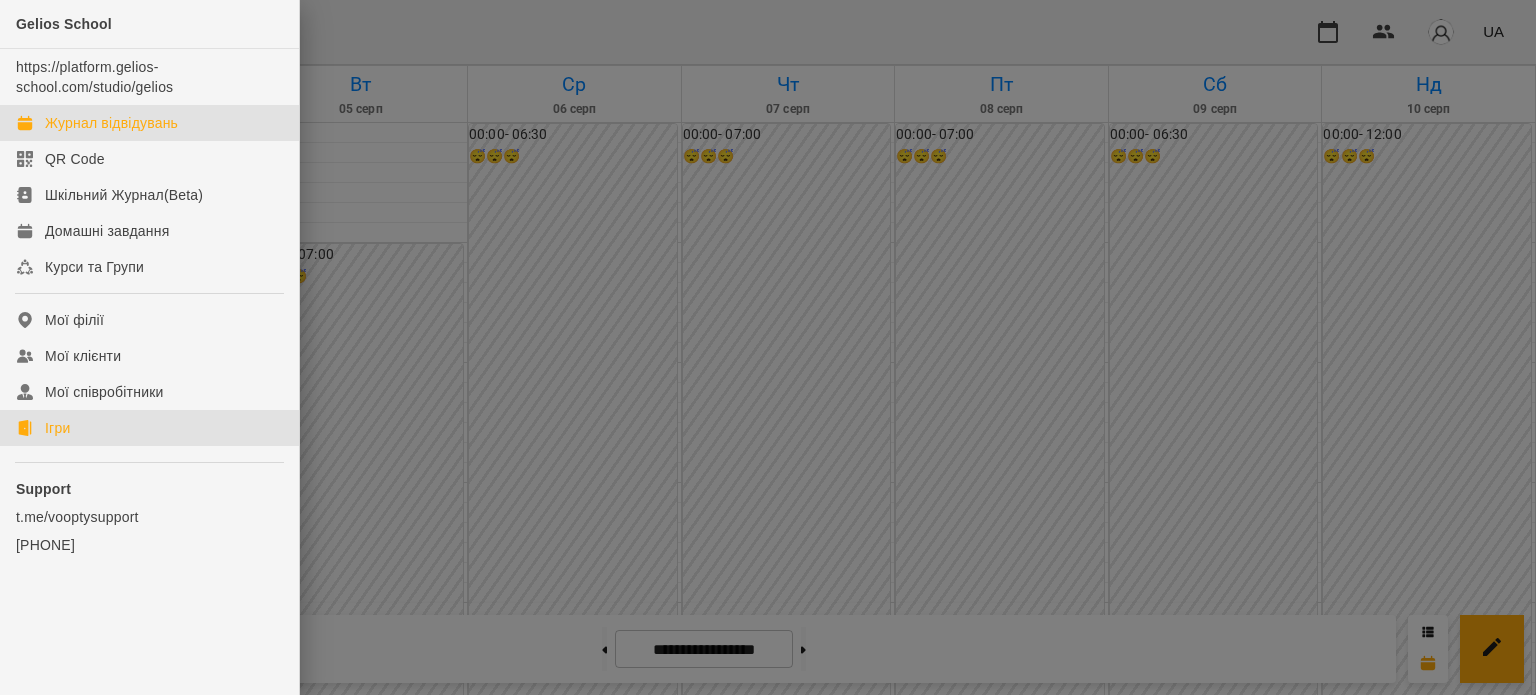click on "Ігри" at bounding box center (57, 428) 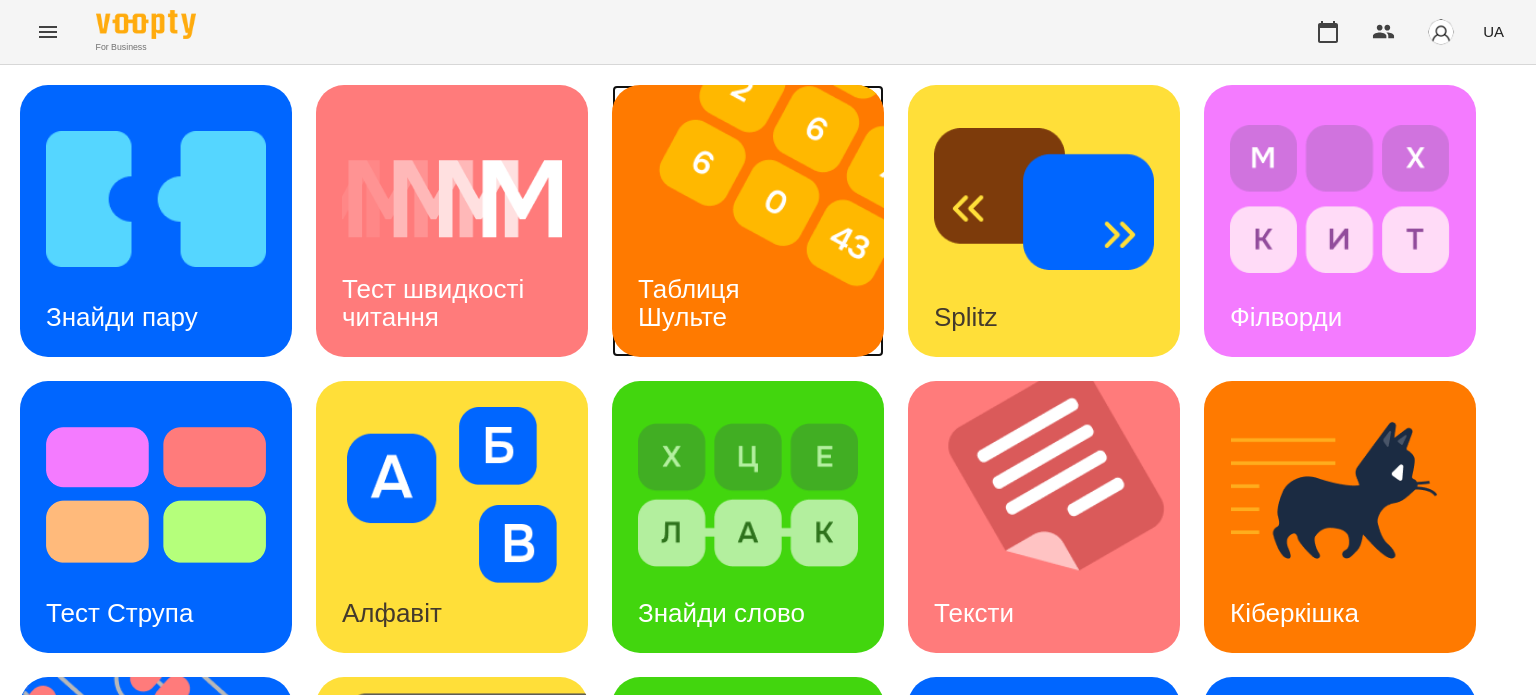 click on "Таблиця
Шульте" at bounding box center (692, 302) 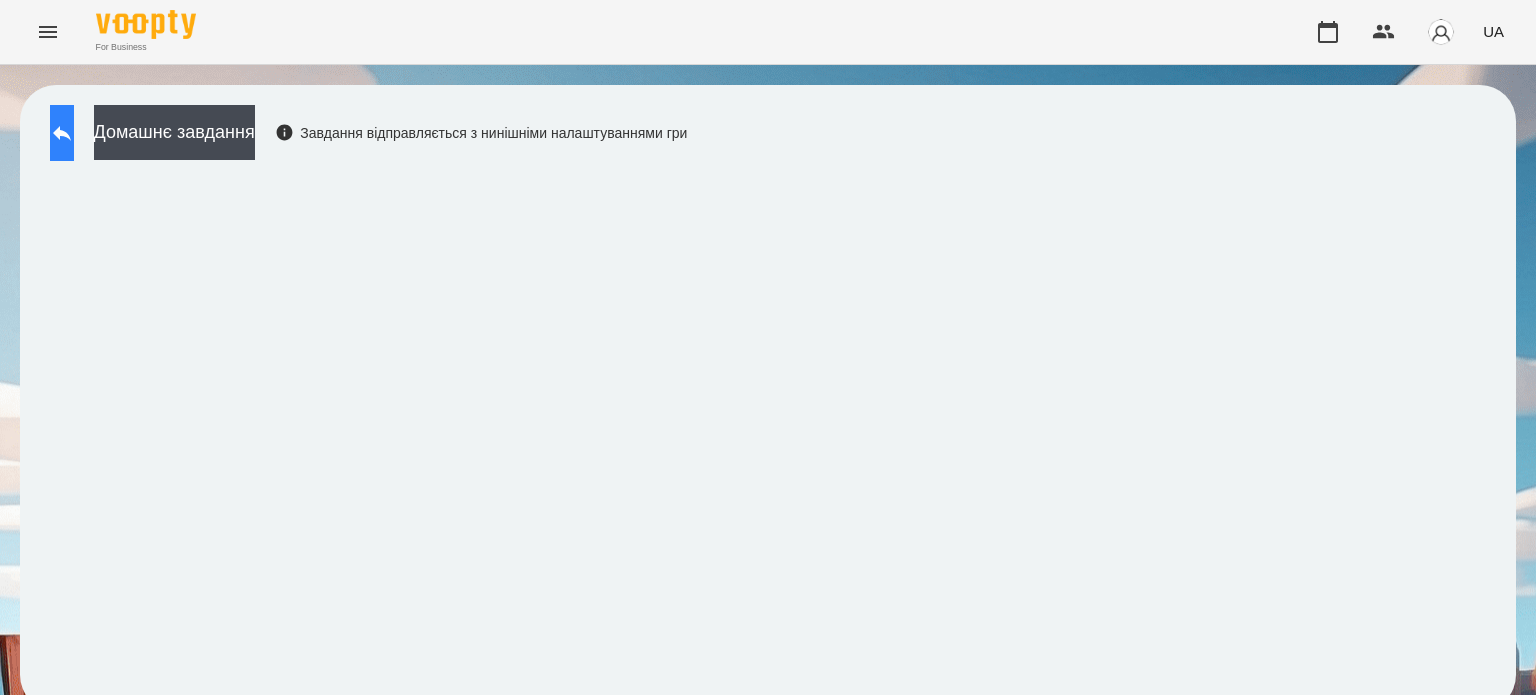 click 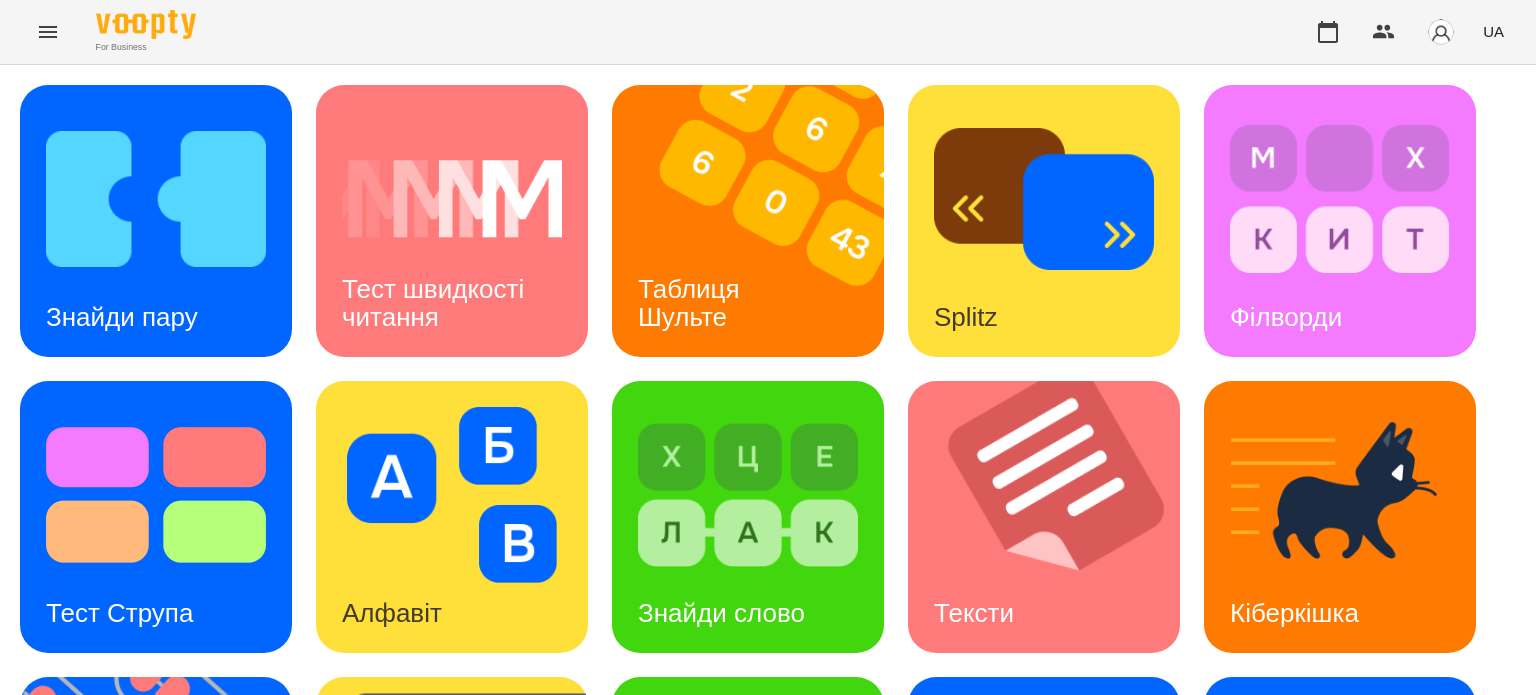 scroll, scrollTop: 569, scrollLeft: 0, axis: vertical 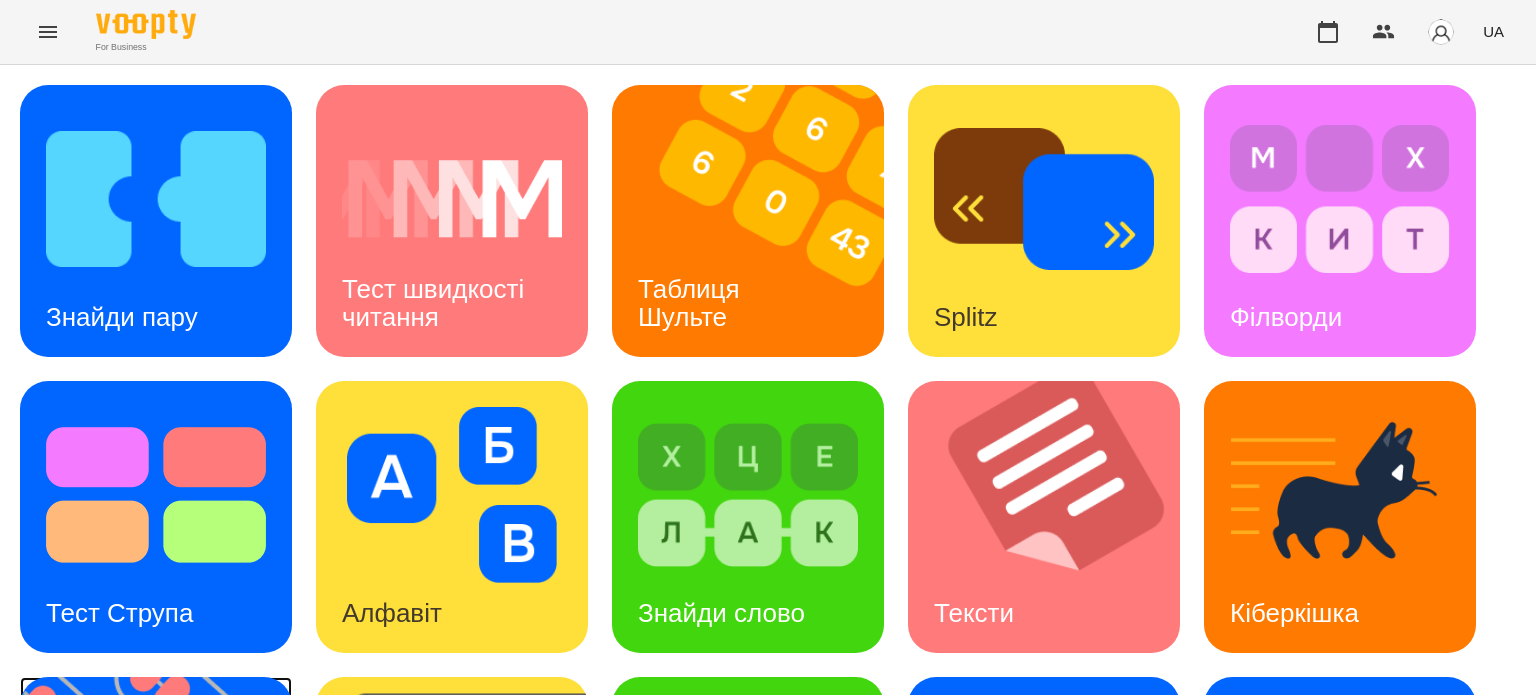 click on "Флешкарти" at bounding box center (114, 909) 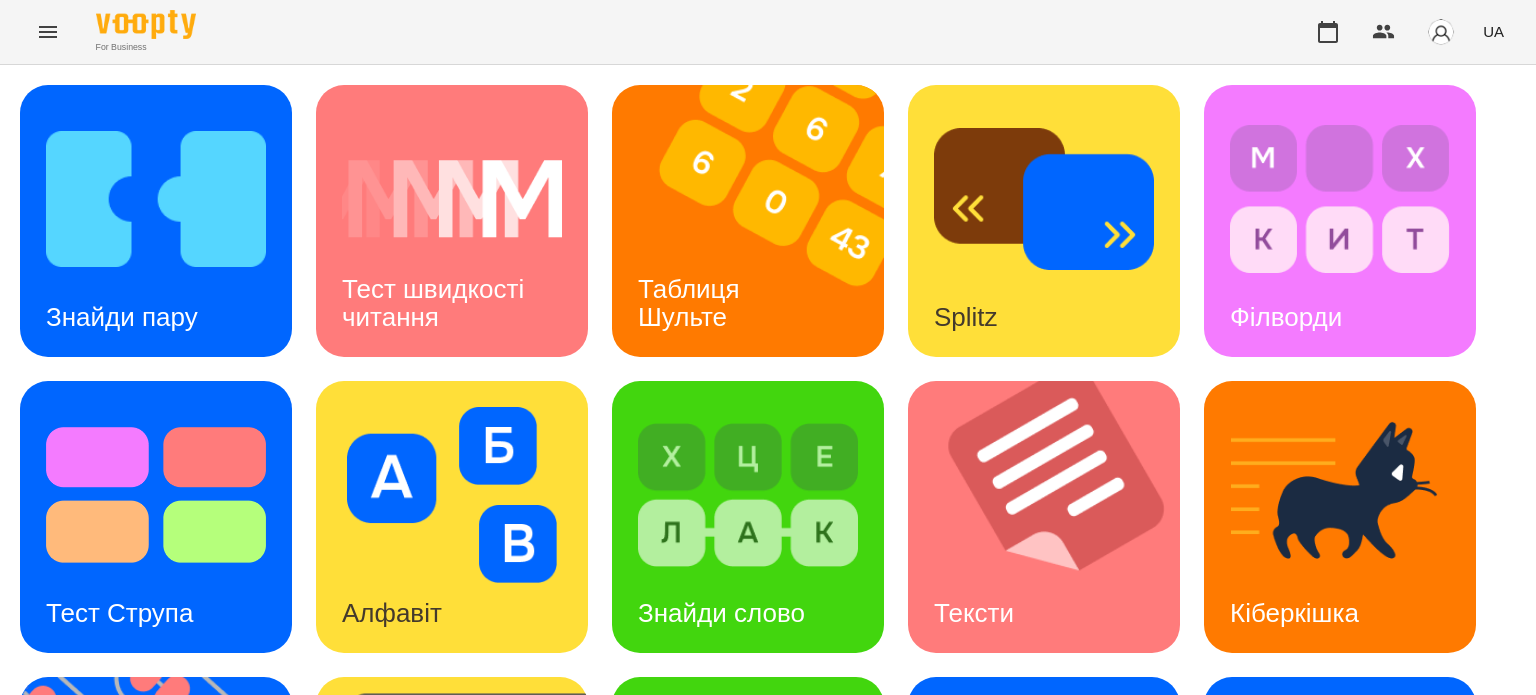 scroll, scrollTop: 0, scrollLeft: 0, axis: both 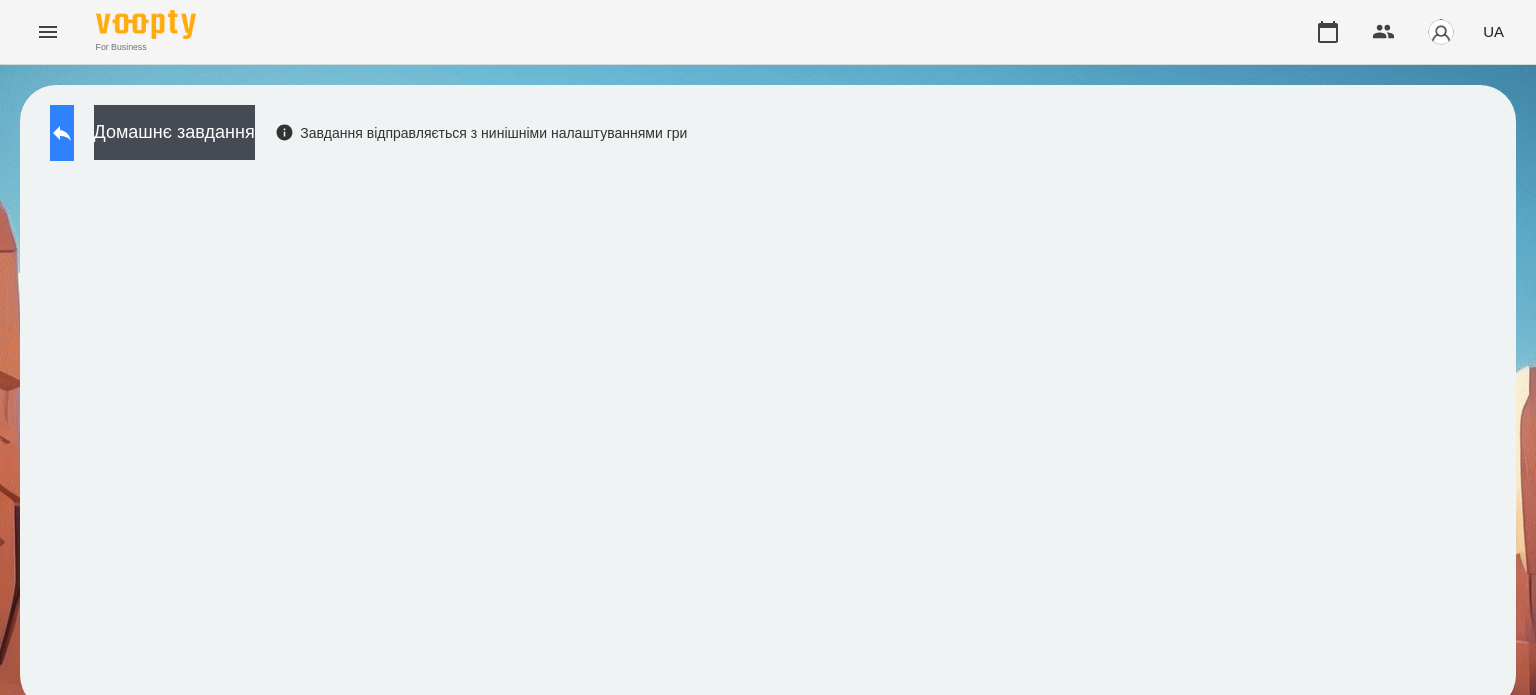 click 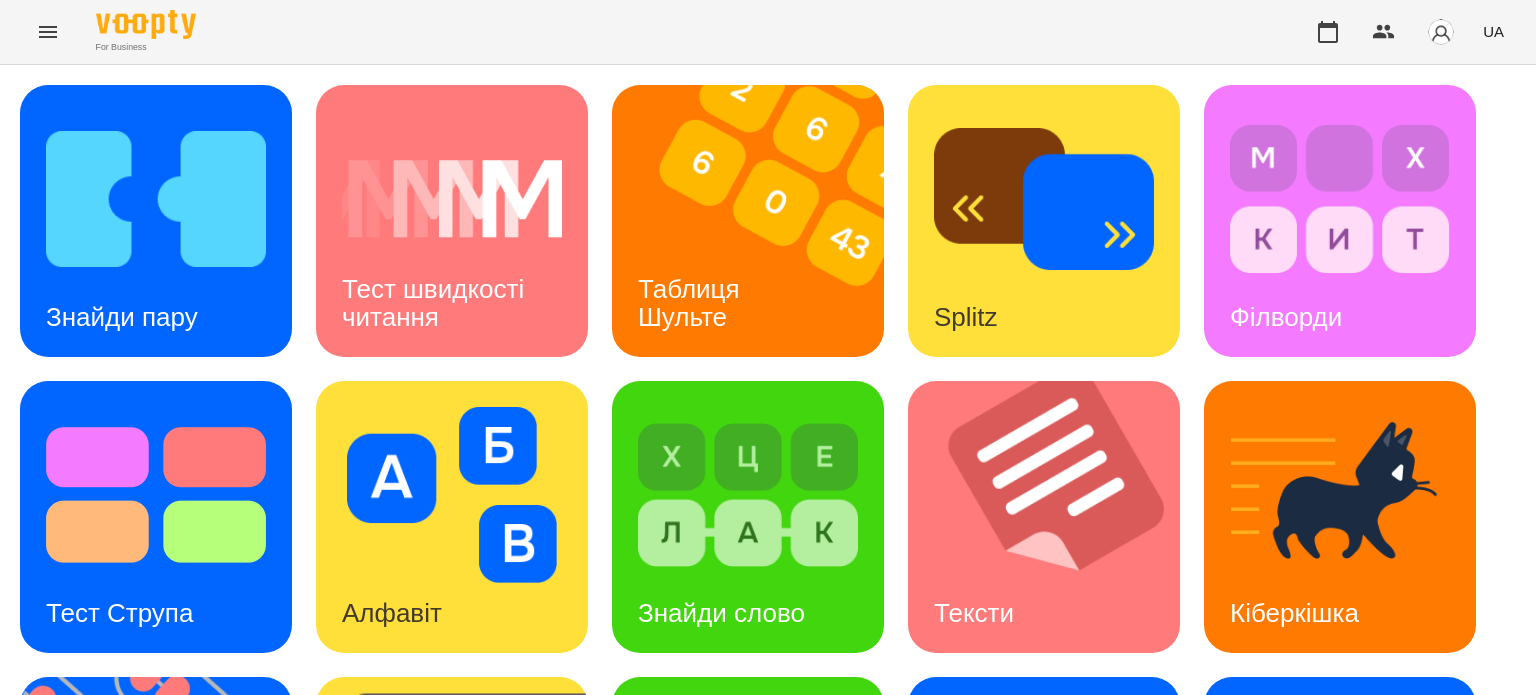 scroll, scrollTop: 569, scrollLeft: 0, axis: vertical 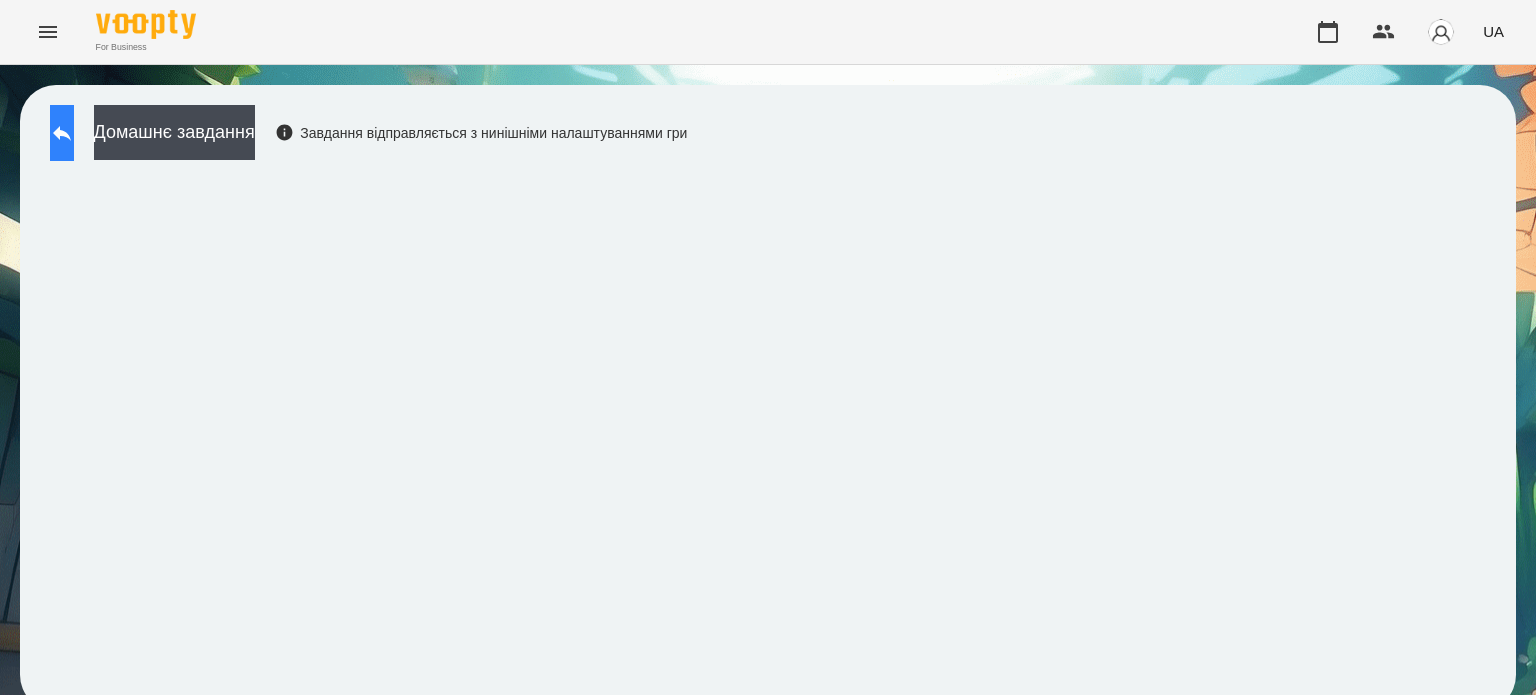 click 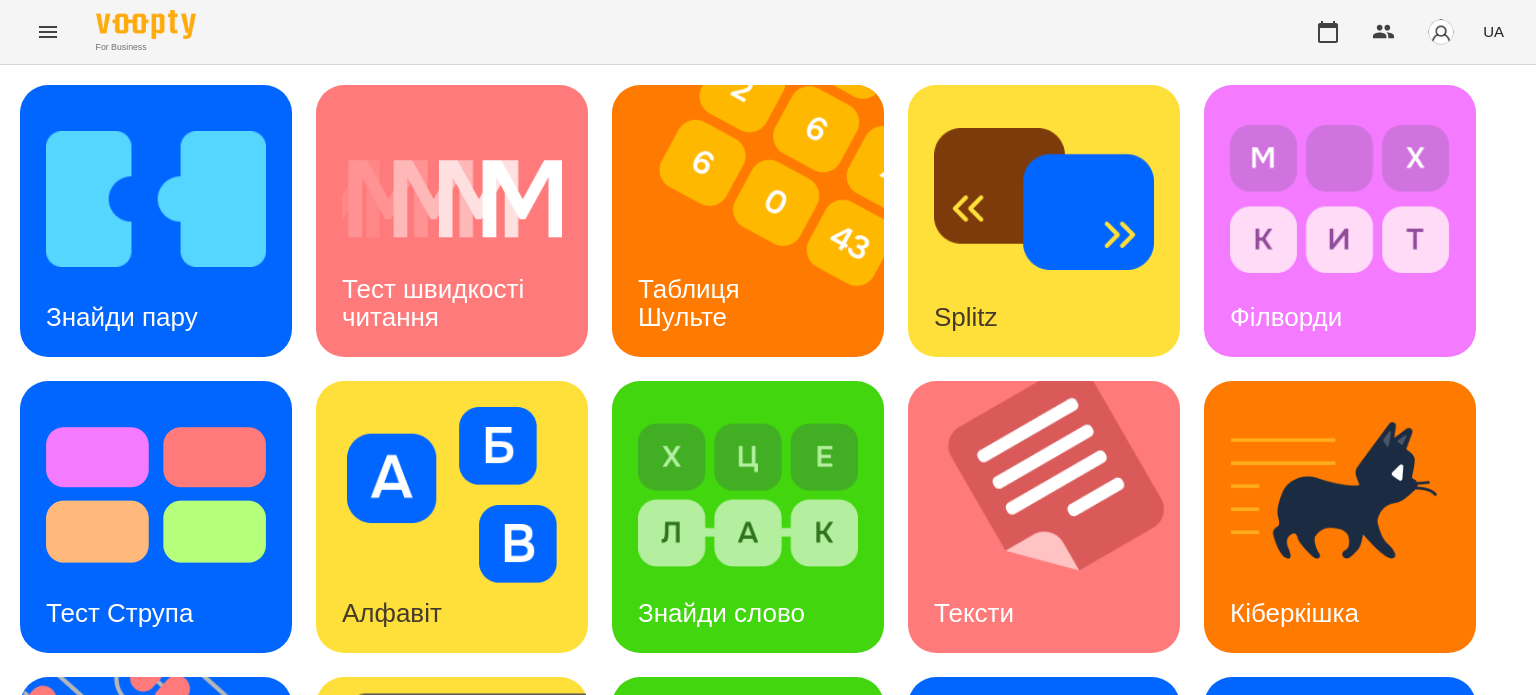 scroll, scrollTop: 97, scrollLeft: 0, axis: vertical 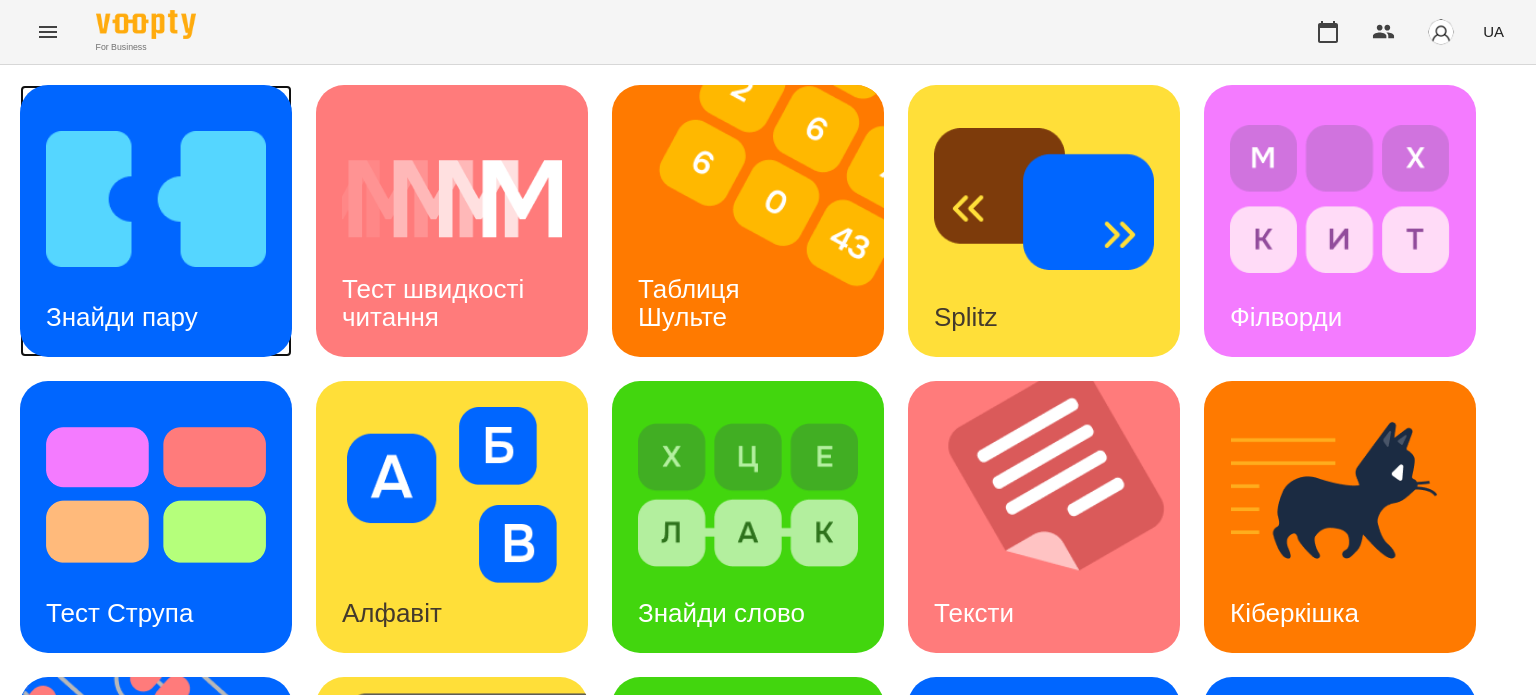 click at bounding box center [156, 199] 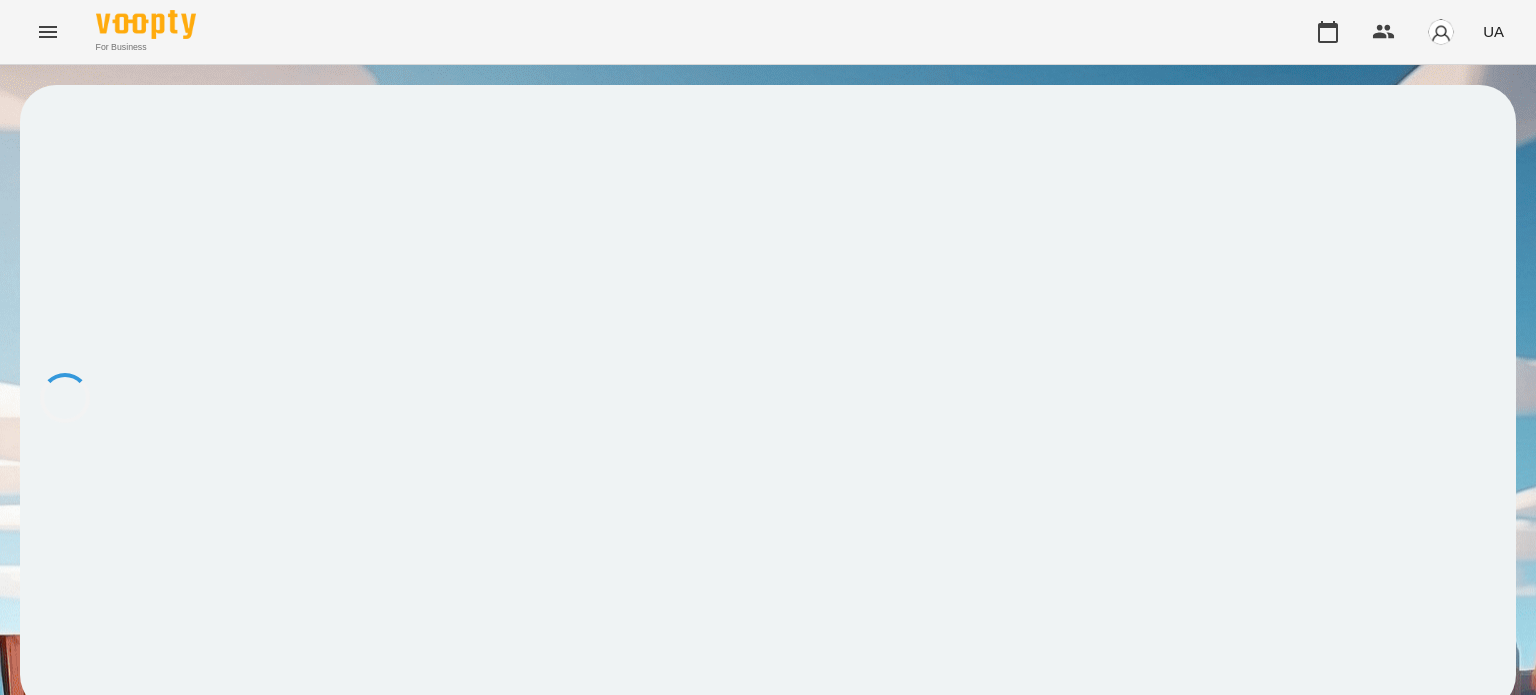scroll, scrollTop: 0, scrollLeft: 0, axis: both 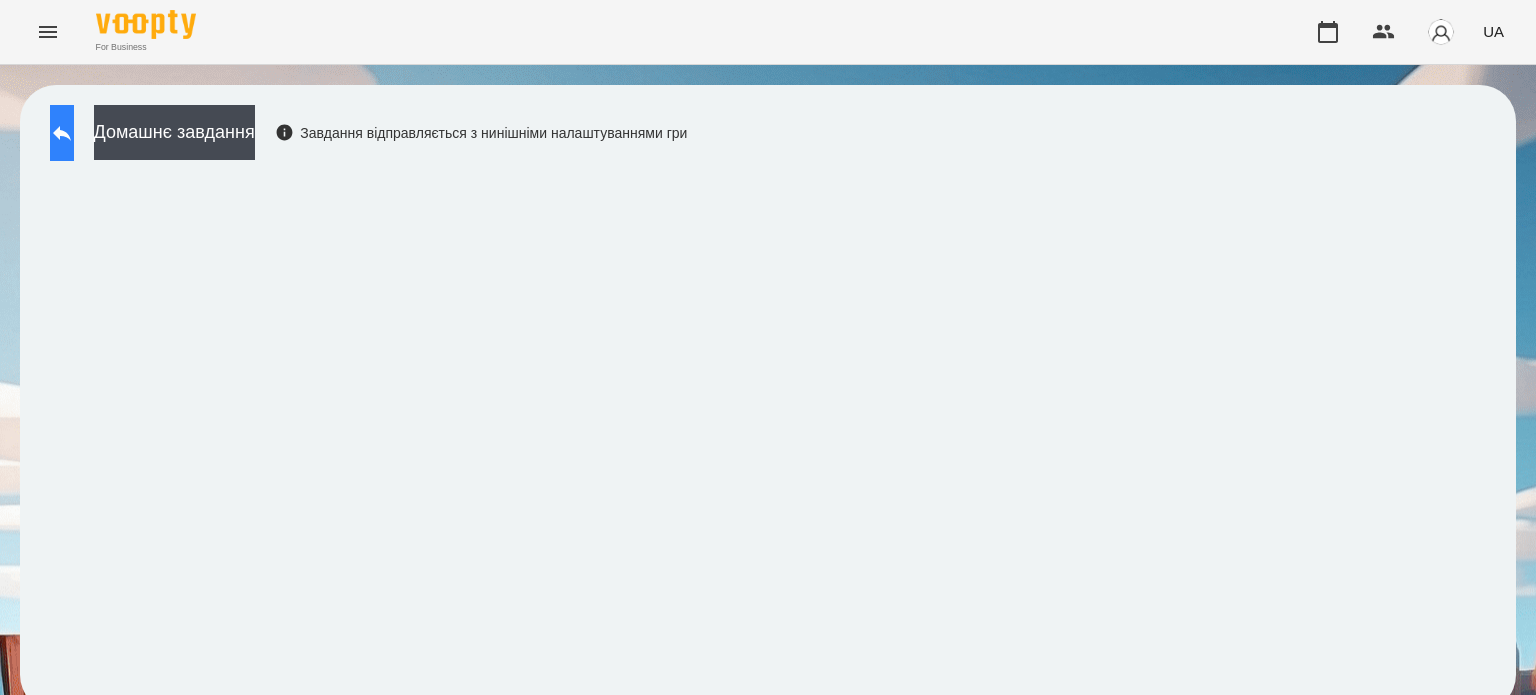 click 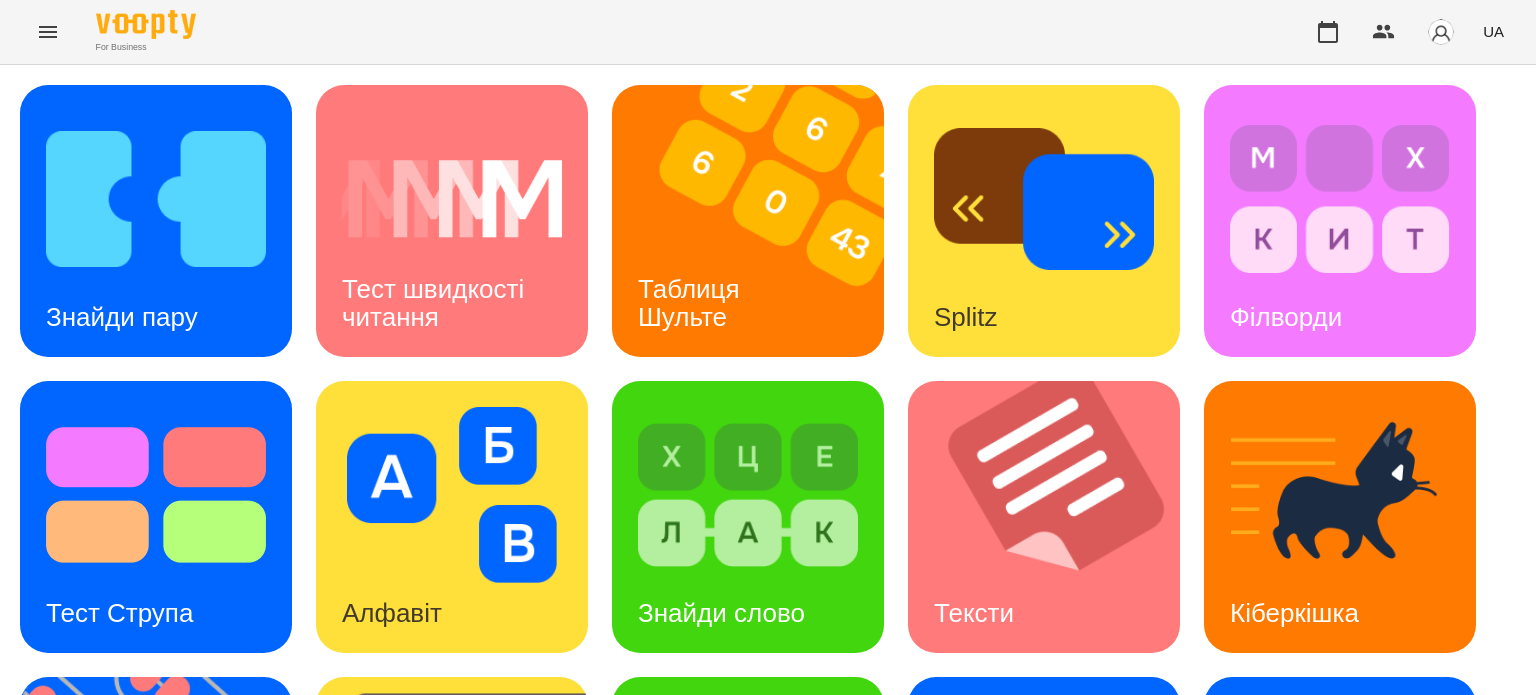 scroll, scrollTop: 569, scrollLeft: 0, axis: vertical 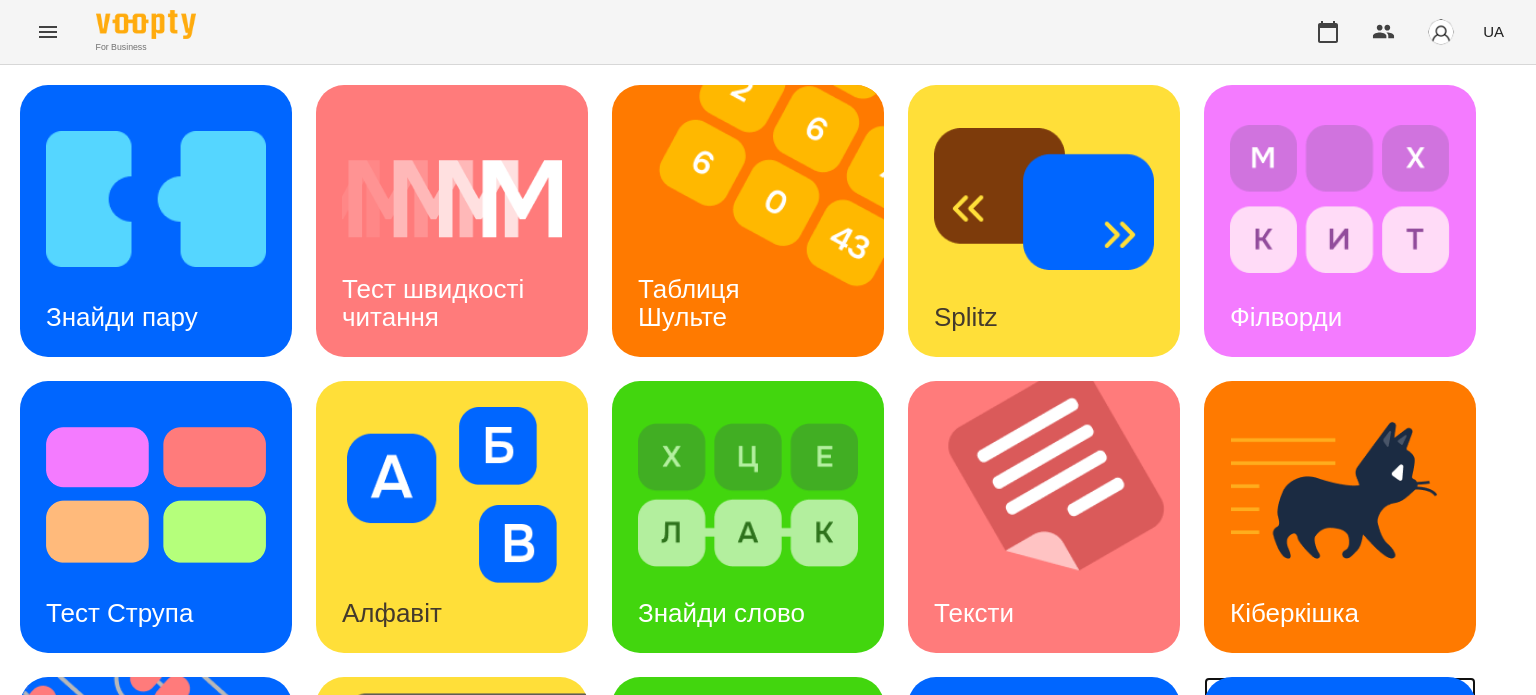 click on "Ментальний
рахунок" at bounding box center (1308, 895) 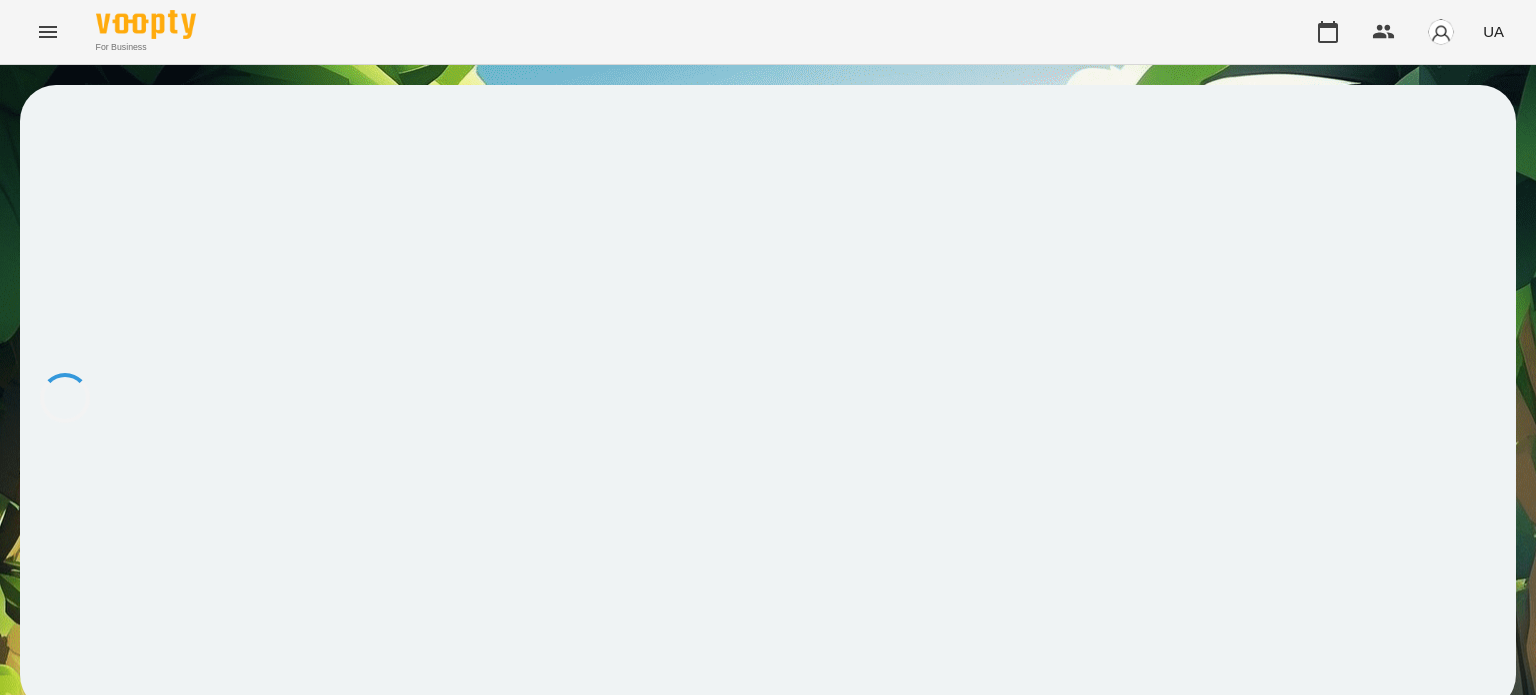 scroll, scrollTop: 0, scrollLeft: 0, axis: both 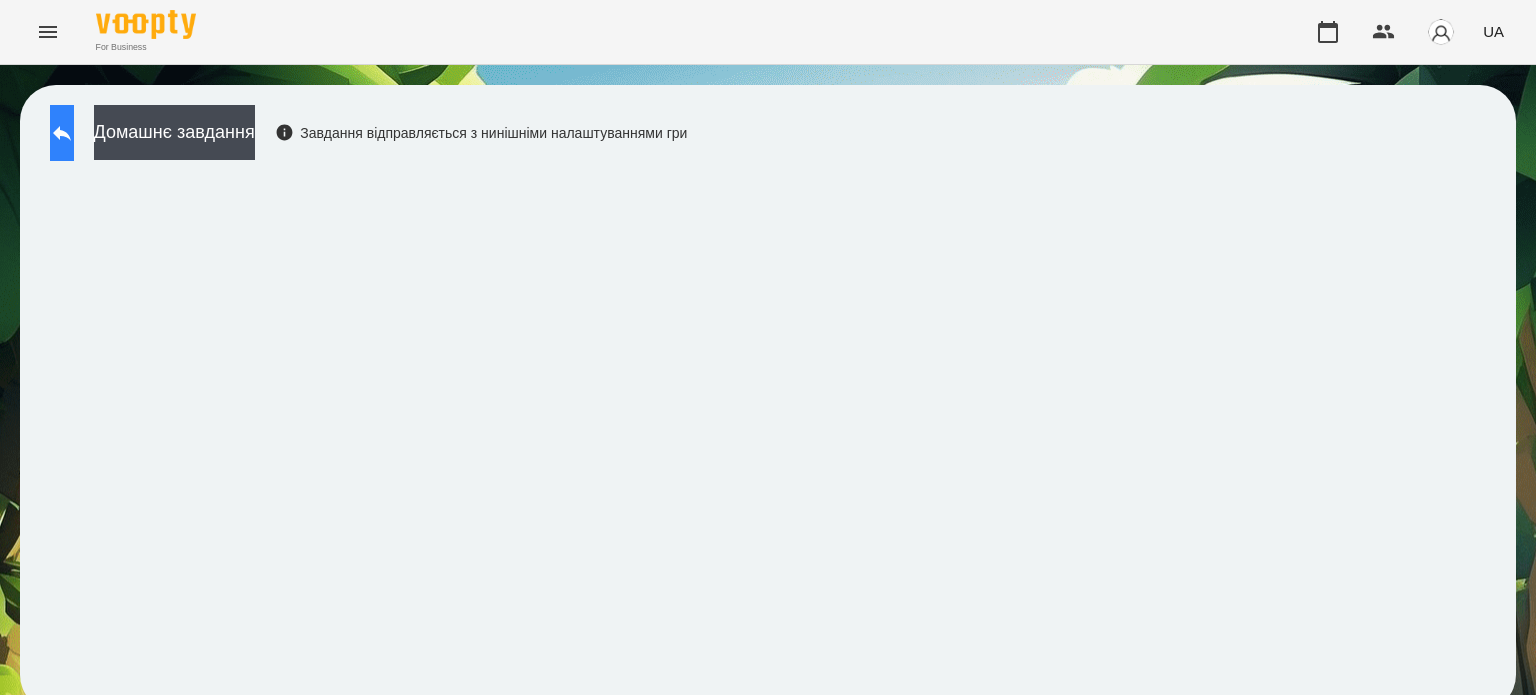 click 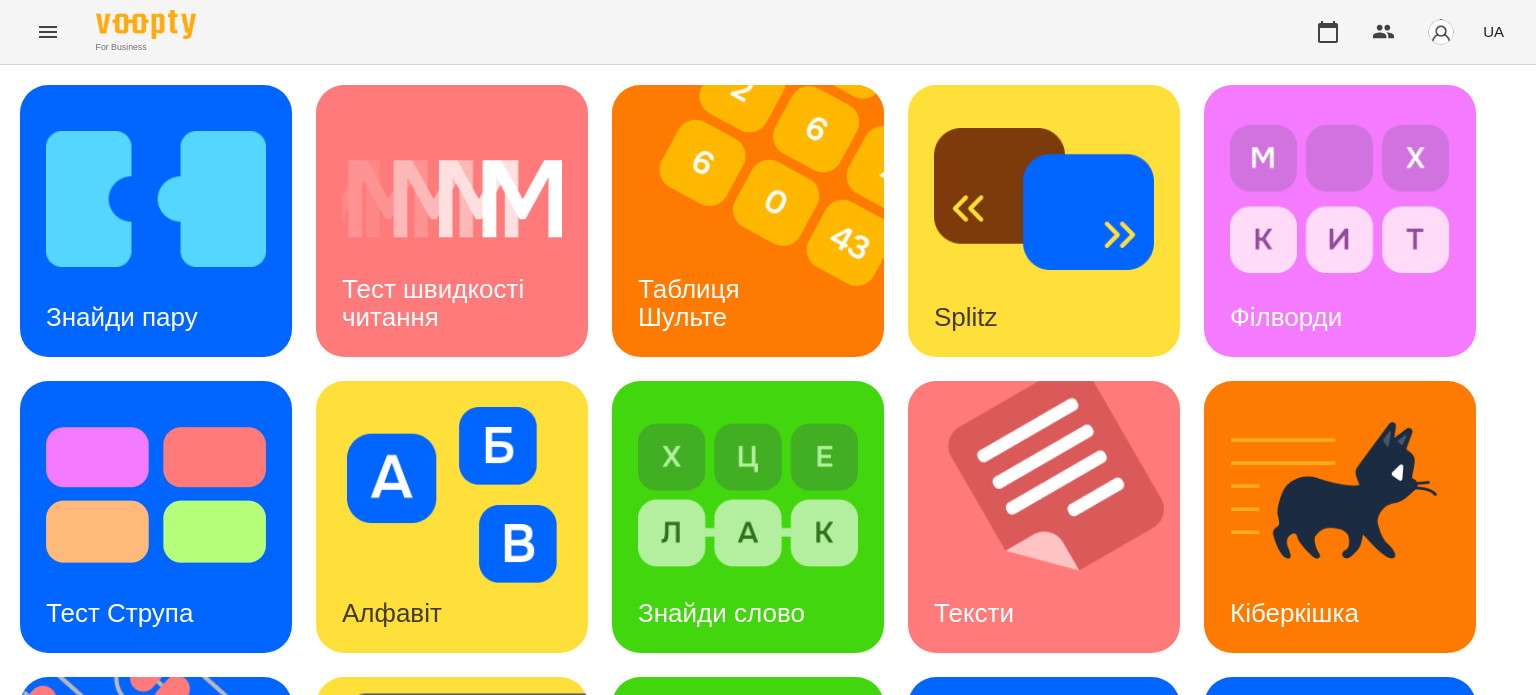 scroll, scrollTop: 382, scrollLeft: 0, axis: vertical 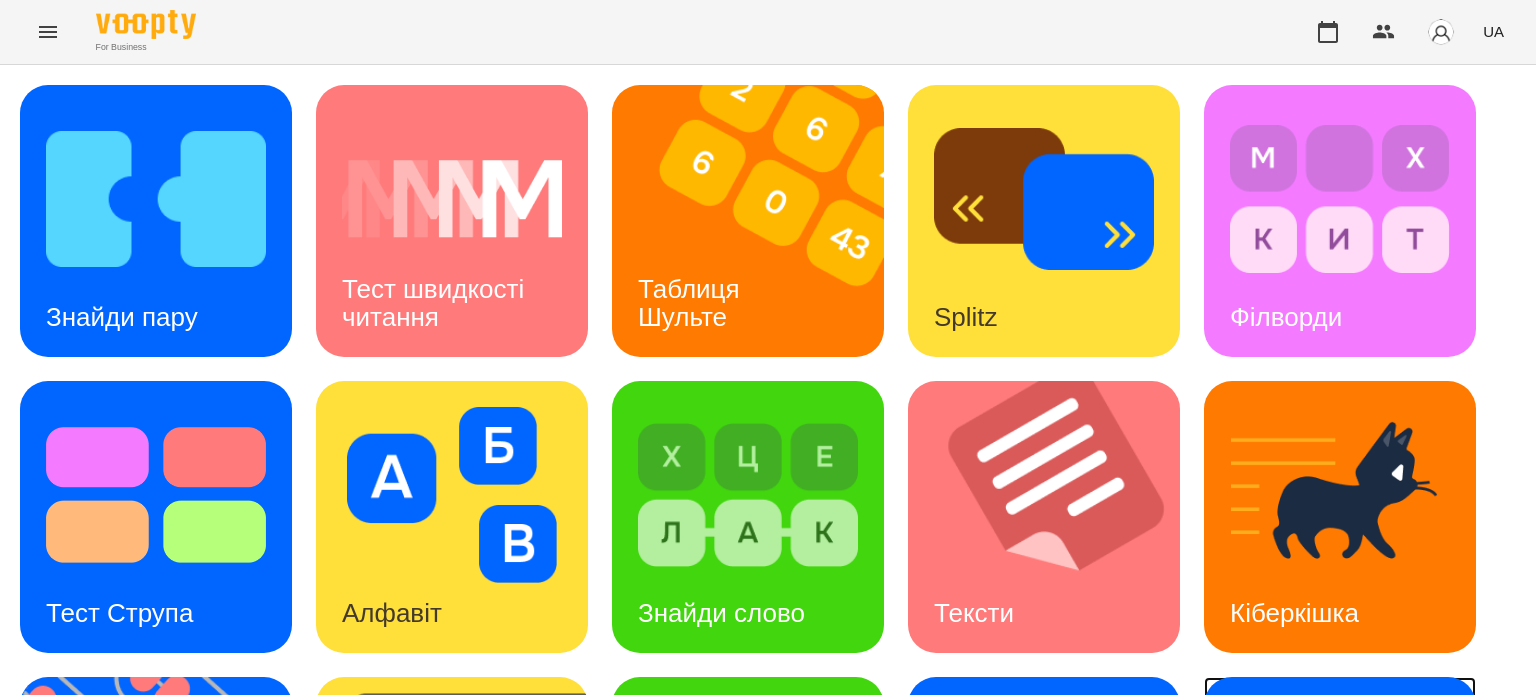 click on "Ментальний
рахунок" at bounding box center [1308, 894] 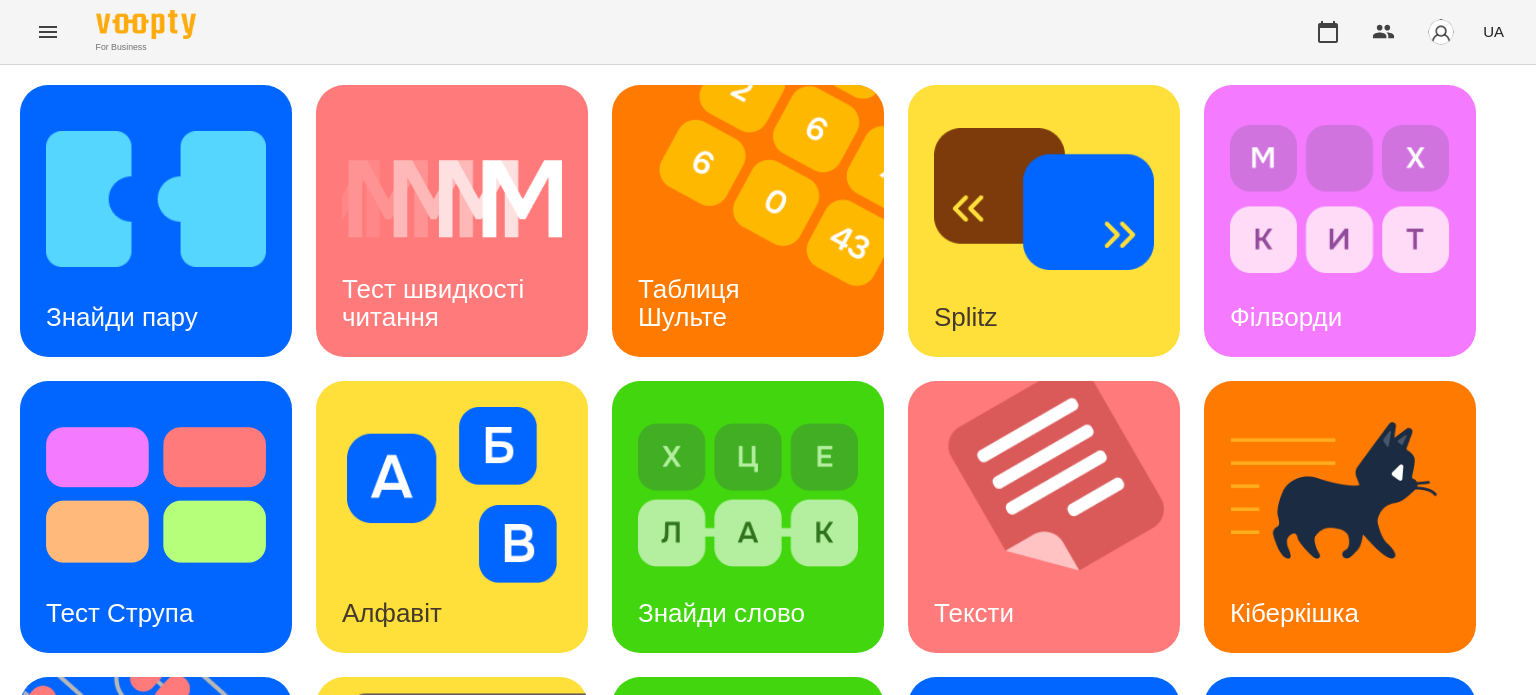 scroll, scrollTop: 0, scrollLeft: 0, axis: both 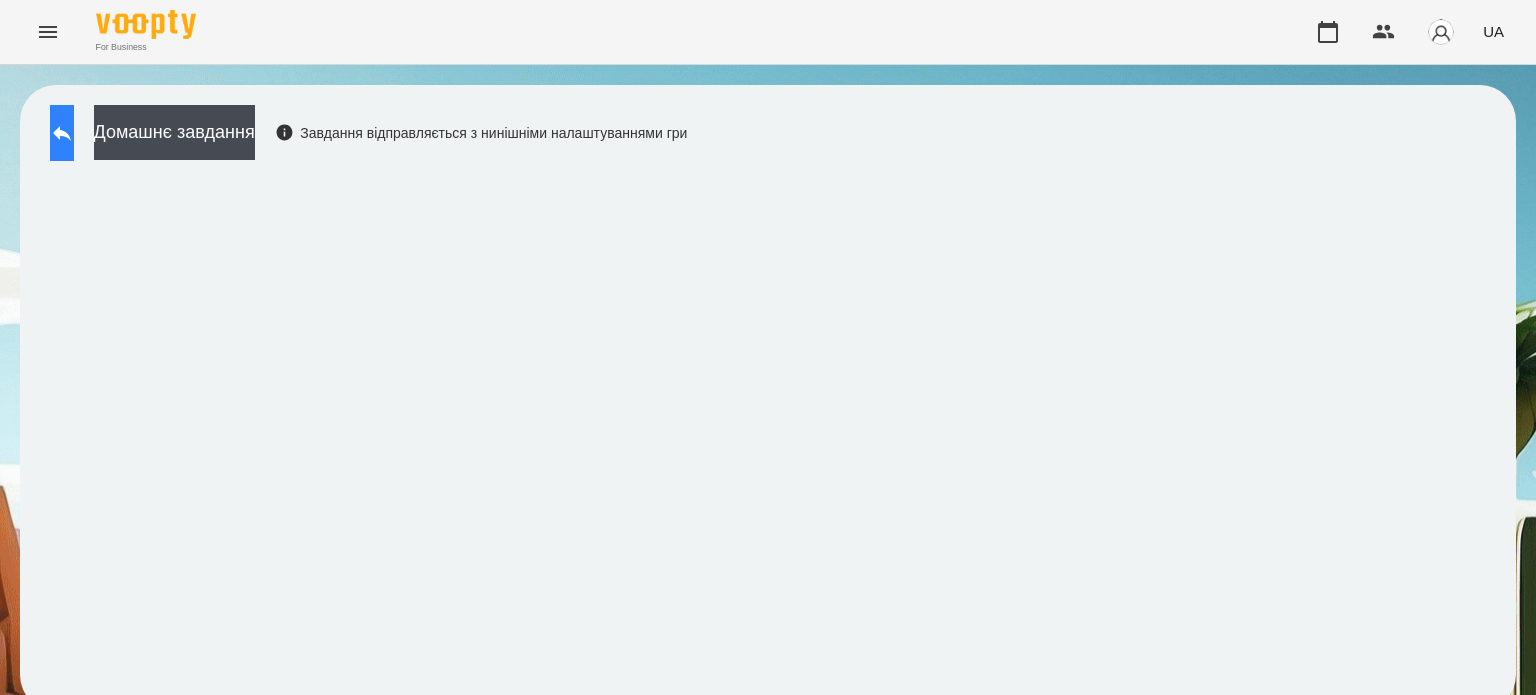 click 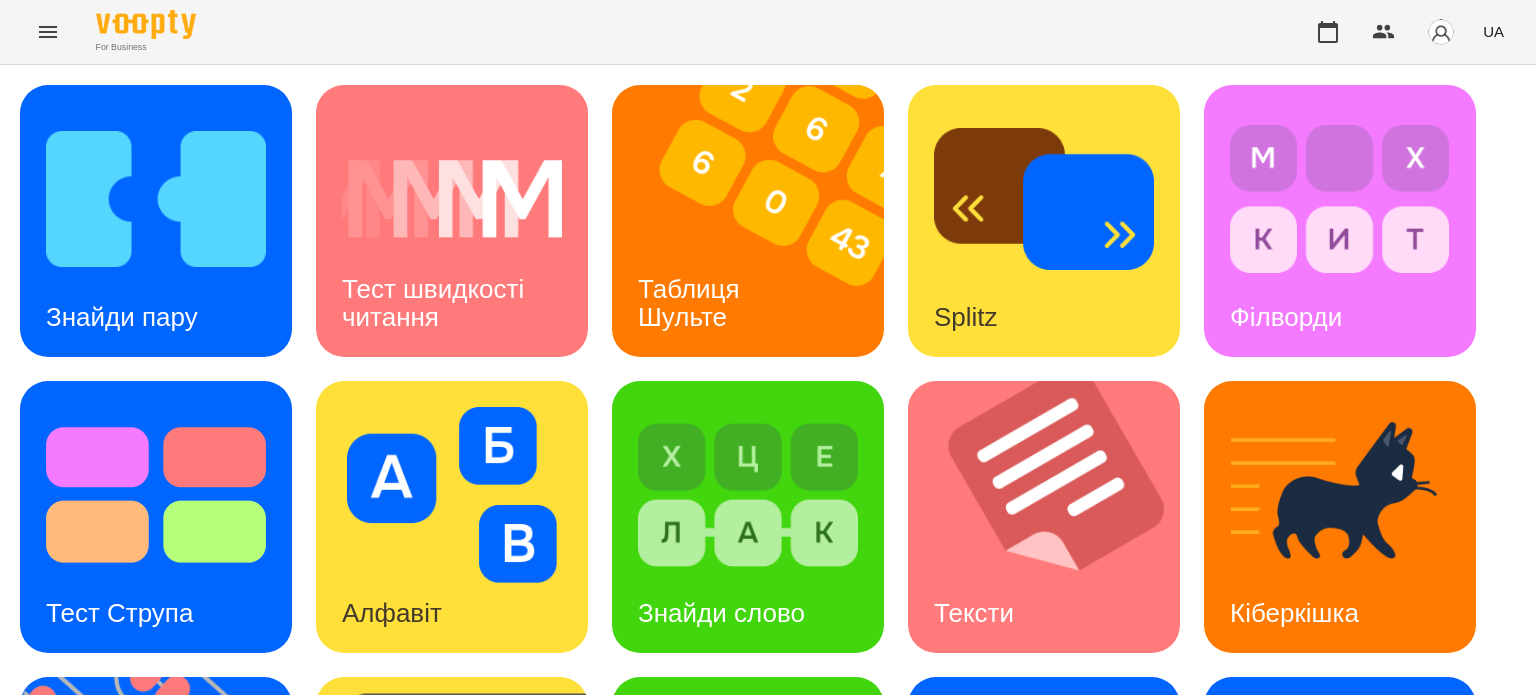 scroll, scrollTop: 396, scrollLeft: 0, axis: vertical 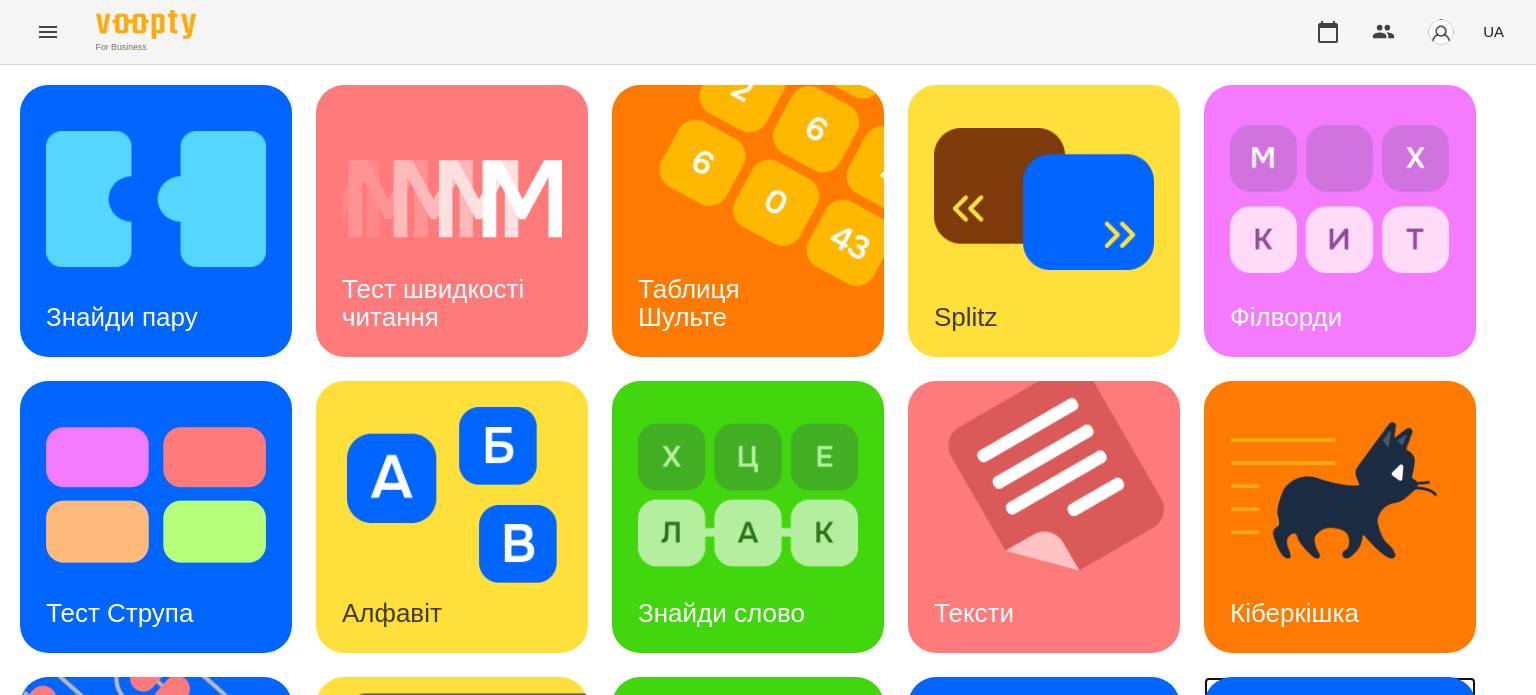 click on "Ментальний
рахунок" at bounding box center [1308, 895] 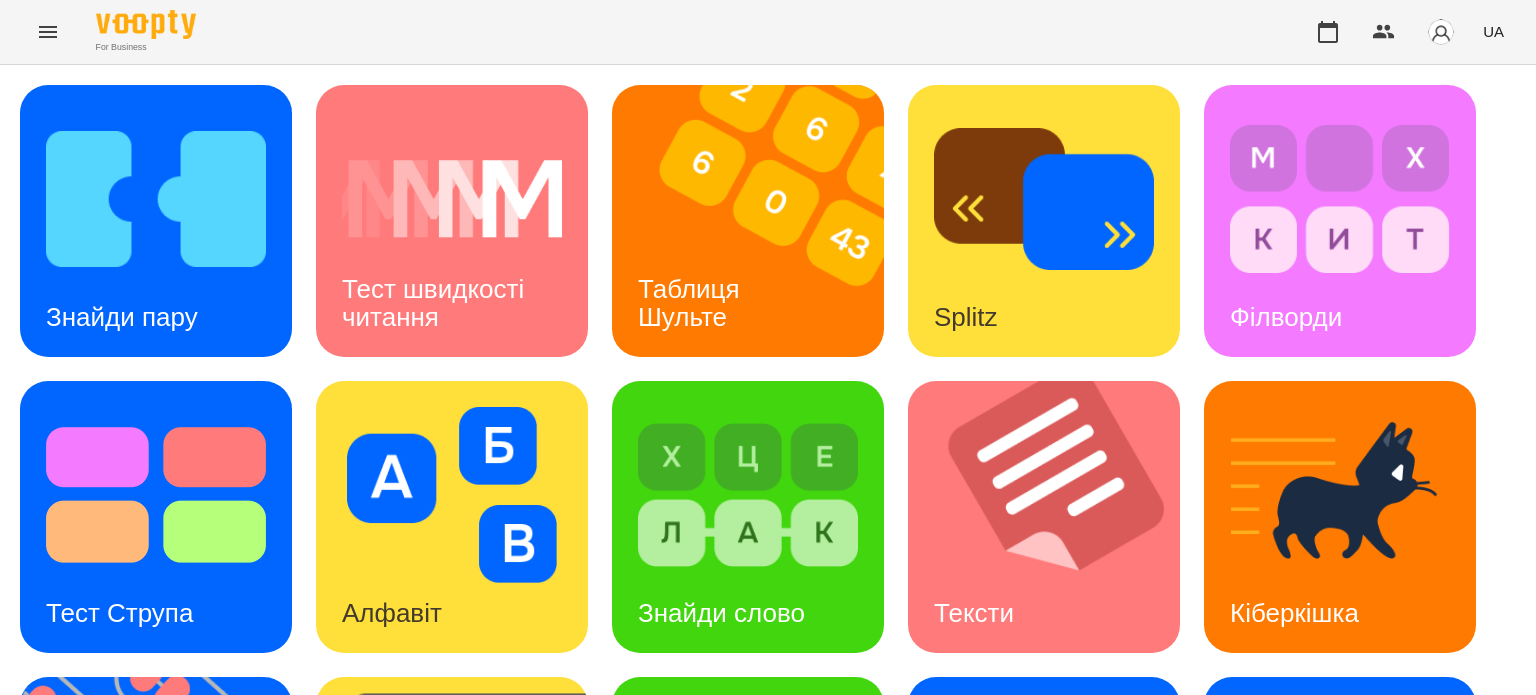 scroll, scrollTop: 0, scrollLeft: 0, axis: both 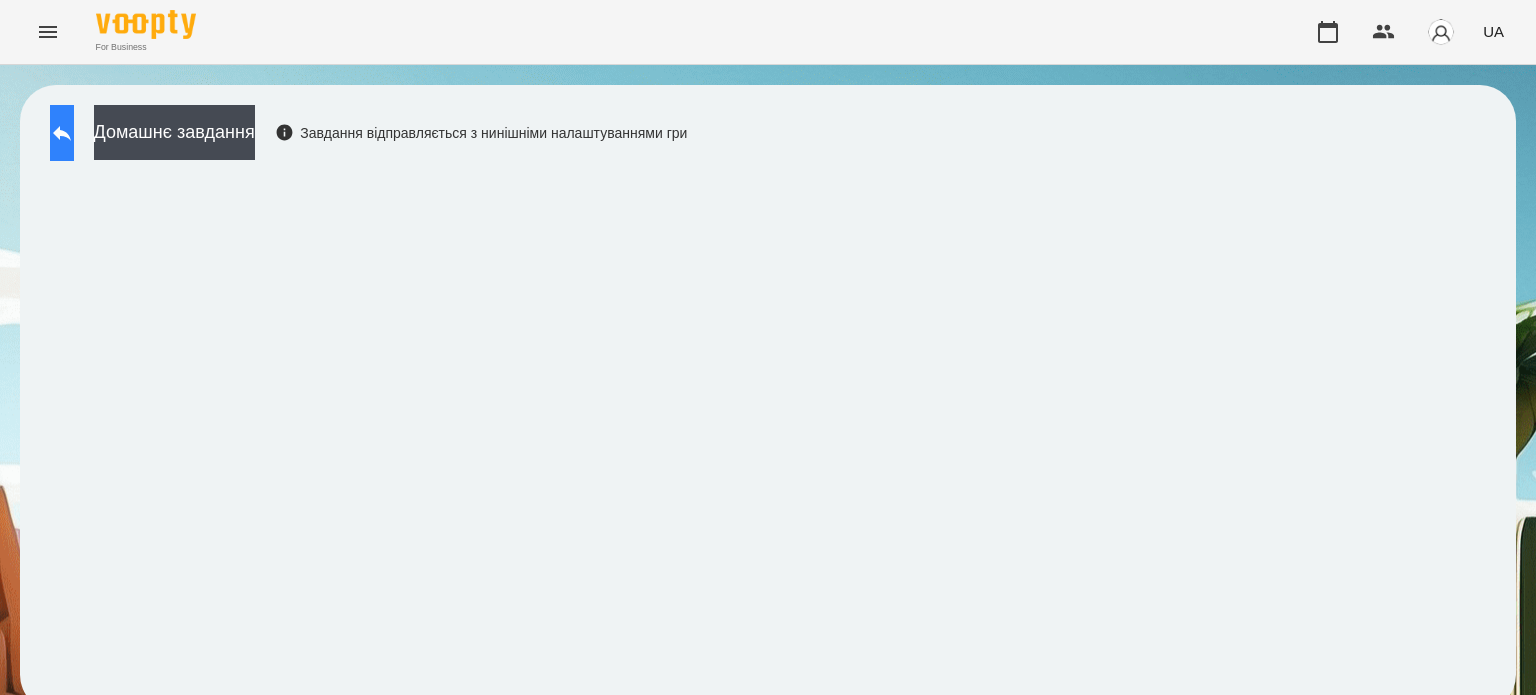 click 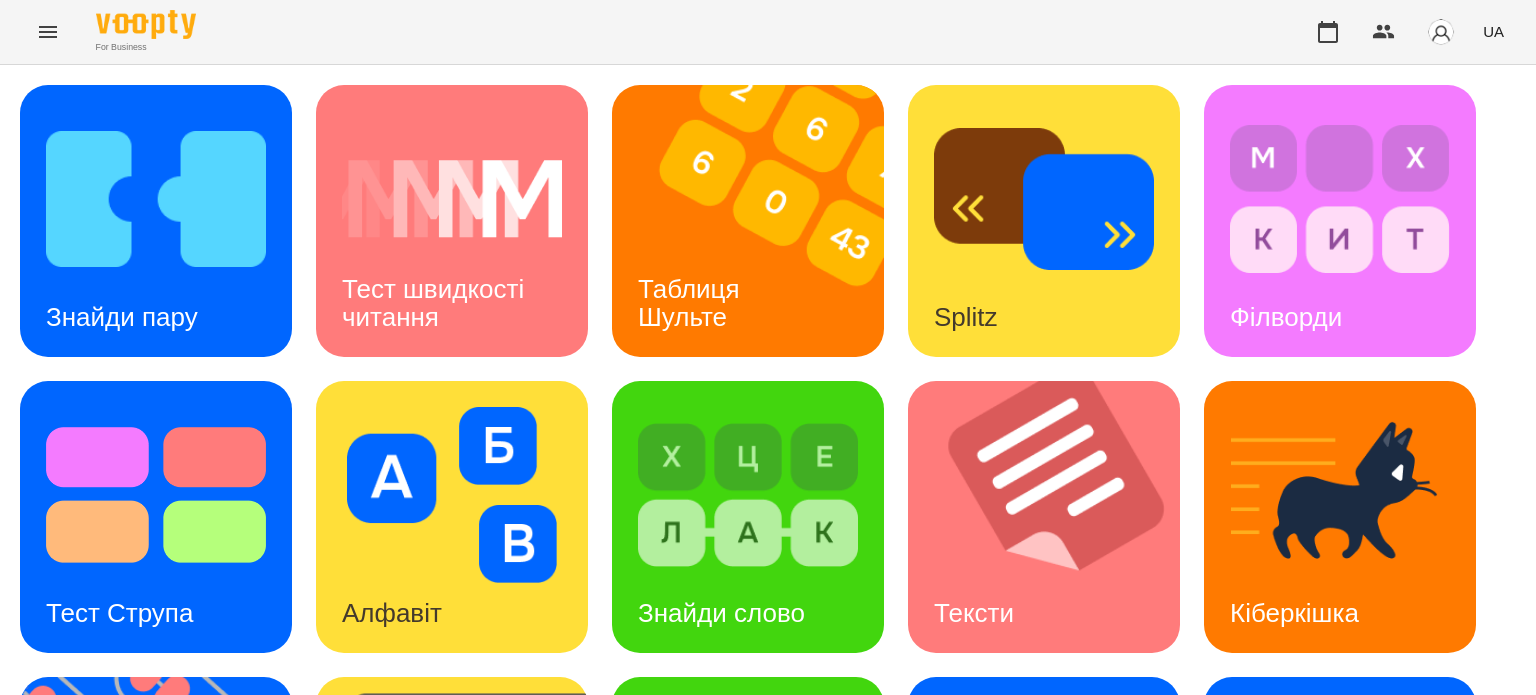 scroll, scrollTop: 300, scrollLeft: 0, axis: vertical 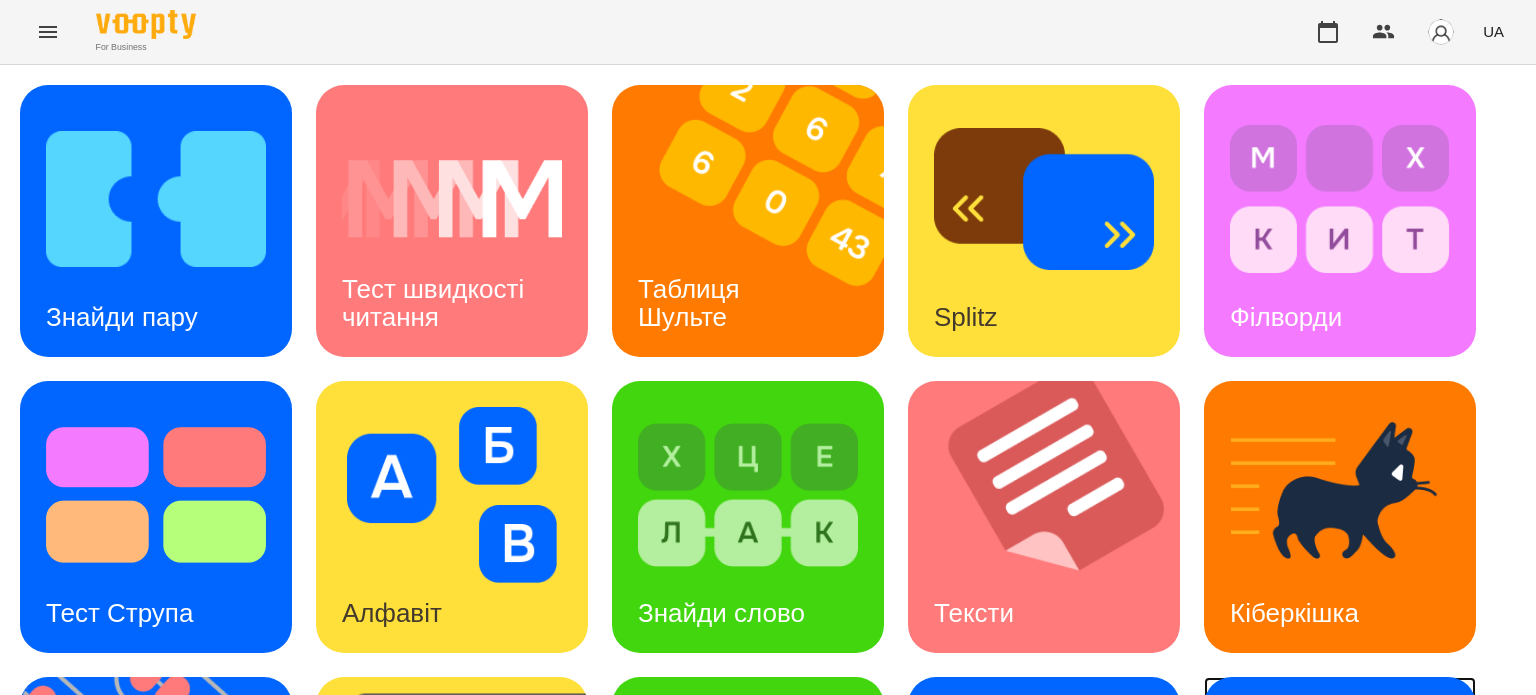 click on "Ментальний
рахунок" at bounding box center [1308, 894] 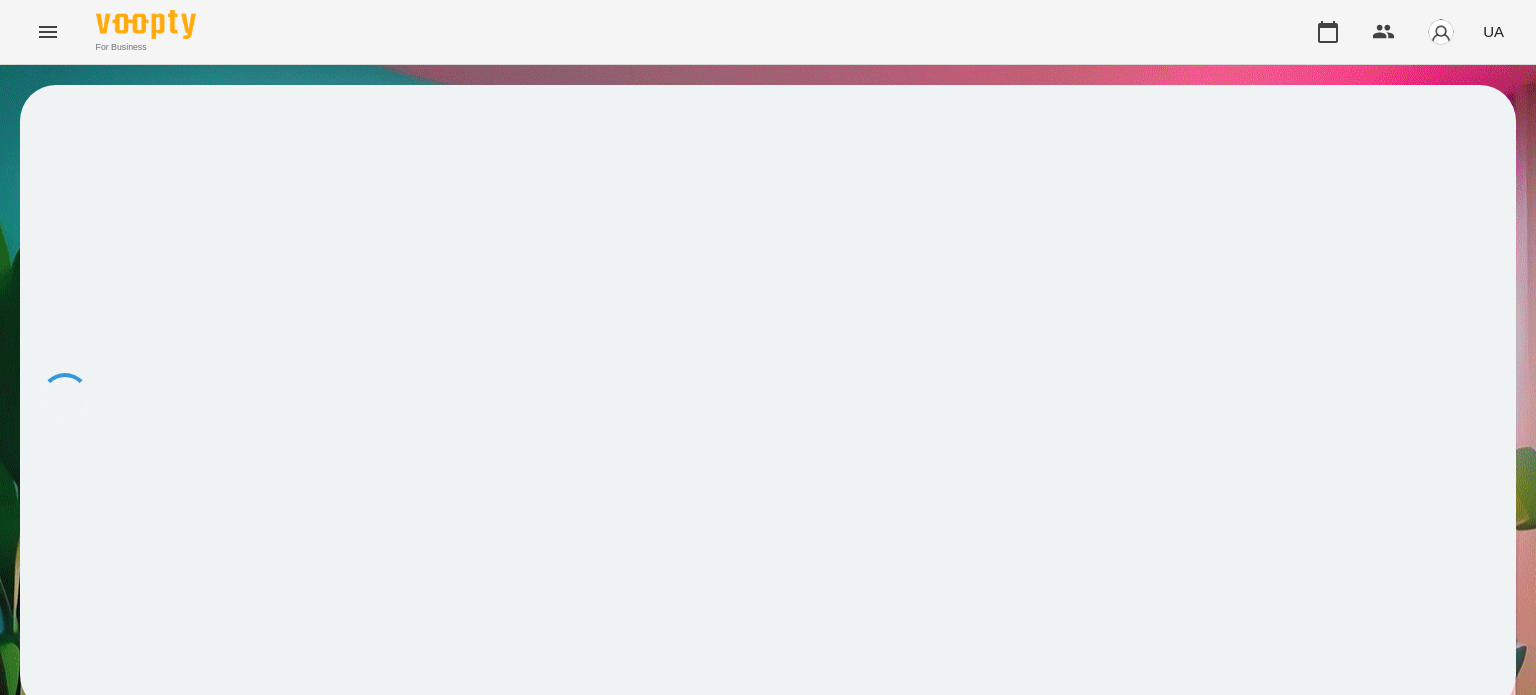 scroll, scrollTop: 0, scrollLeft: 0, axis: both 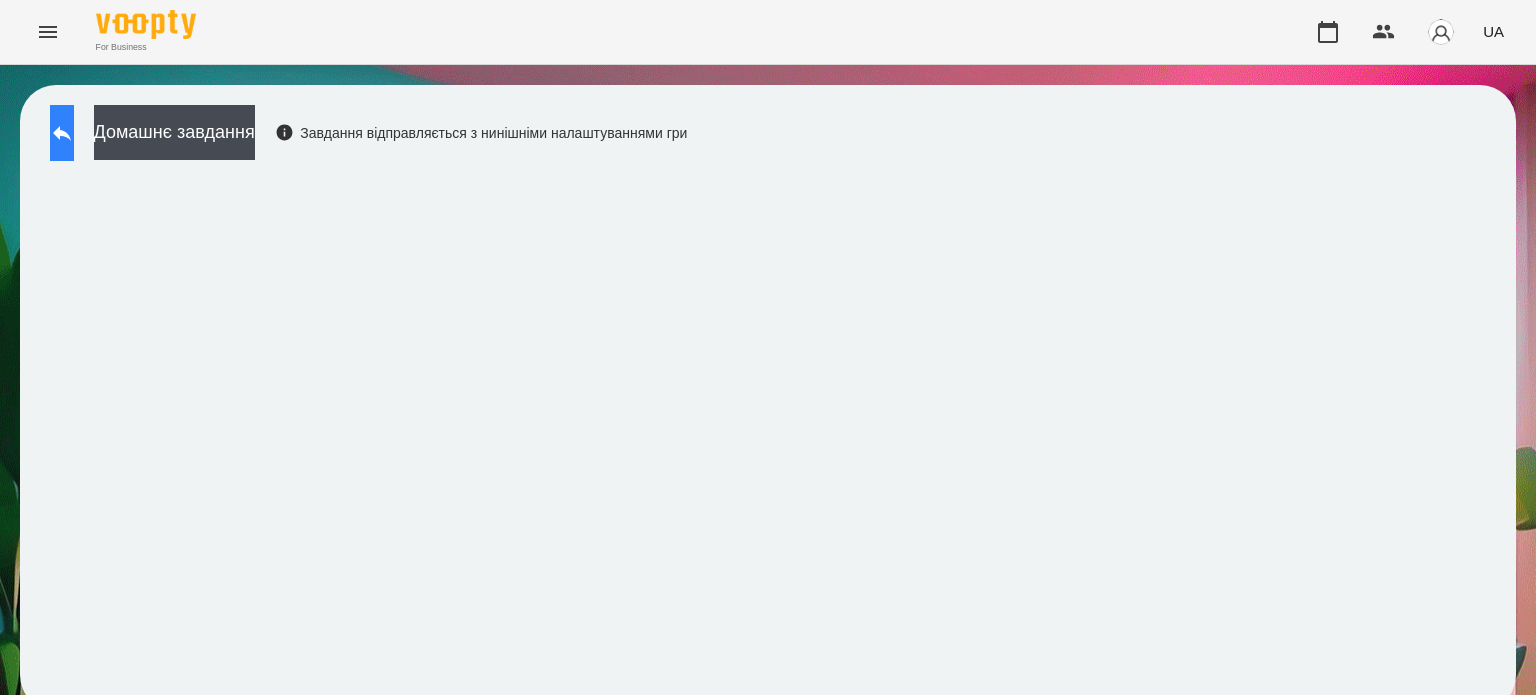 click 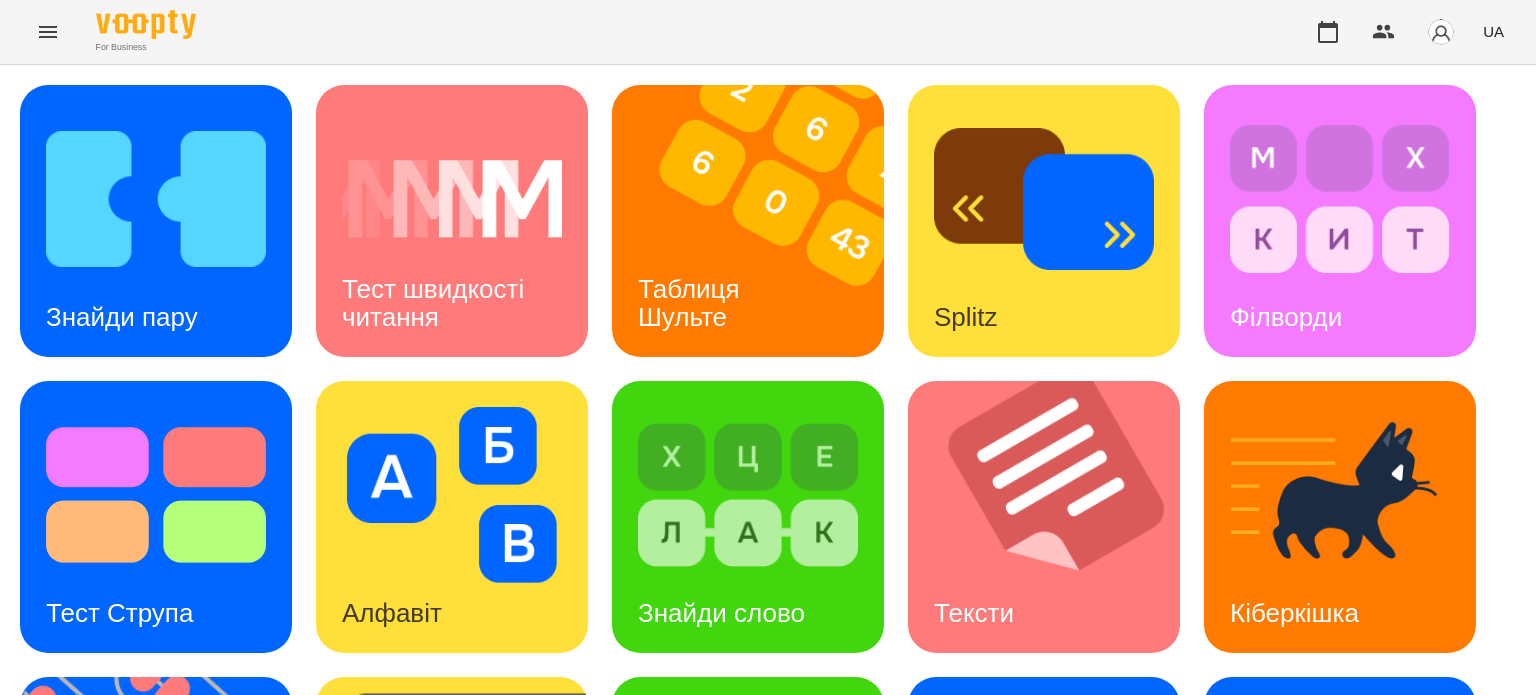 scroll, scrollTop: 0, scrollLeft: 0, axis: both 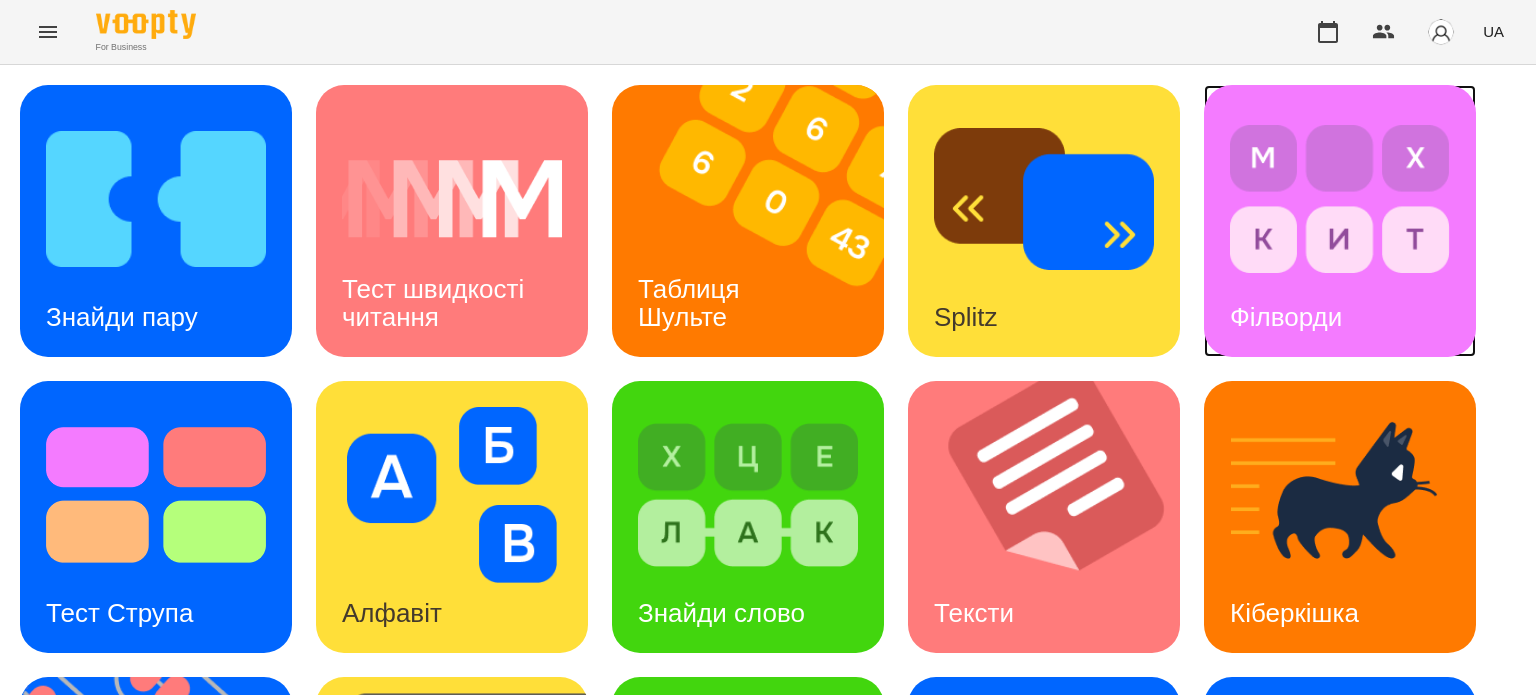 click on "Філворди" at bounding box center [1286, 317] 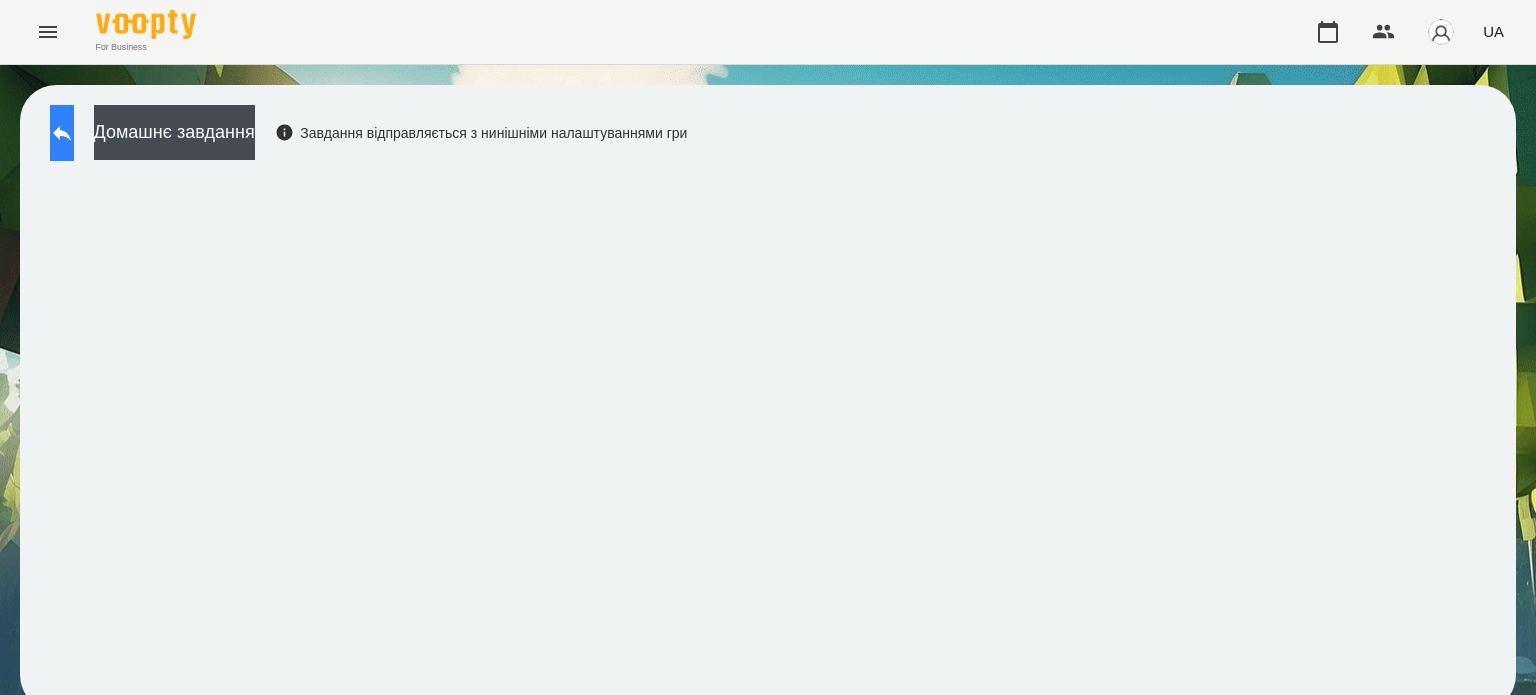 click 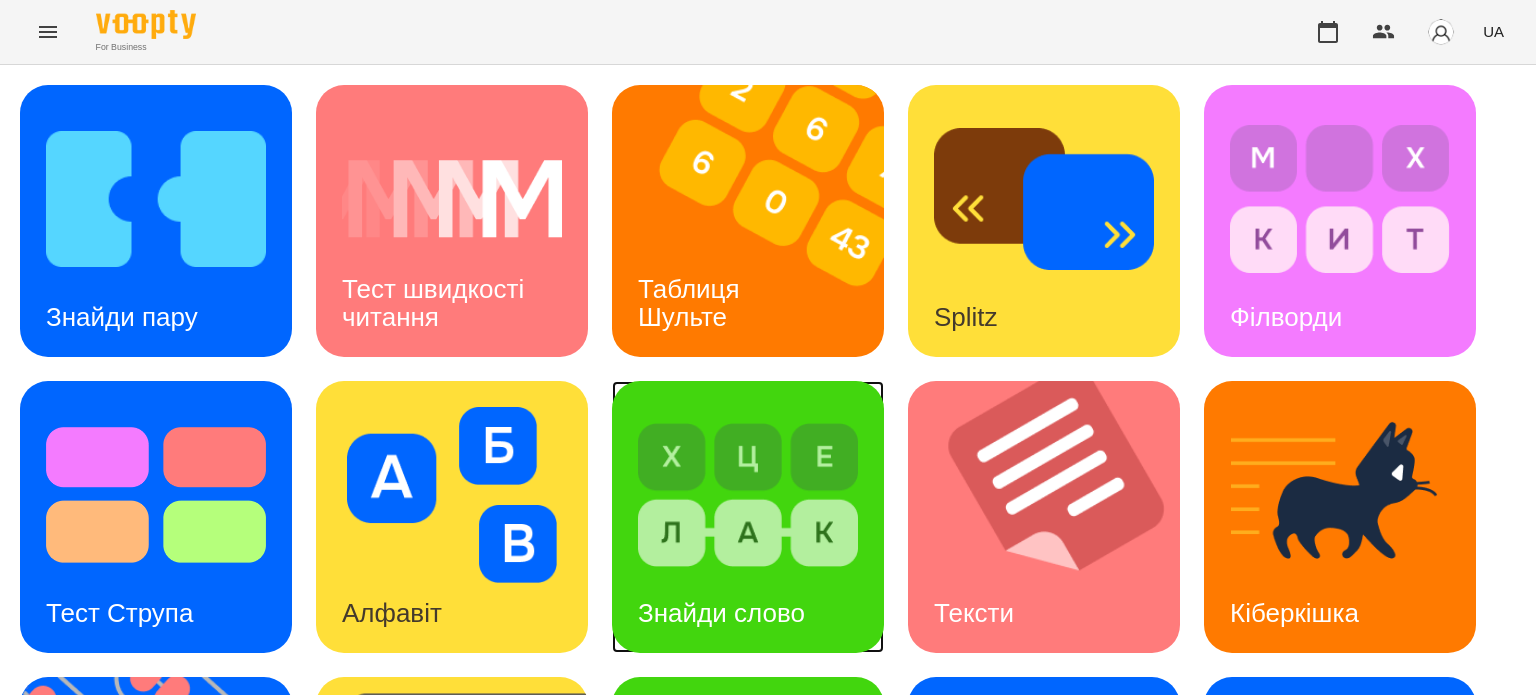 click at bounding box center (748, 495) 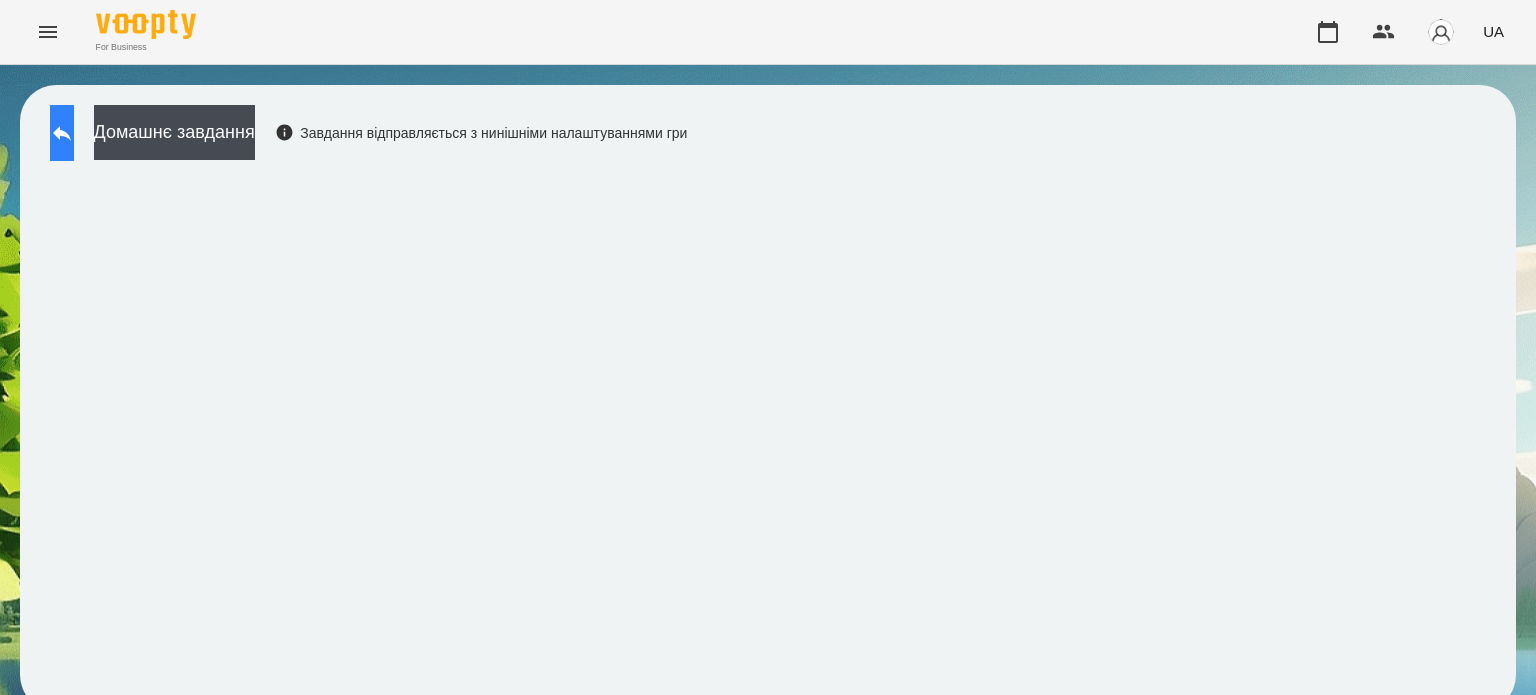 click at bounding box center [62, 133] 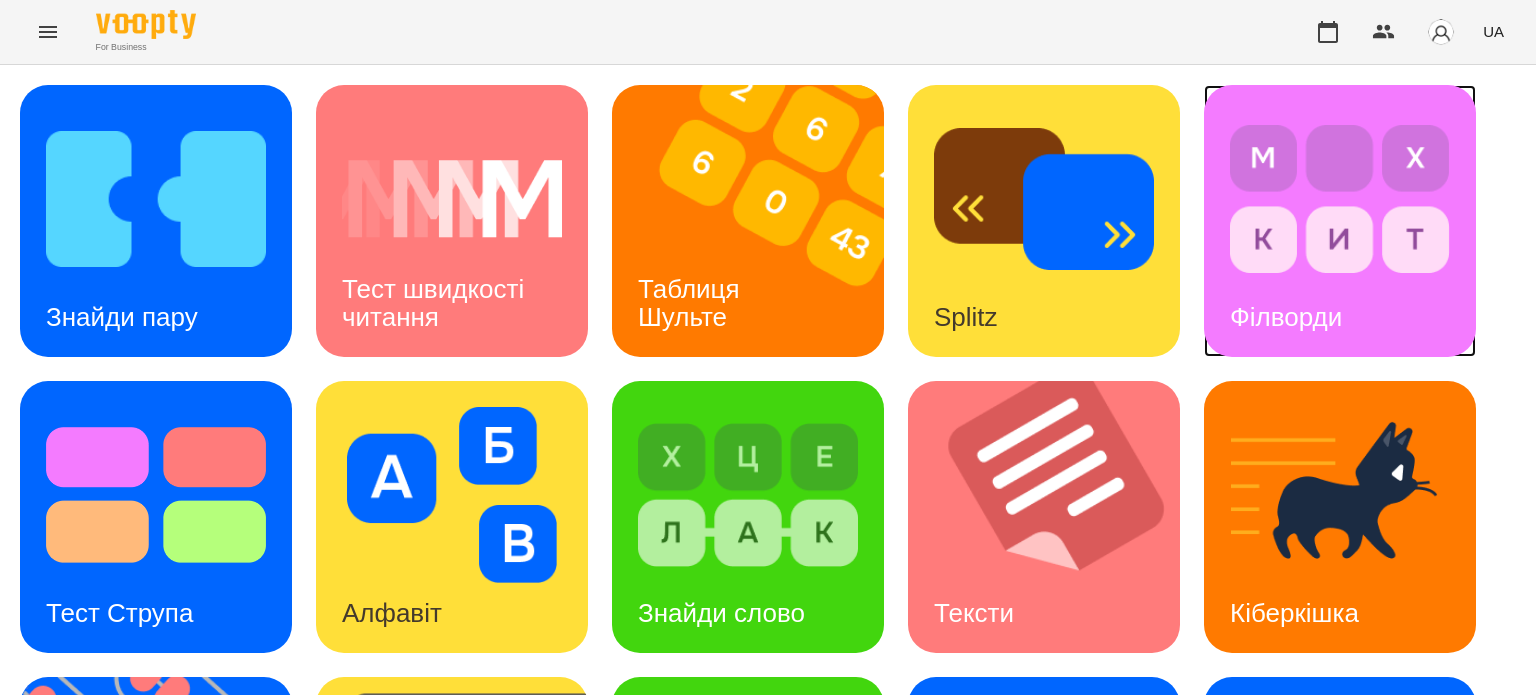 click on "Філворди" at bounding box center (1286, 317) 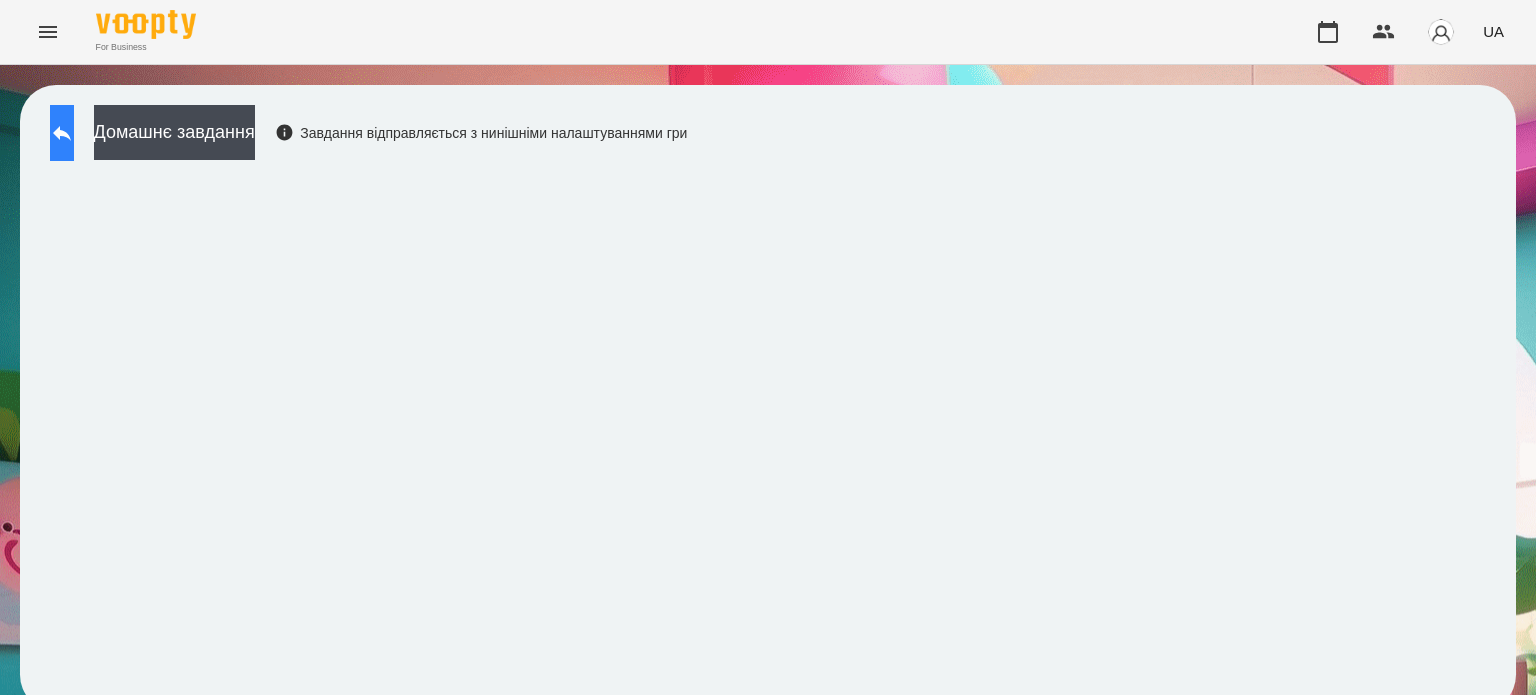 click 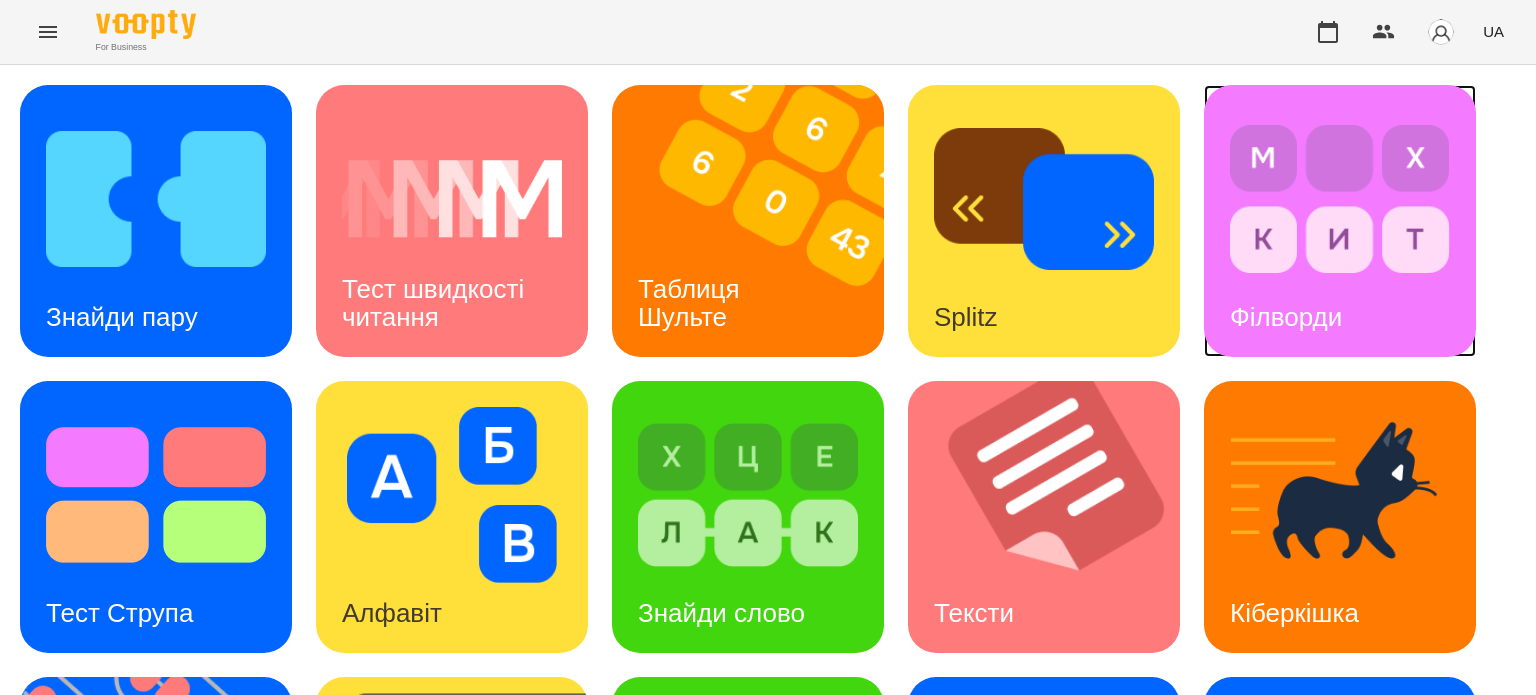 click on "Філворди" at bounding box center [1286, 317] 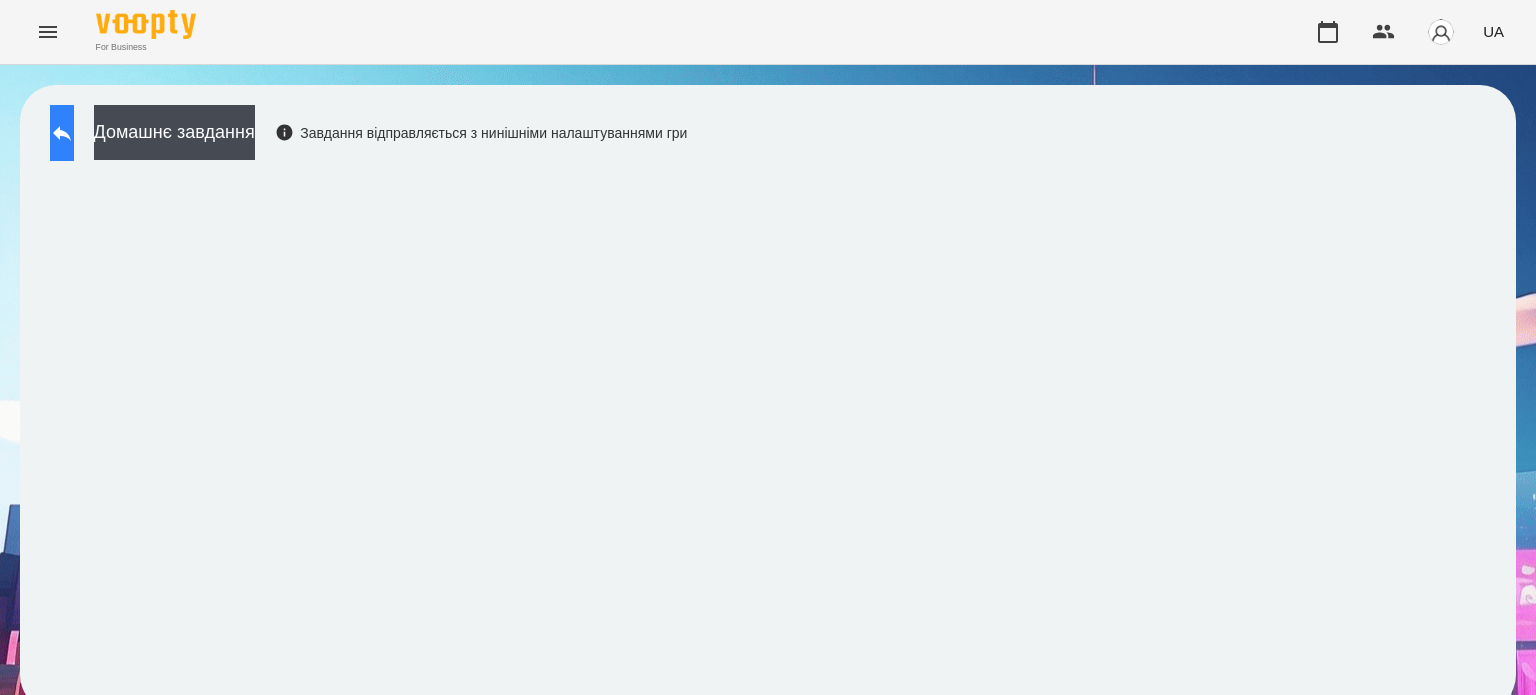 click 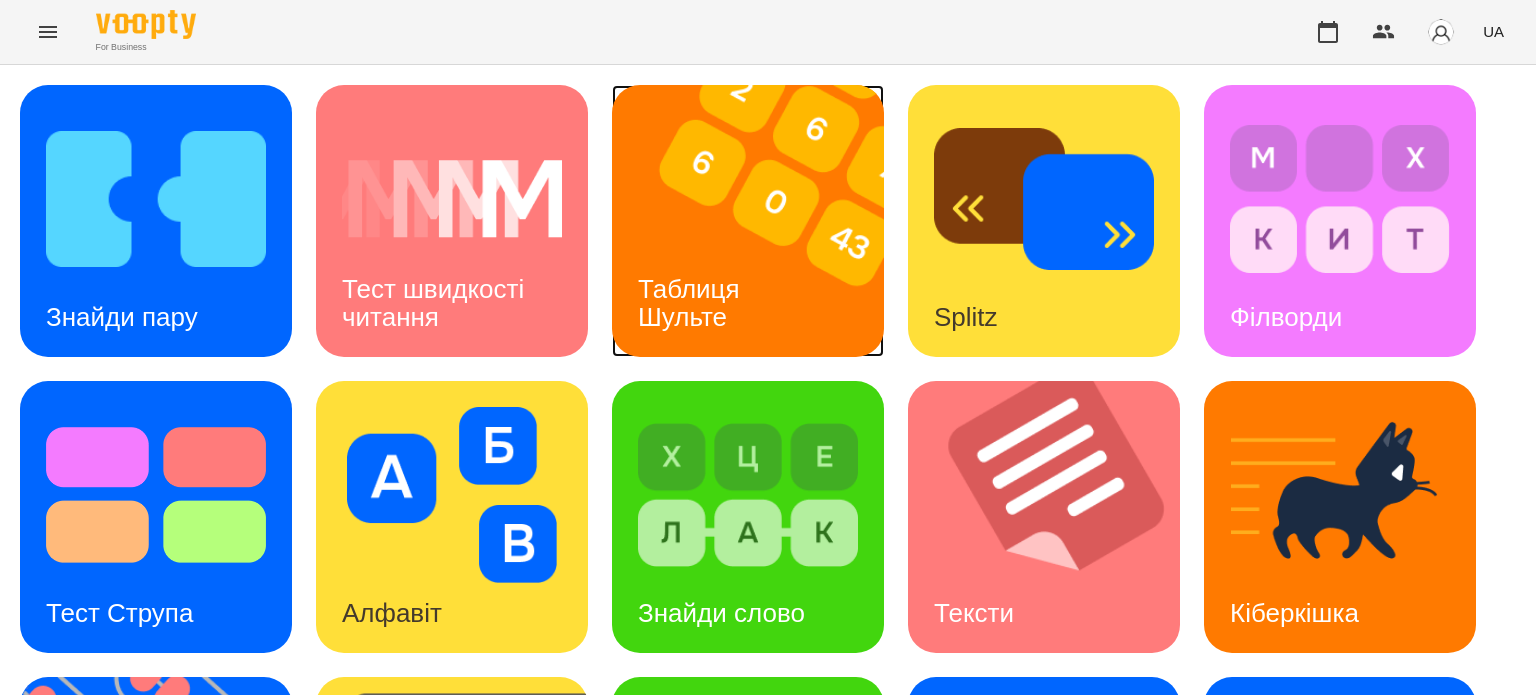 click on "Таблиця
Шульте" at bounding box center (692, 303) 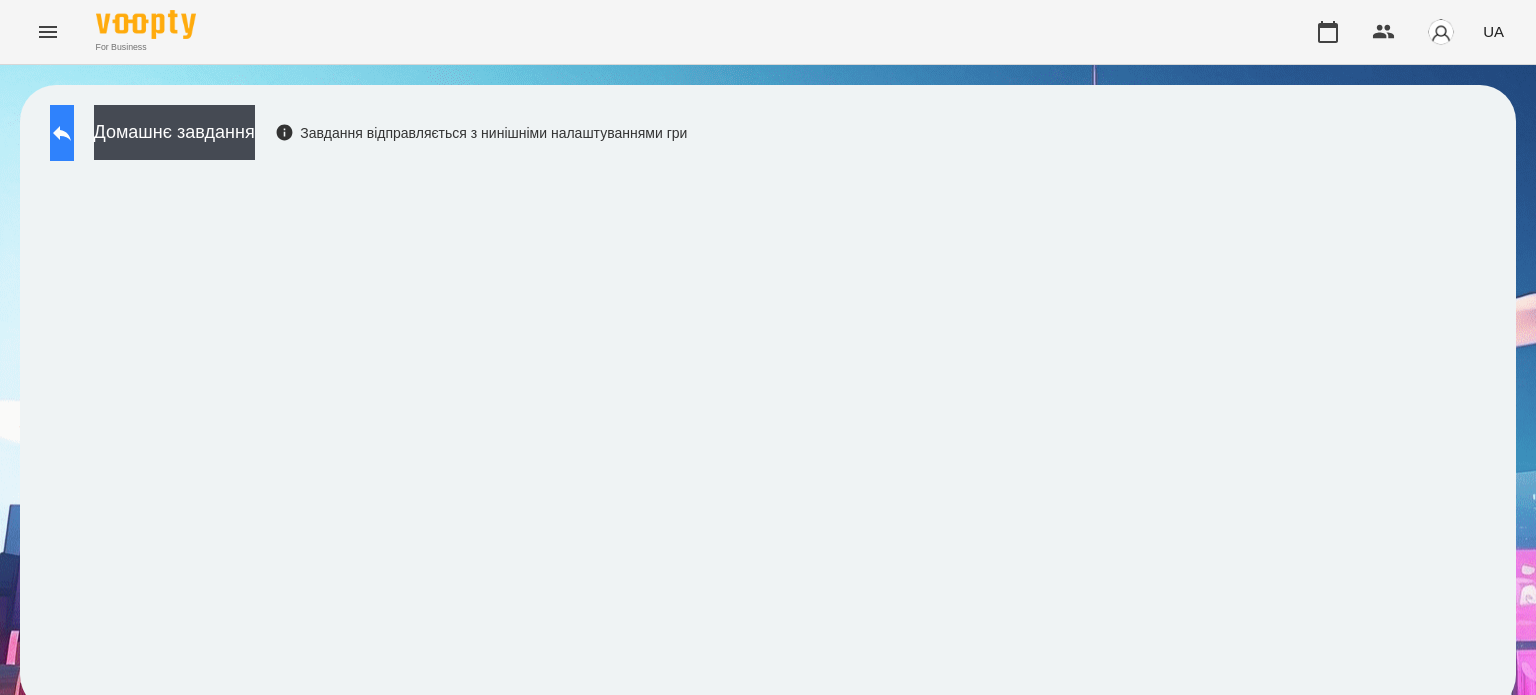 click 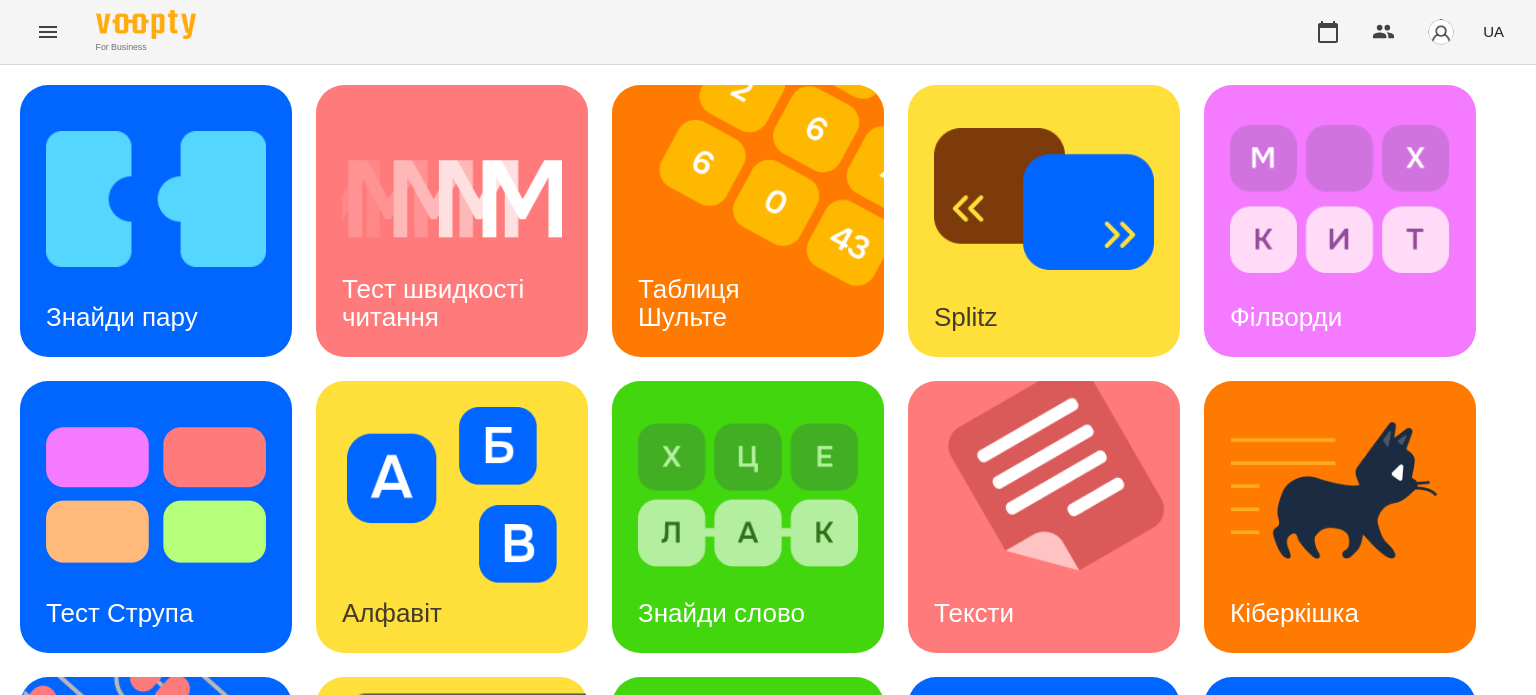 scroll, scrollTop: 500, scrollLeft: 0, axis: vertical 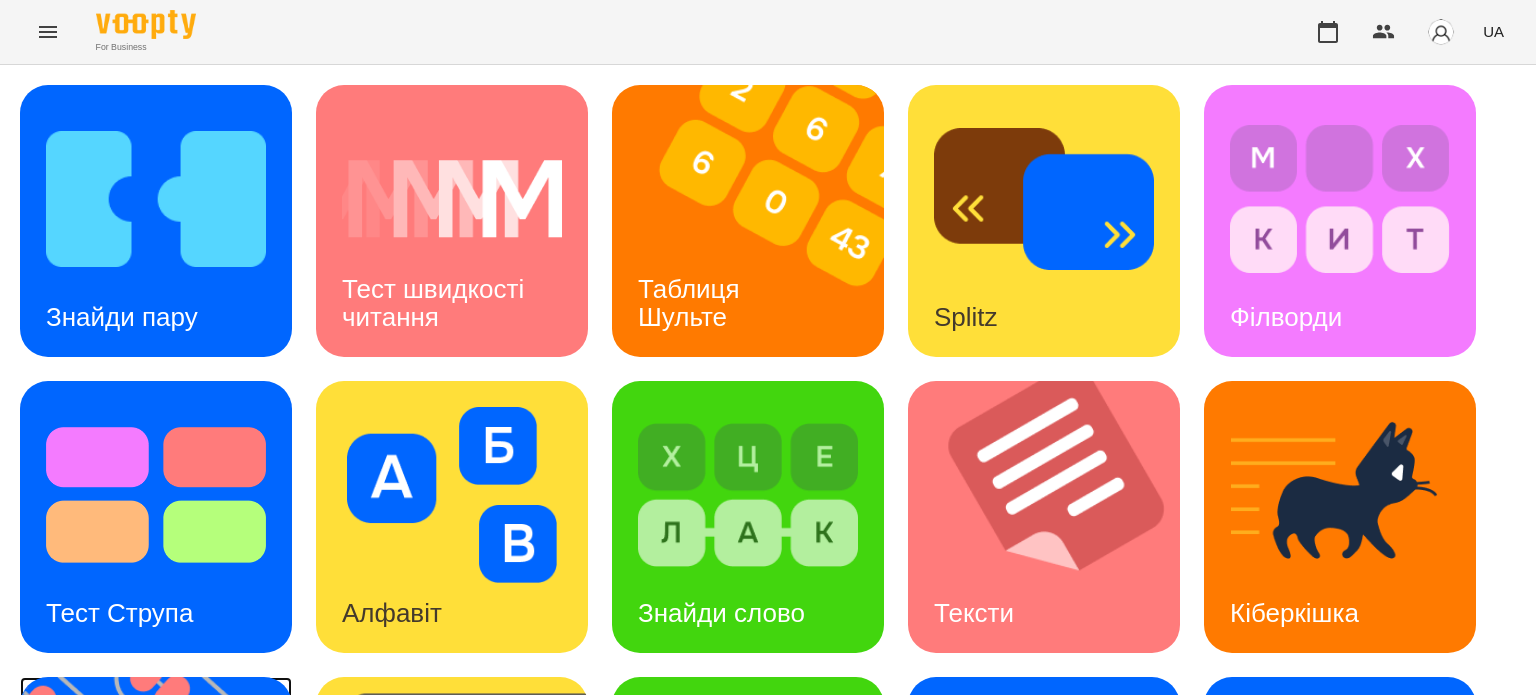 click on "Флешкарти" at bounding box center [114, 909] 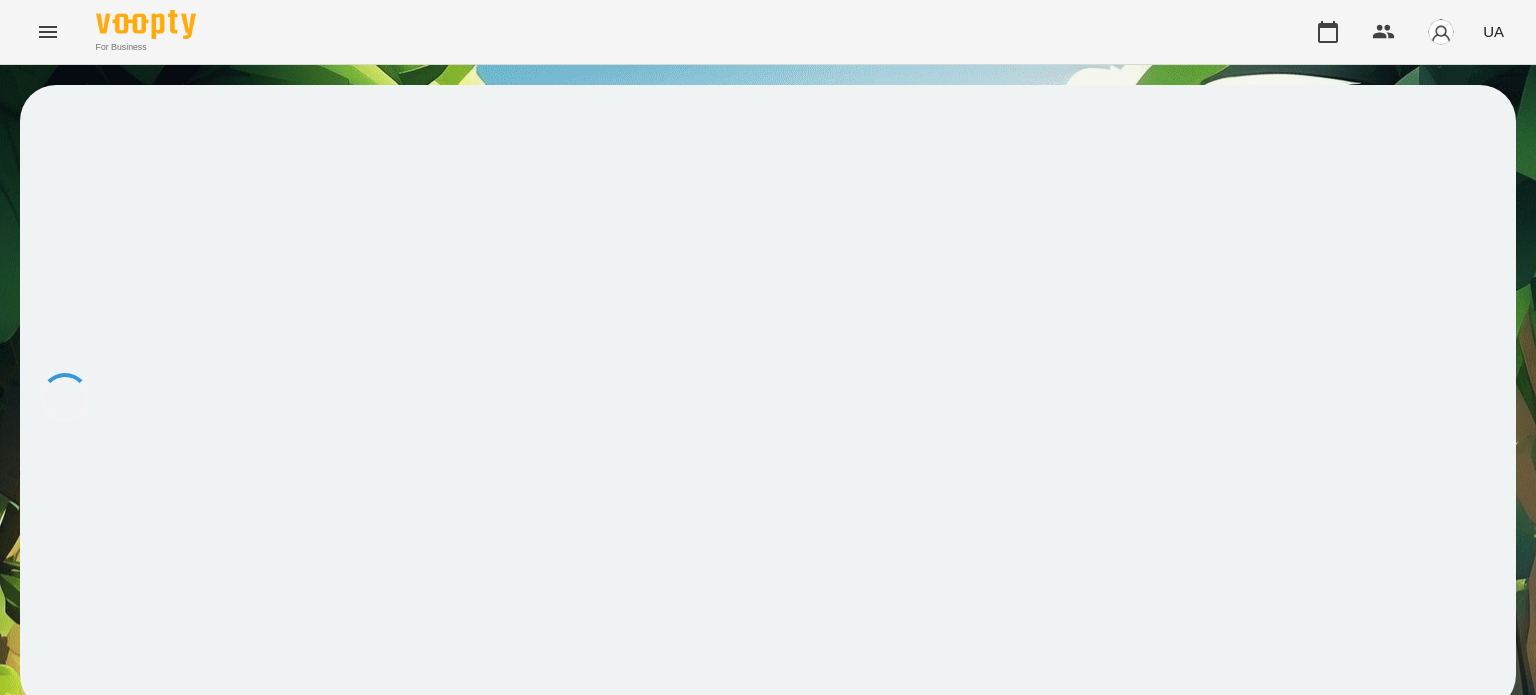 scroll, scrollTop: 0, scrollLeft: 0, axis: both 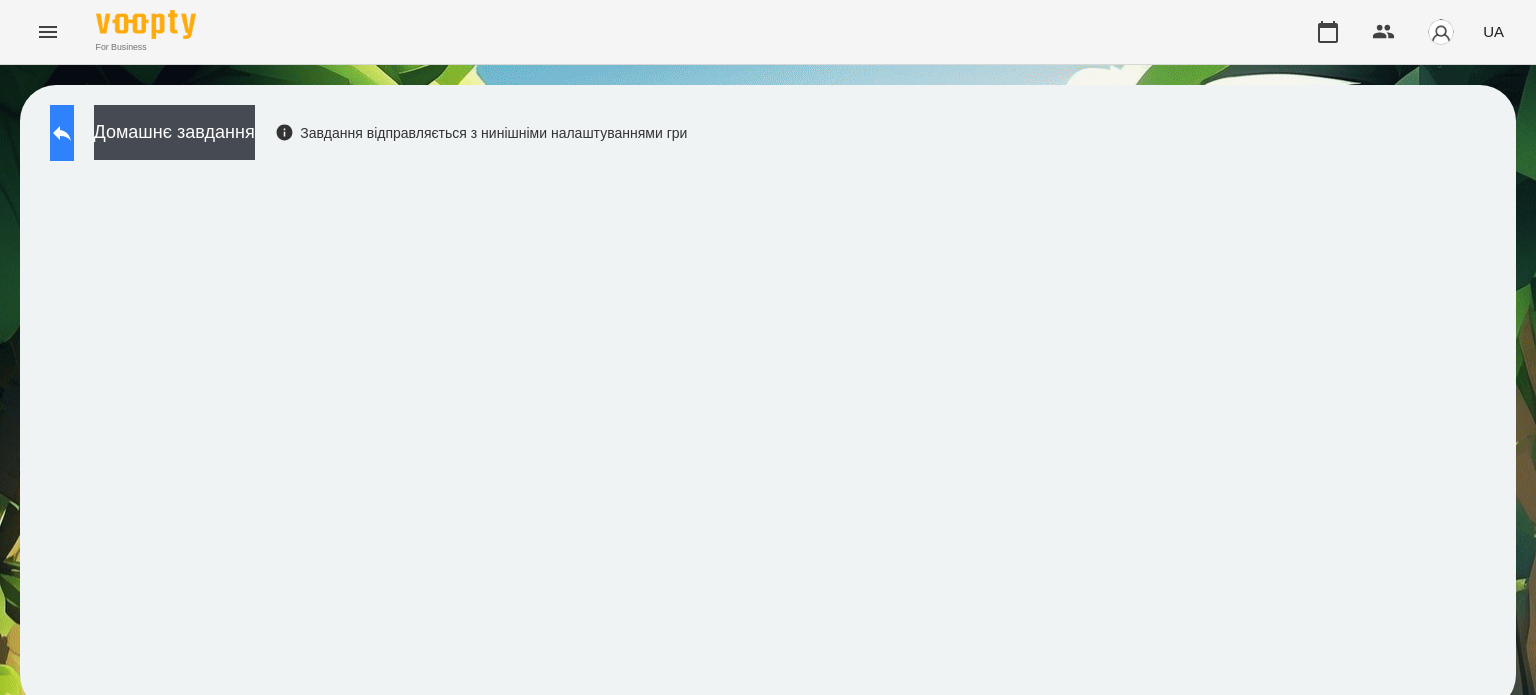 click 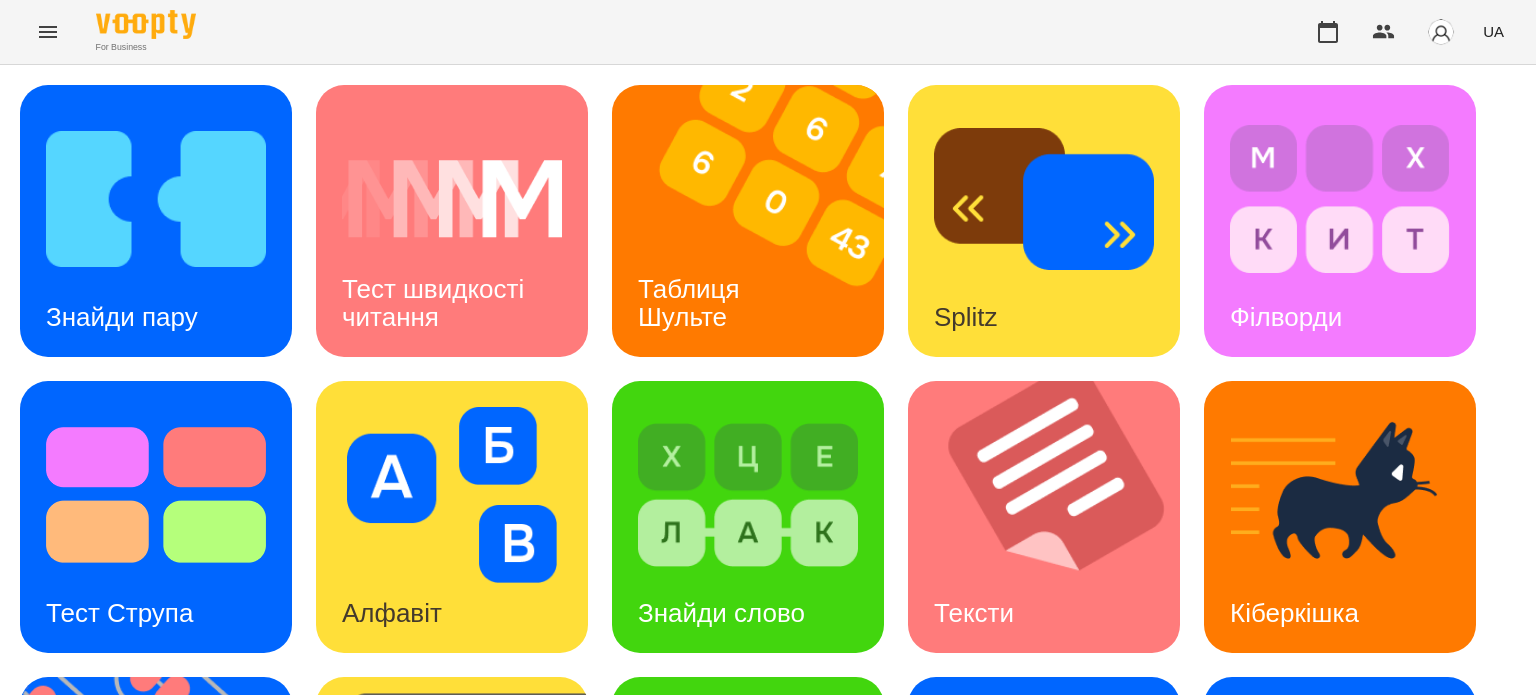 scroll, scrollTop: 400, scrollLeft: 0, axis: vertical 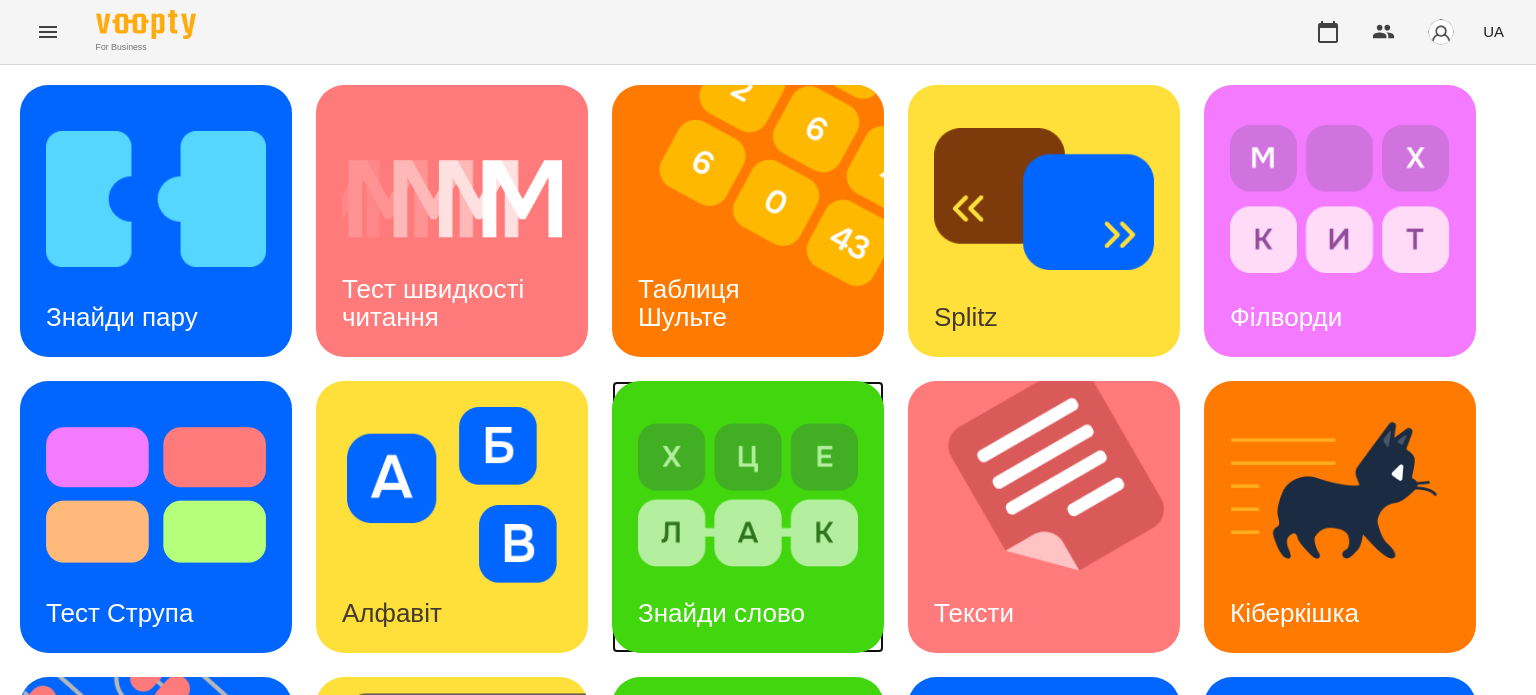 click on "Знайди слово" at bounding box center (721, 613) 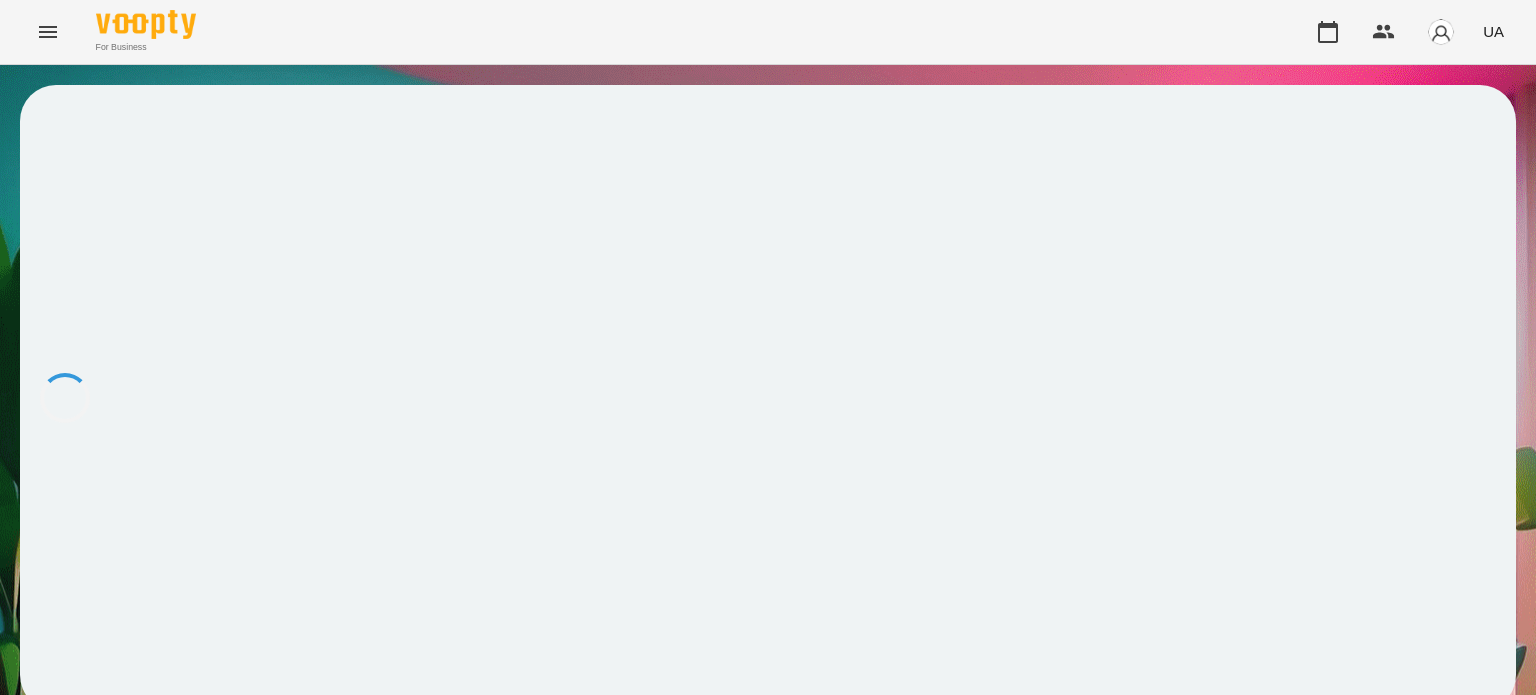 scroll, scrollTop: 0, scrollLeft: 0, axis: both 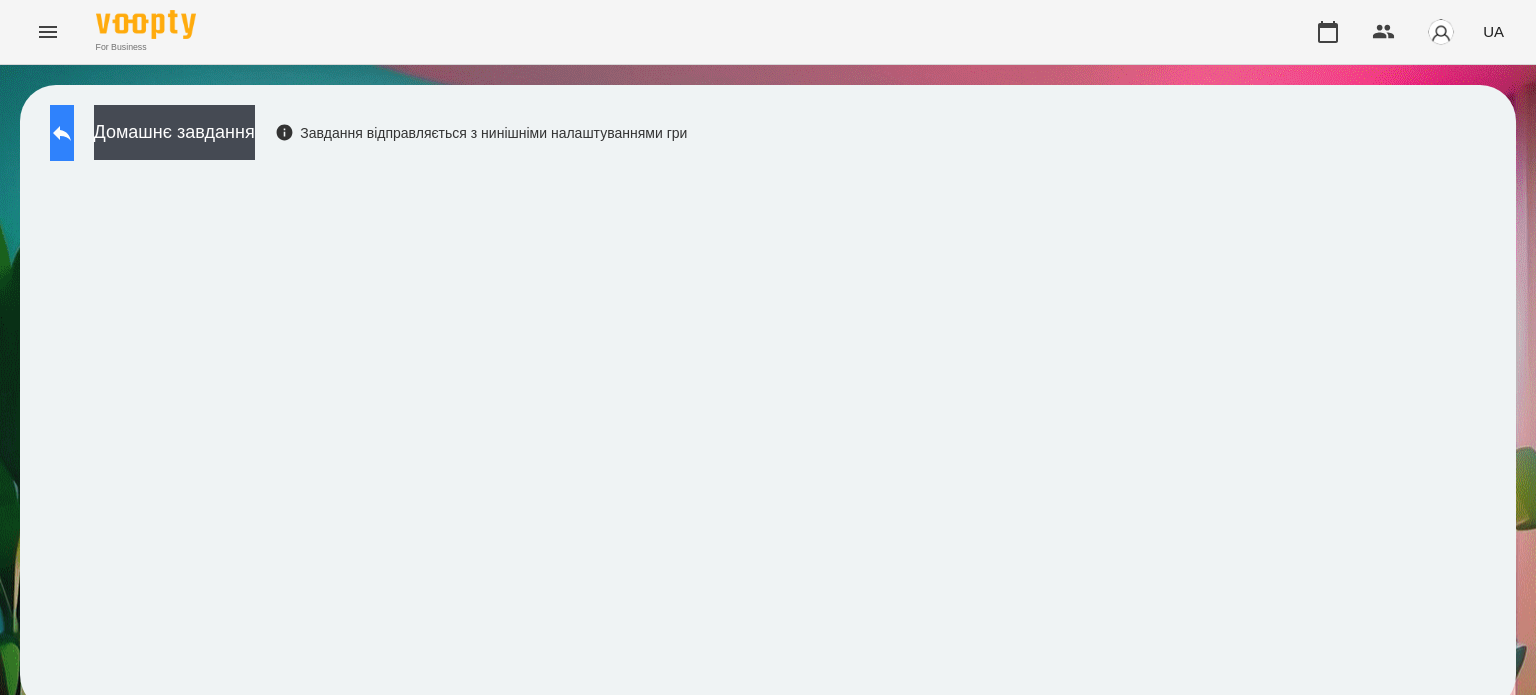click at bounding box center (62, 133) 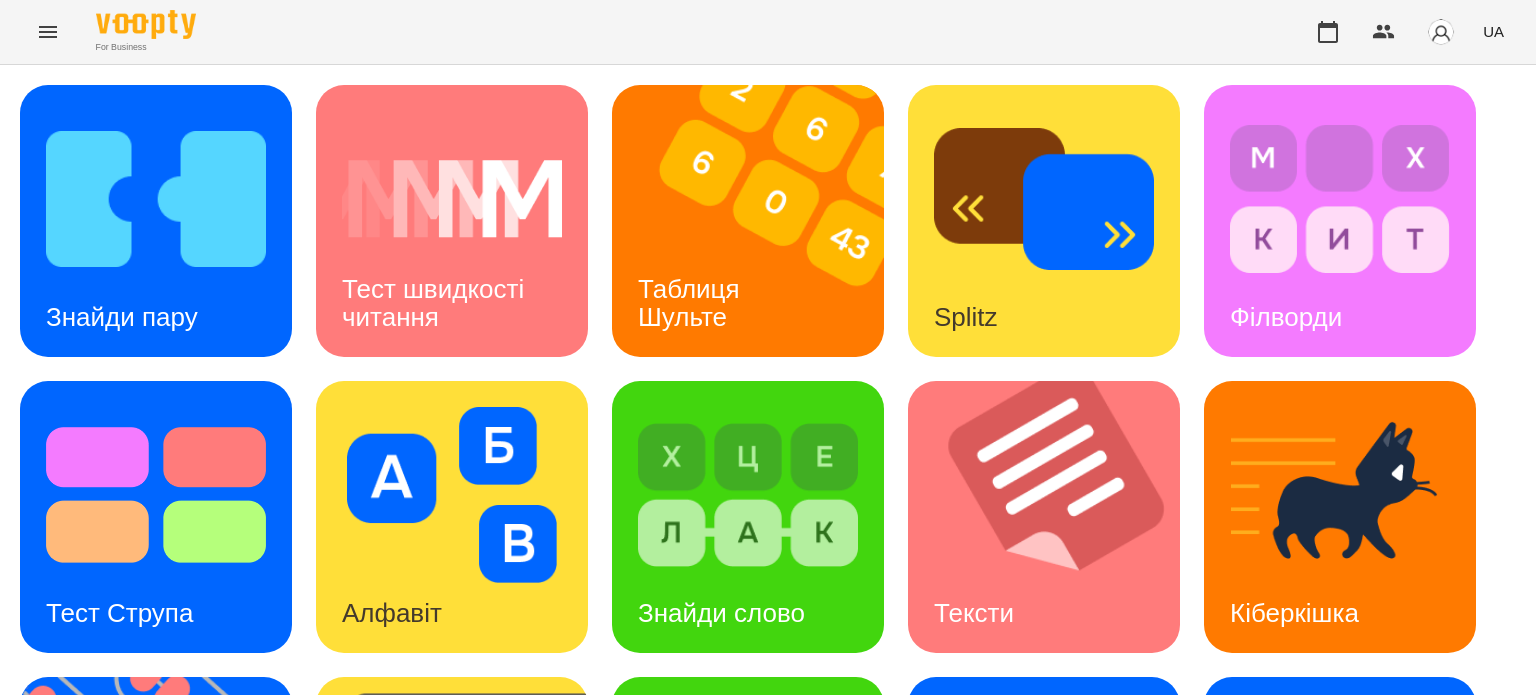 scroll, scrollTop: 0, scrollLeft: 0, axis: both 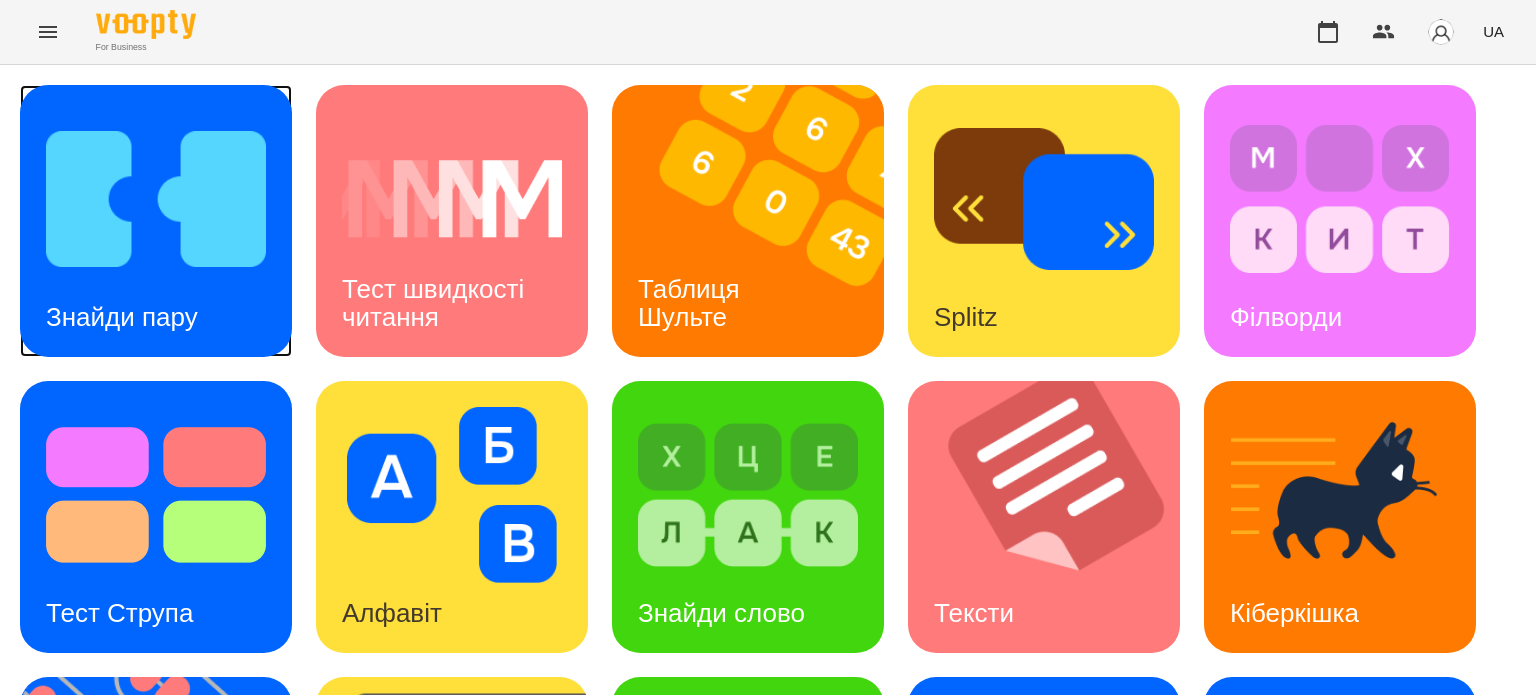 click on "Знайди пару" at bounding box center [122, 317] 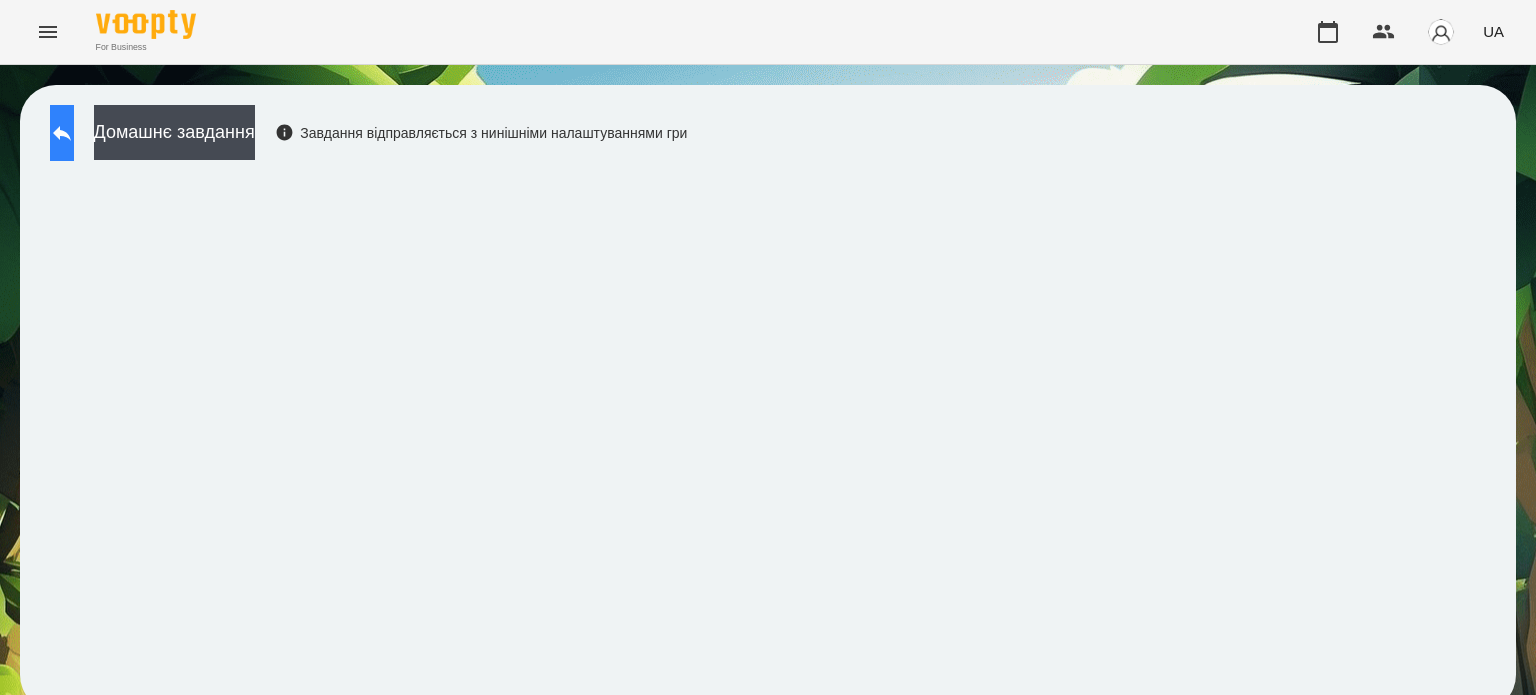 click 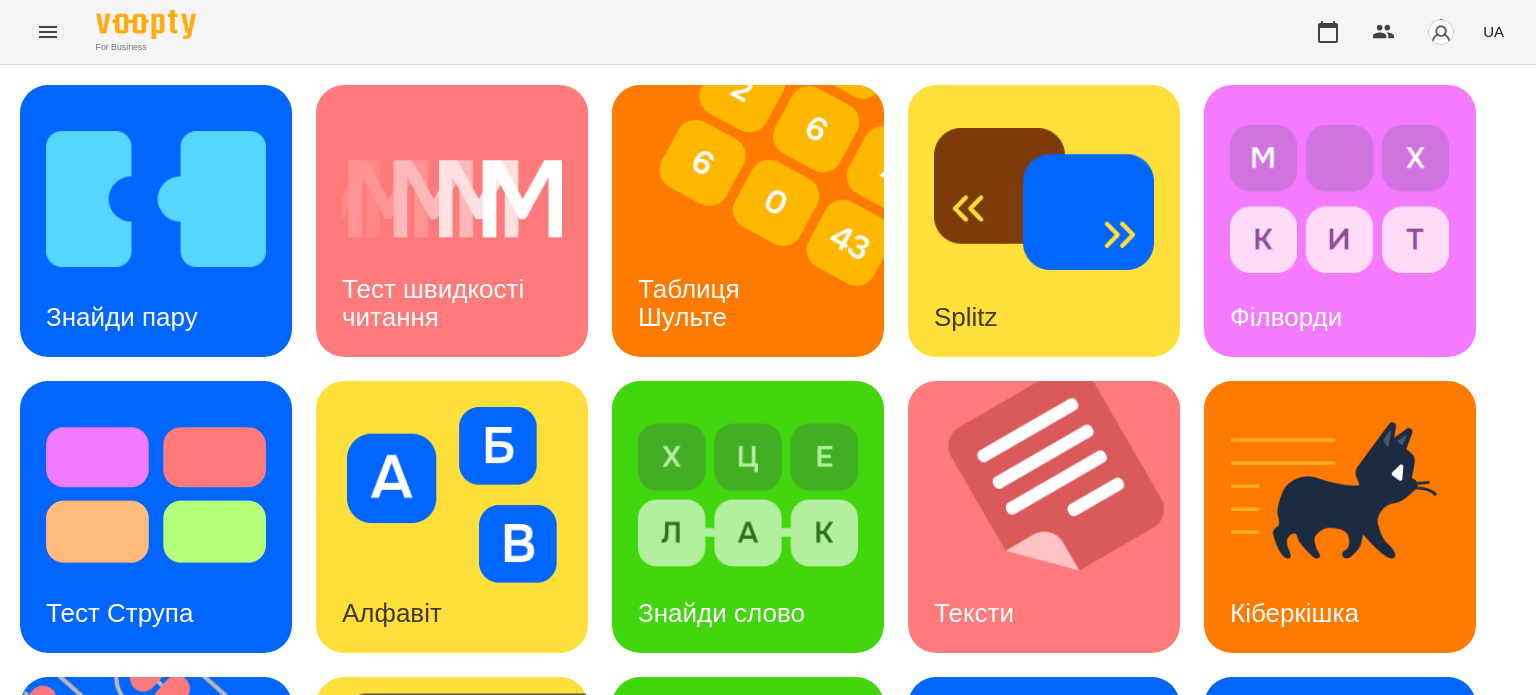 scroll, scrollTop: 341, scrollLeft: 0, axis: vertical 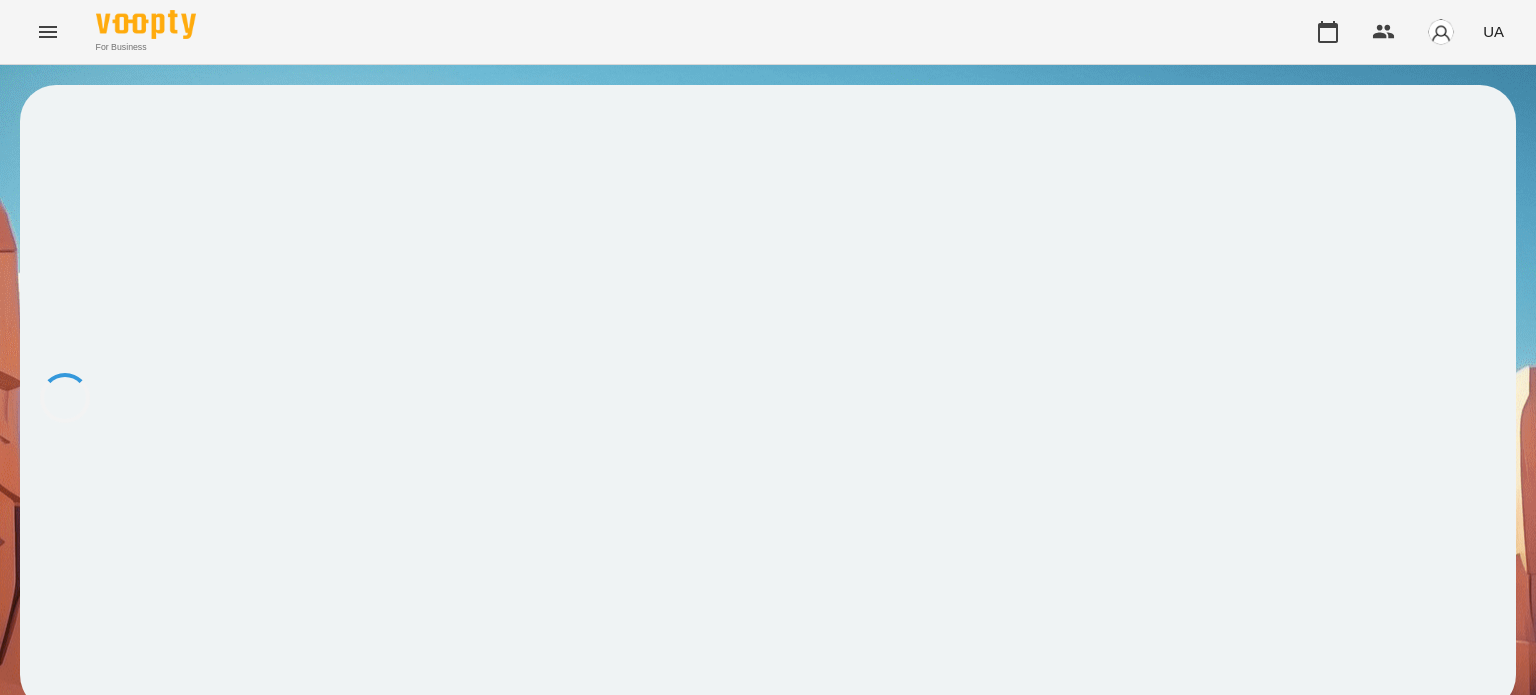 click at bounding box center (768, 398) 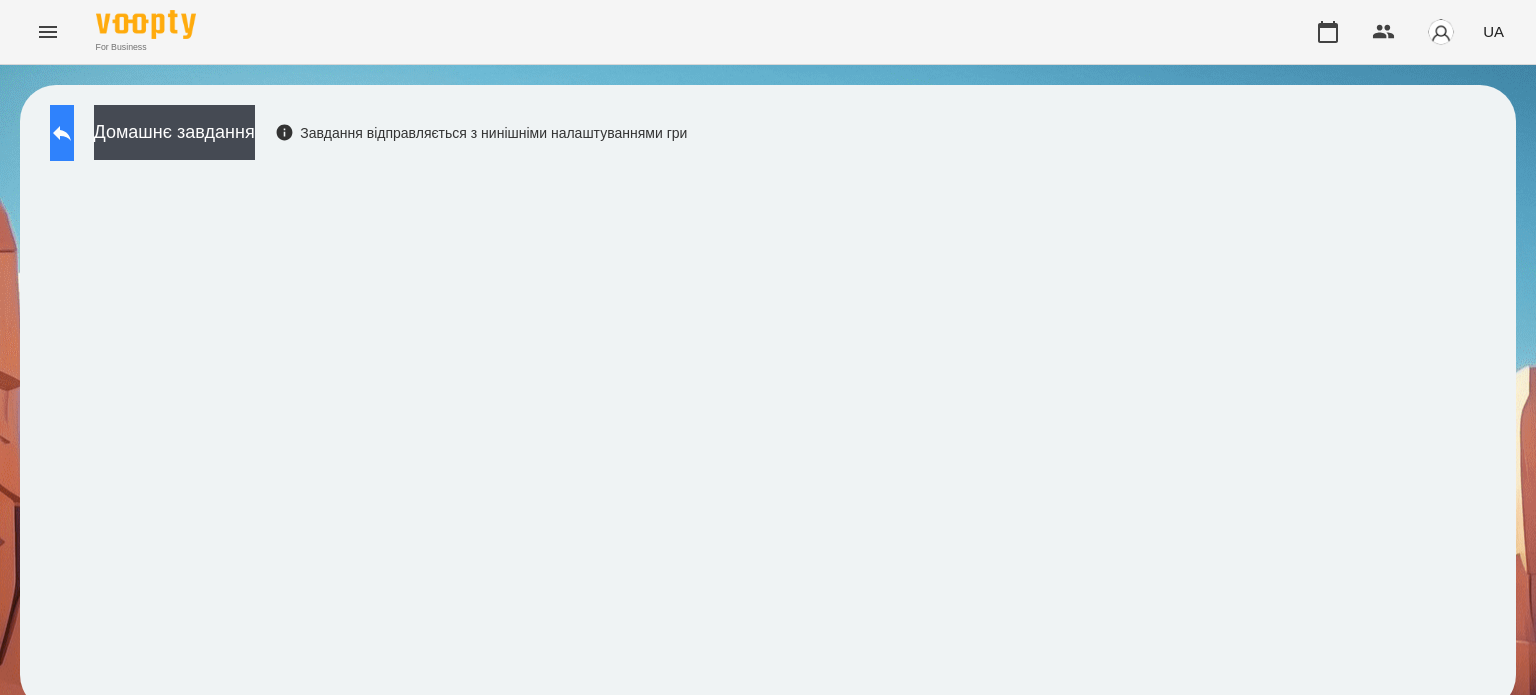 click 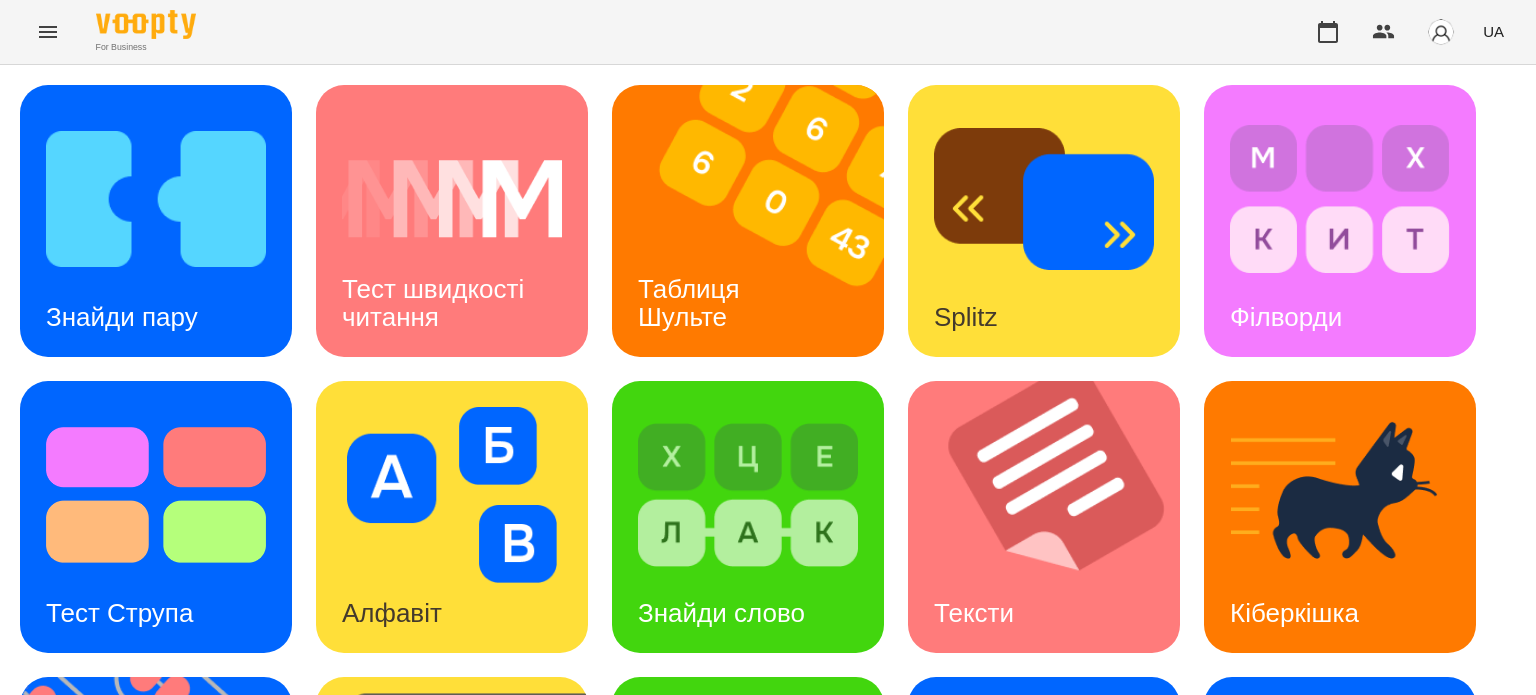scroll, scrollTop: 569, scrollLeft: 0, axis: vertical 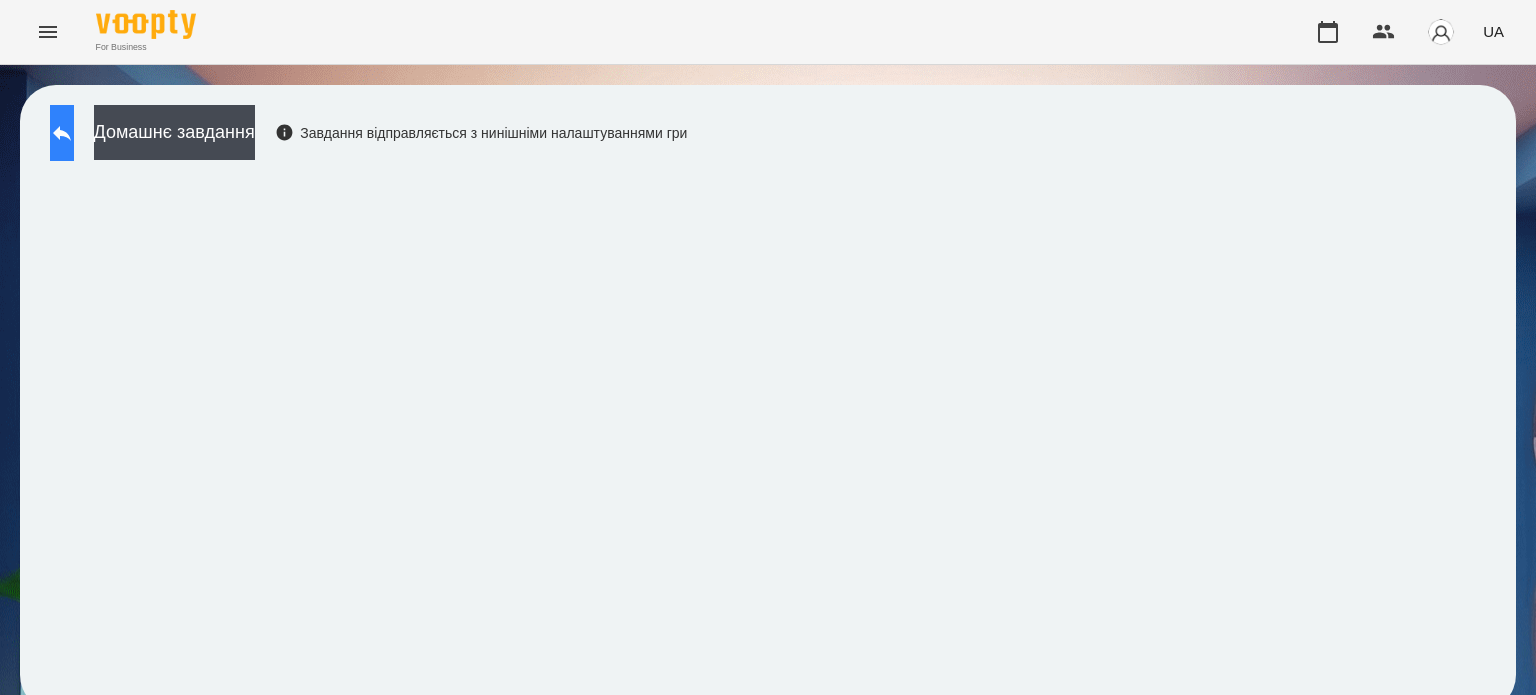 click 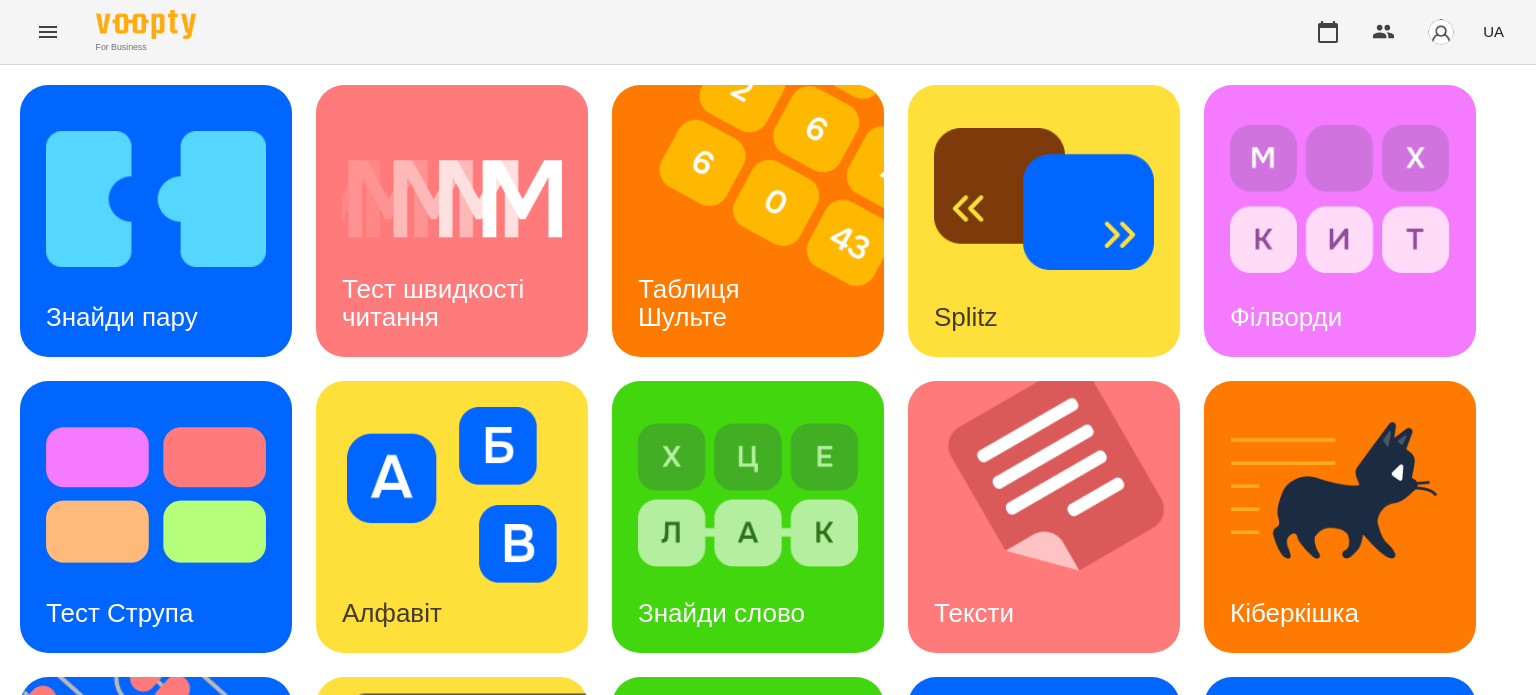 scroll, scrollTop: 300, scrollLeft: 0, axis: vertical 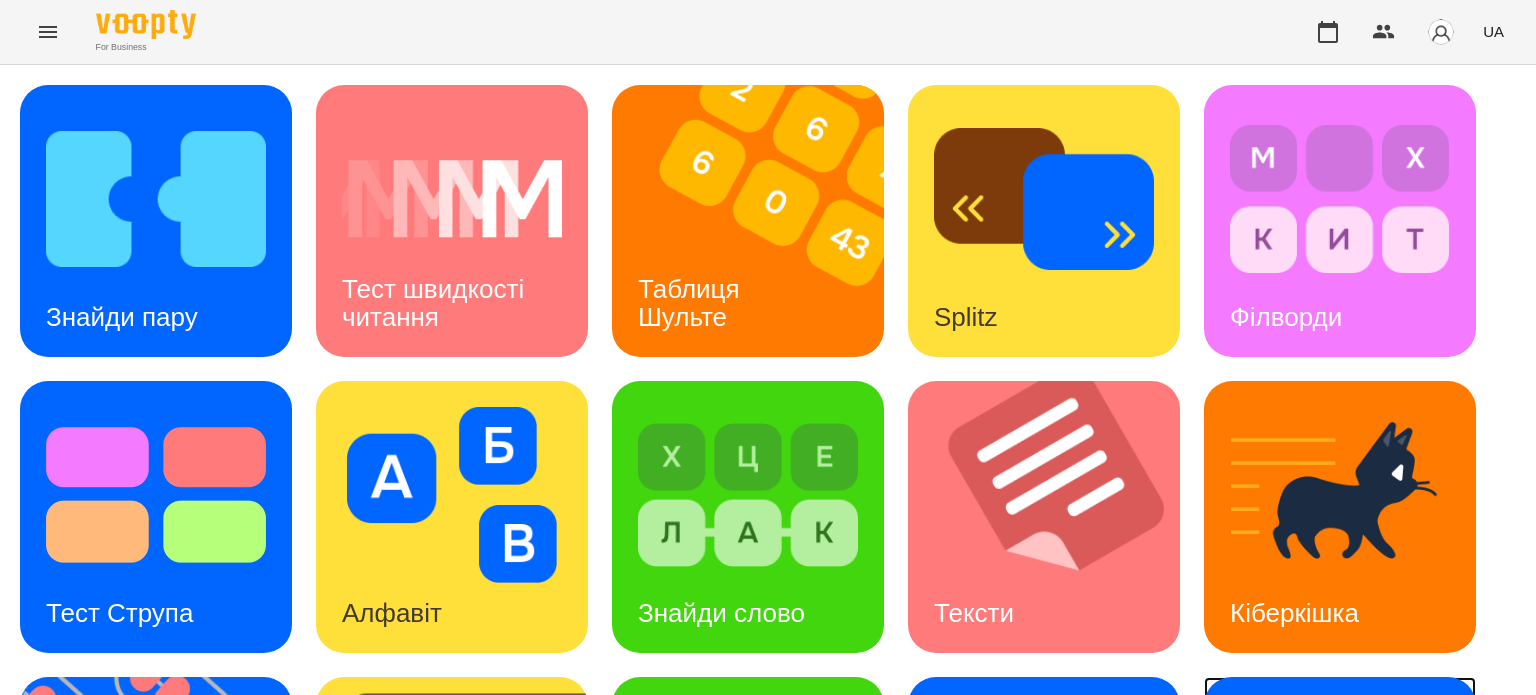 click at bounding box center [1340, 791] 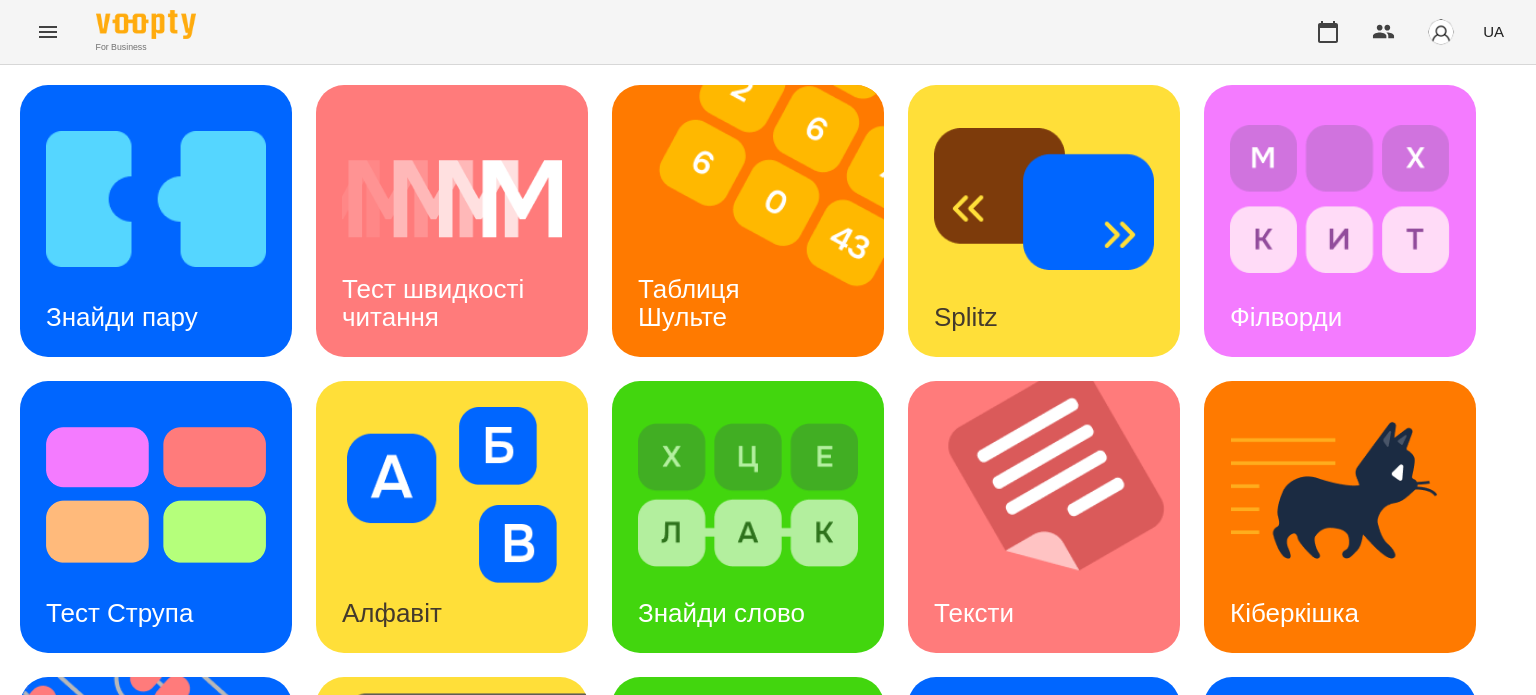 scroll, scrollTop: 0, scrollLeft: 0, axis: both 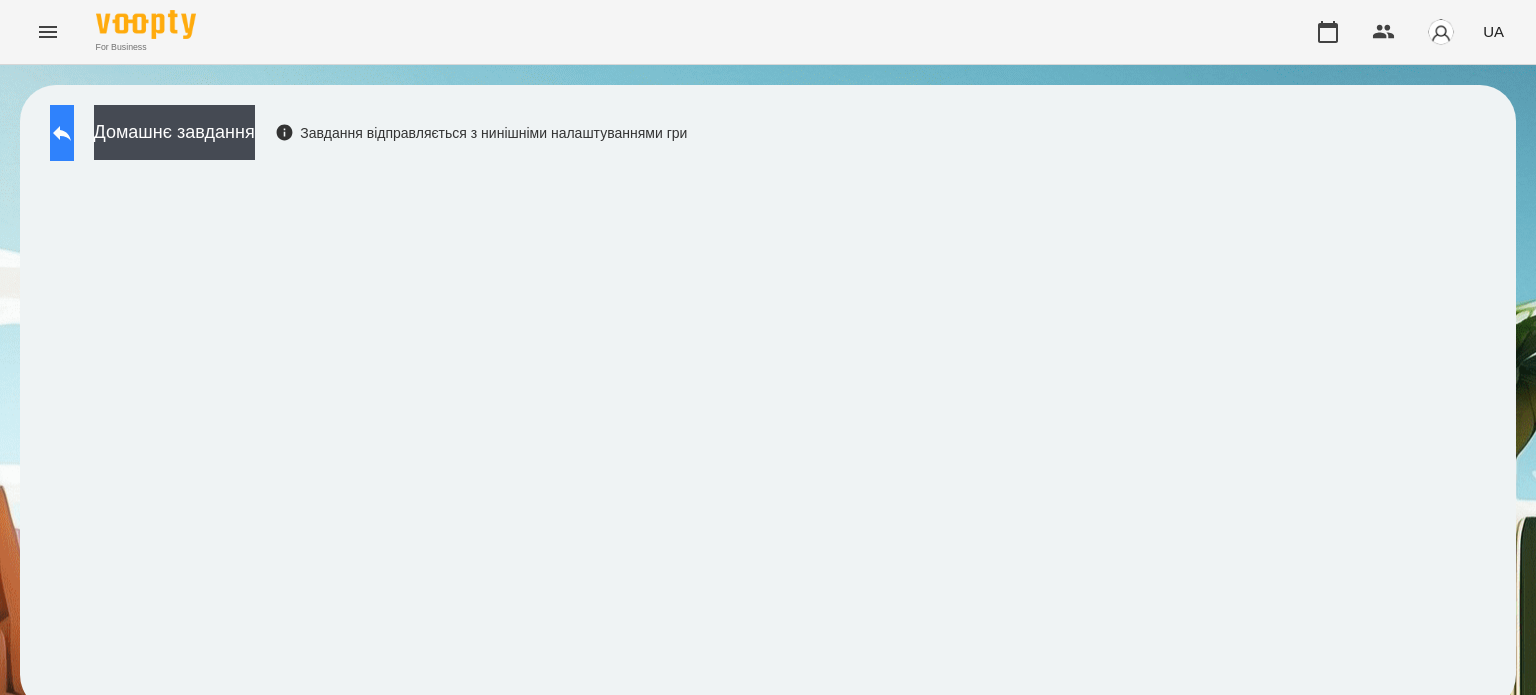 click 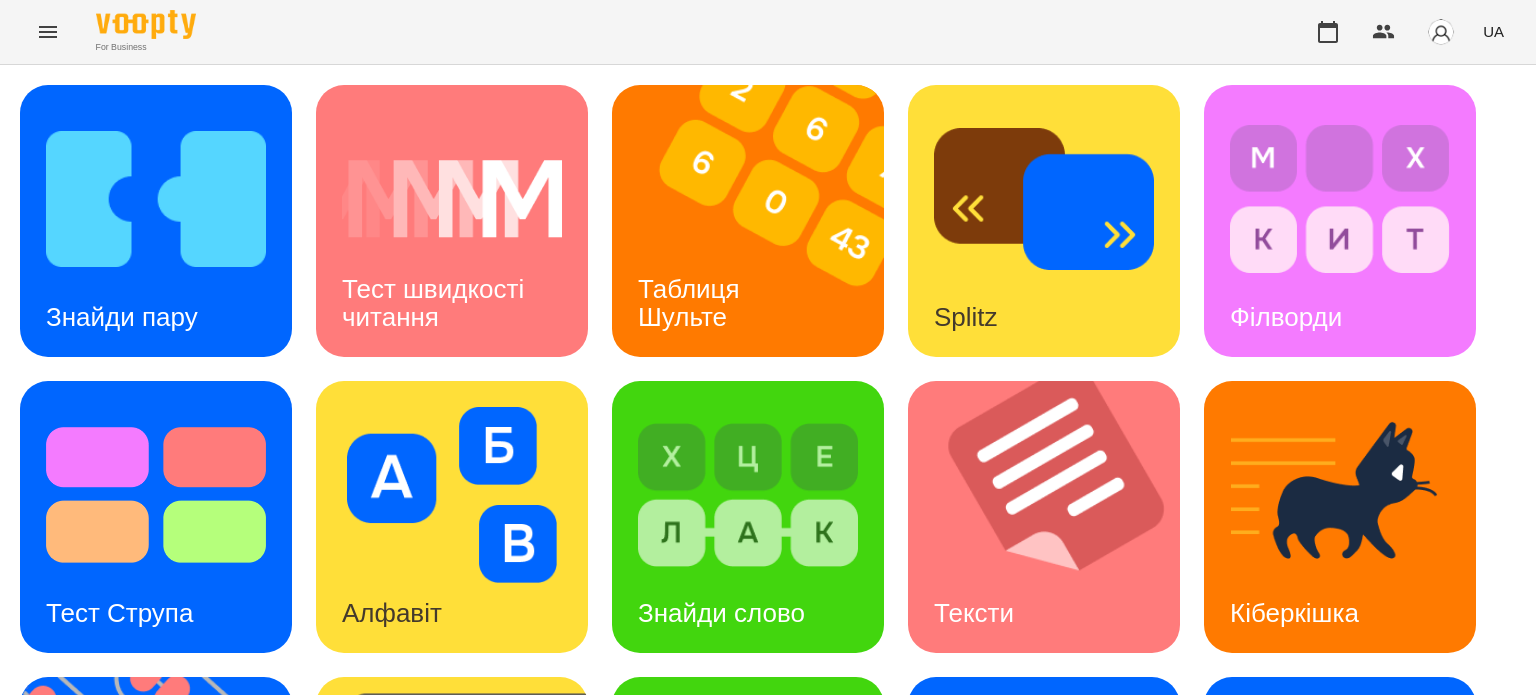 scroll, scrollTop: 500, scrollLeft: 0, axis: vertical 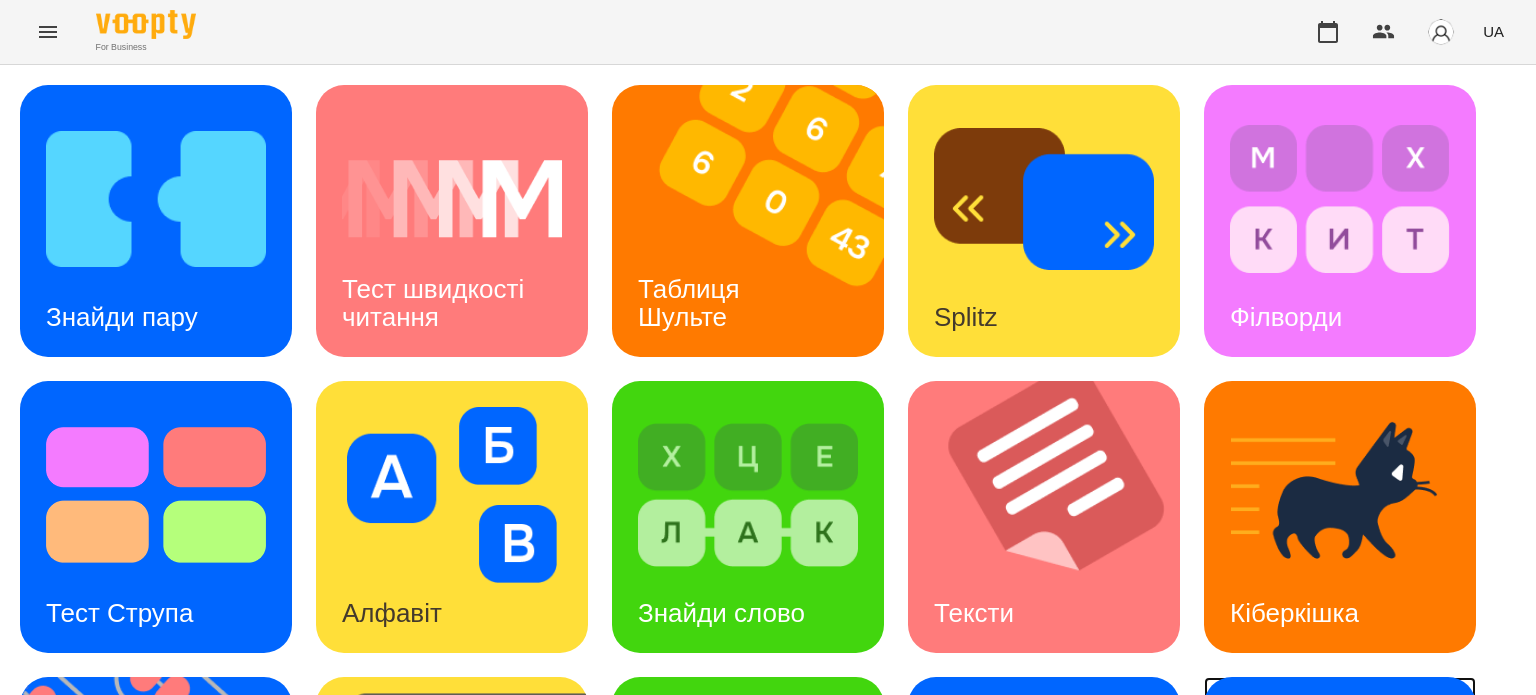 click on "Ментальний
рахунок" at bounding box center (1308, 894) 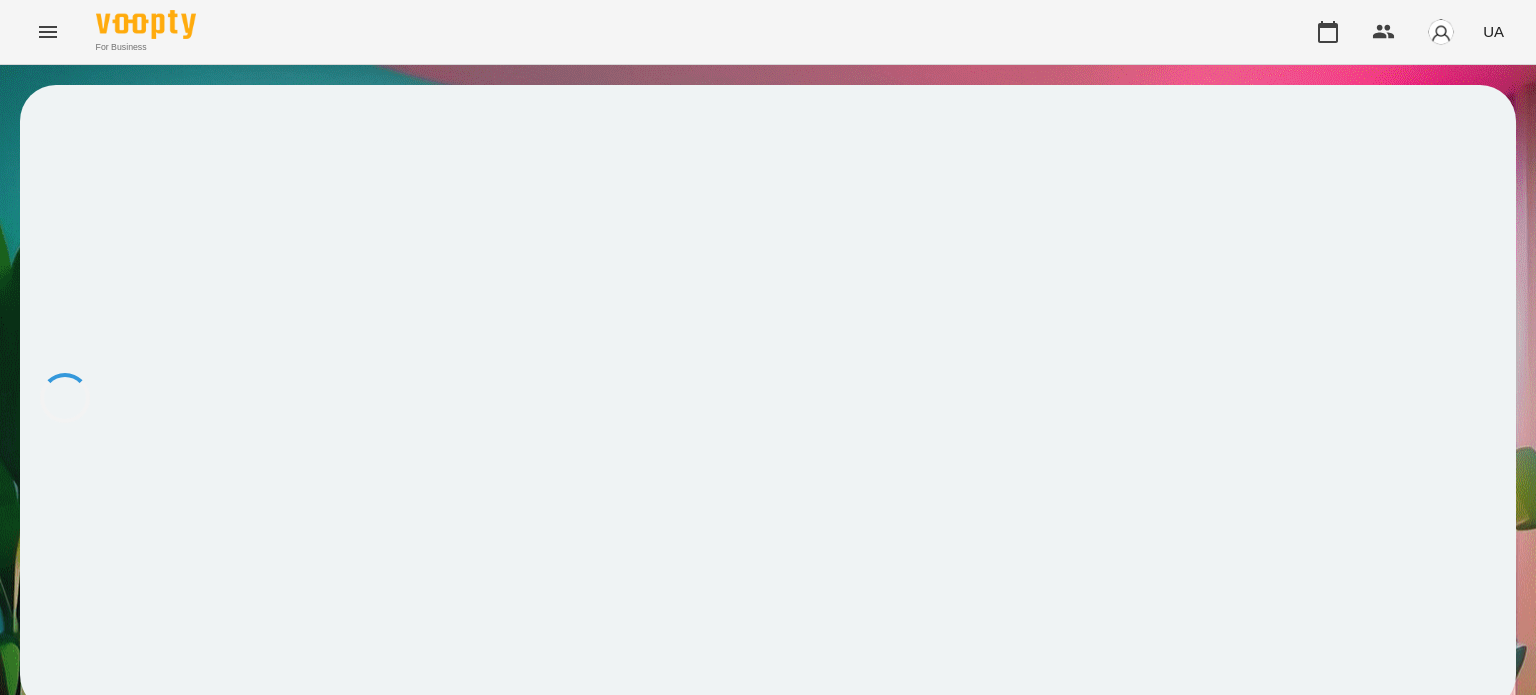scroll, scrollTop: 0, scrollLeft: 0, axis: both 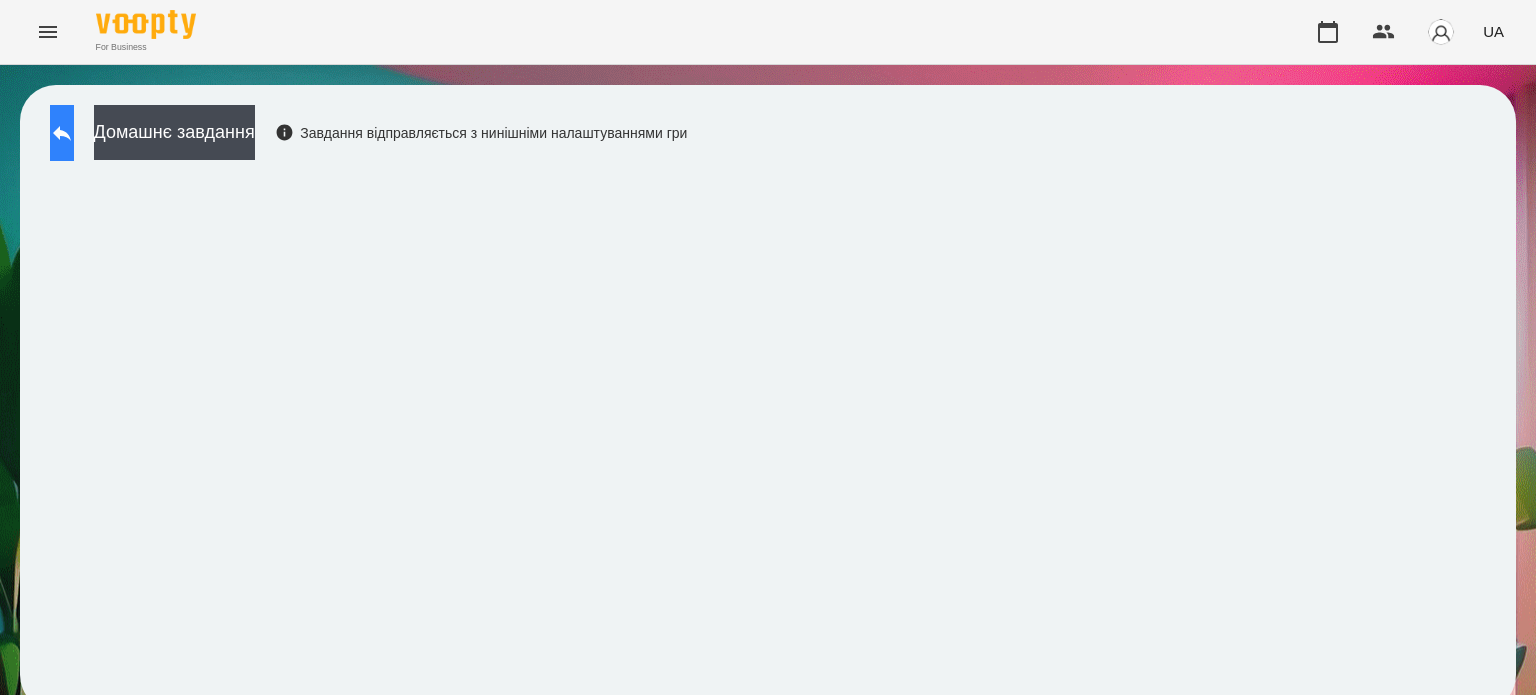 click 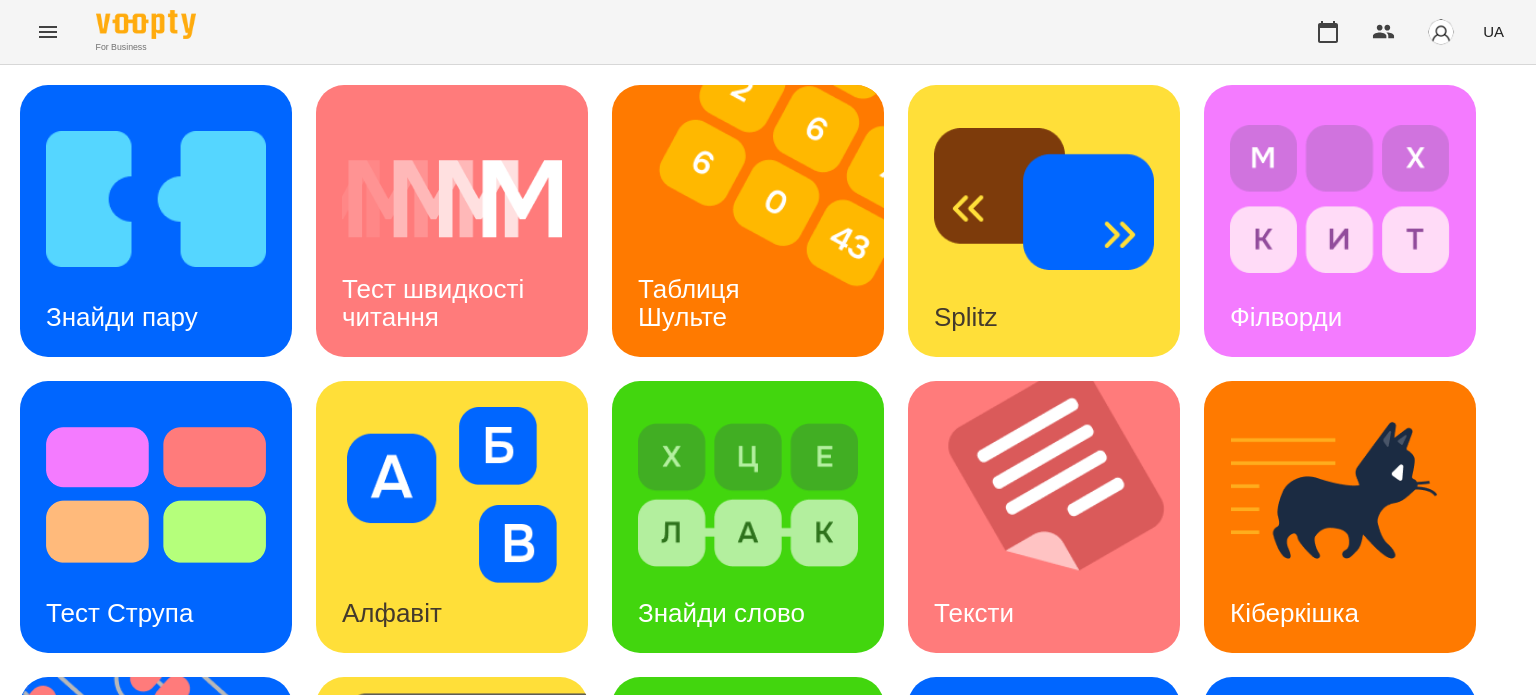 scroll, scrollTop: 368, scrollLeft: 0, axis: vertical 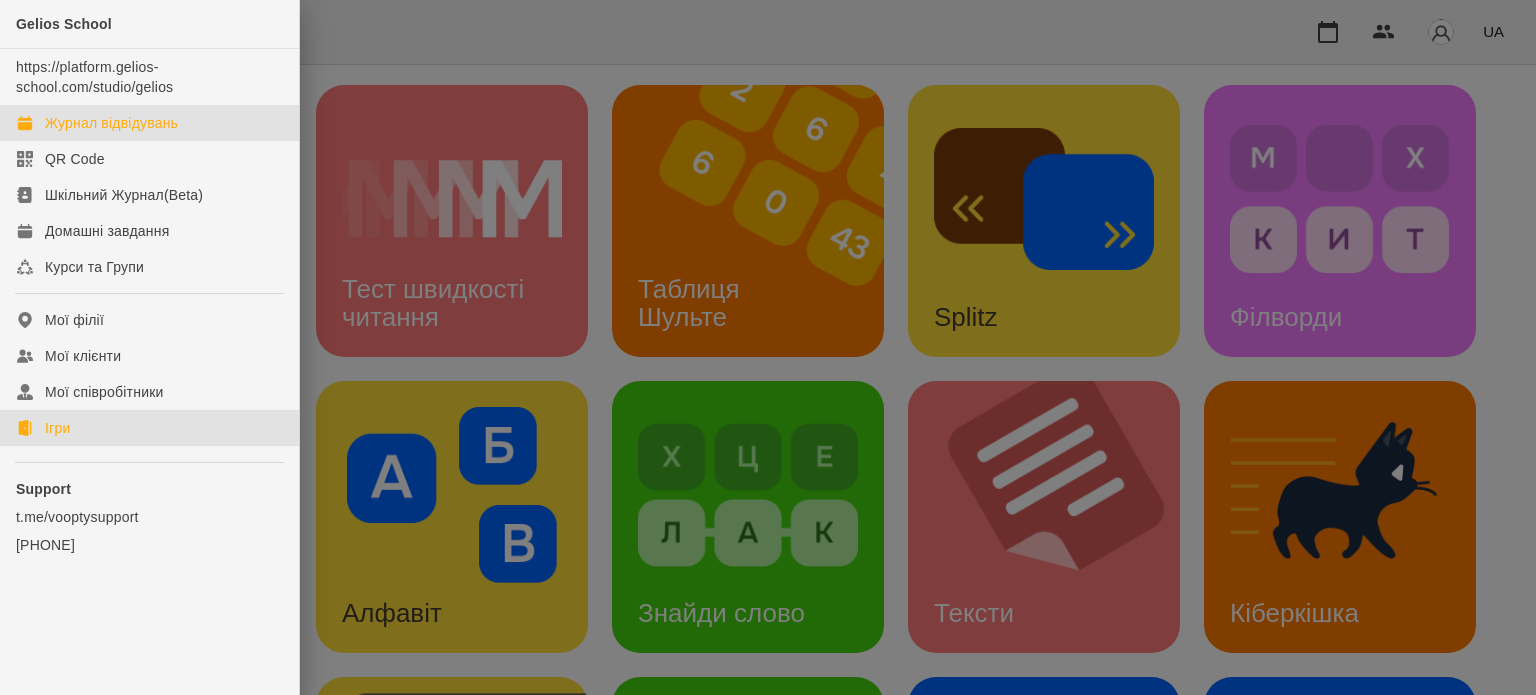 click on "Журнал відвідувань" at bounding box center (111, 123) 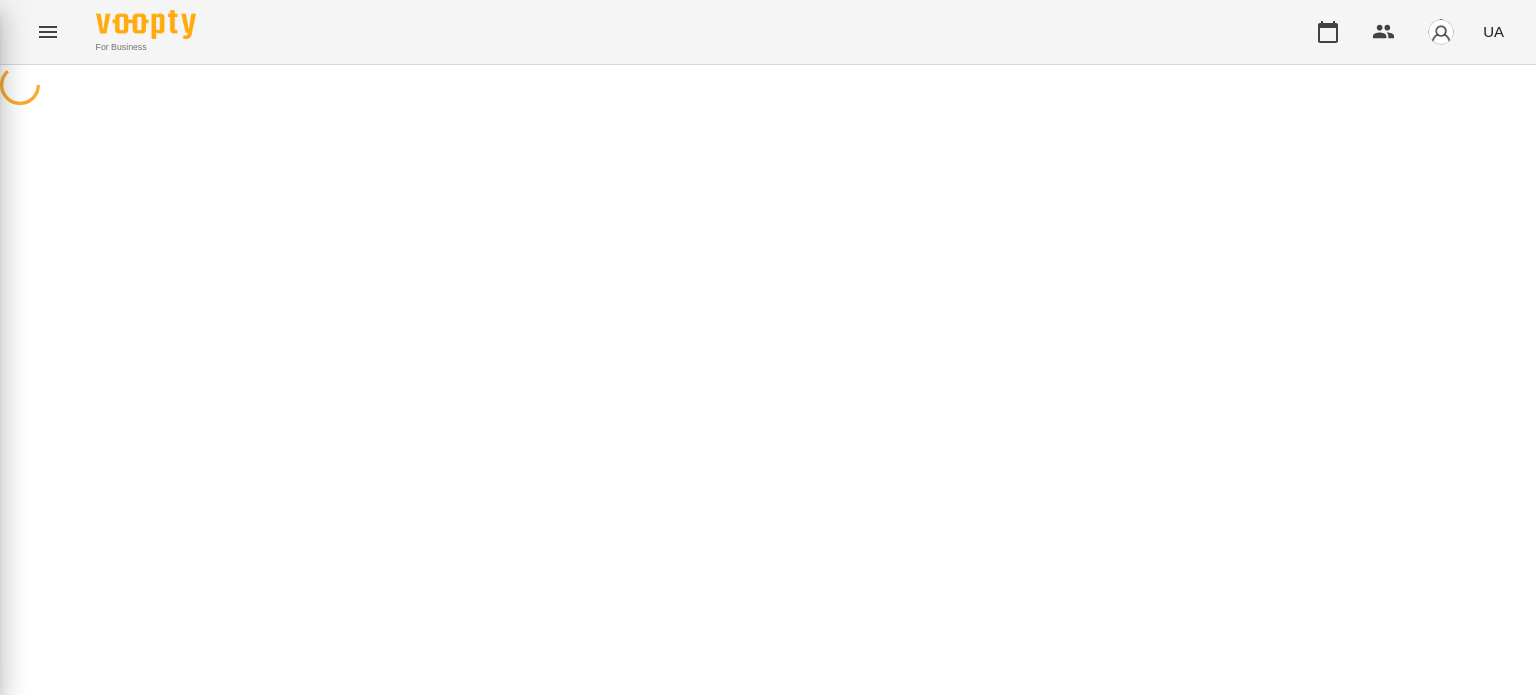 scroll, scrollTop: 0, scrollLeft: 0, axis: both 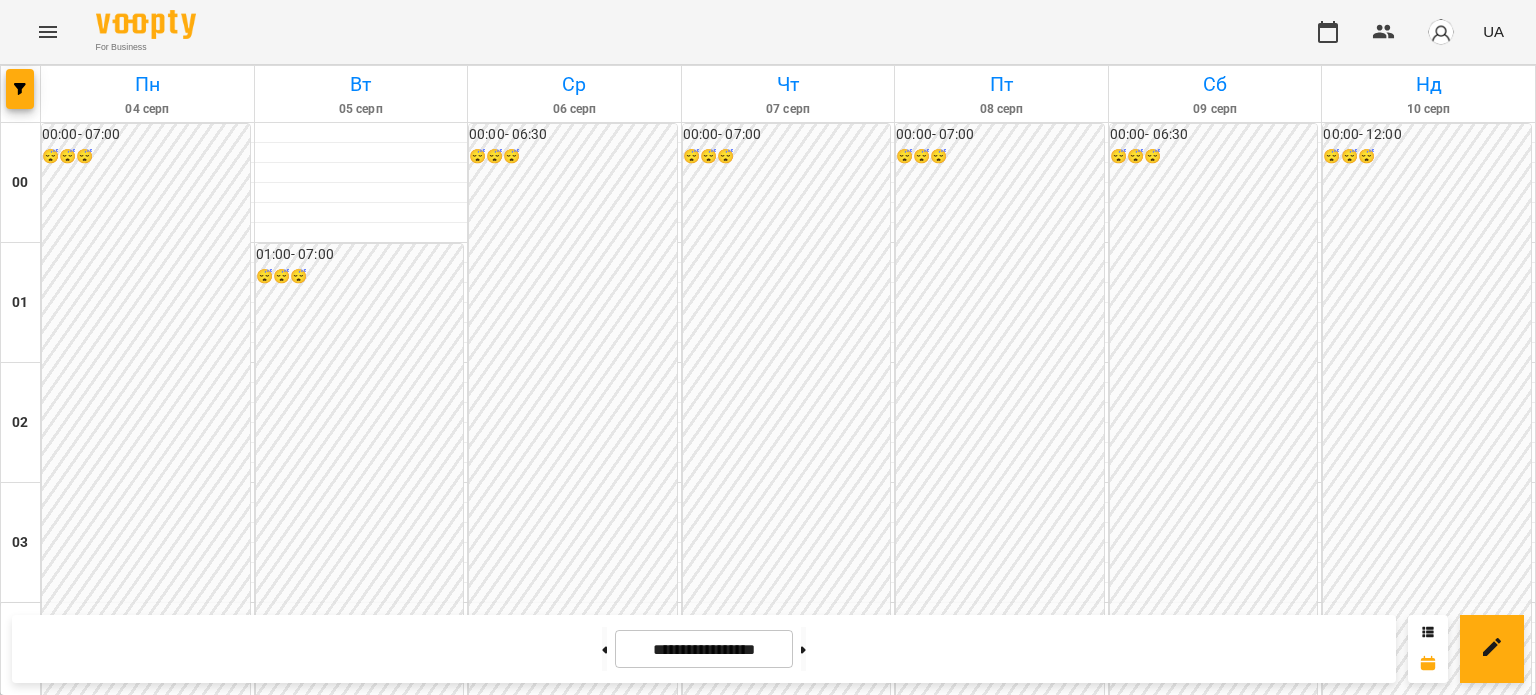 click on "[TIME] [LAST] [LAST]" at bounding box center [574, 2571] 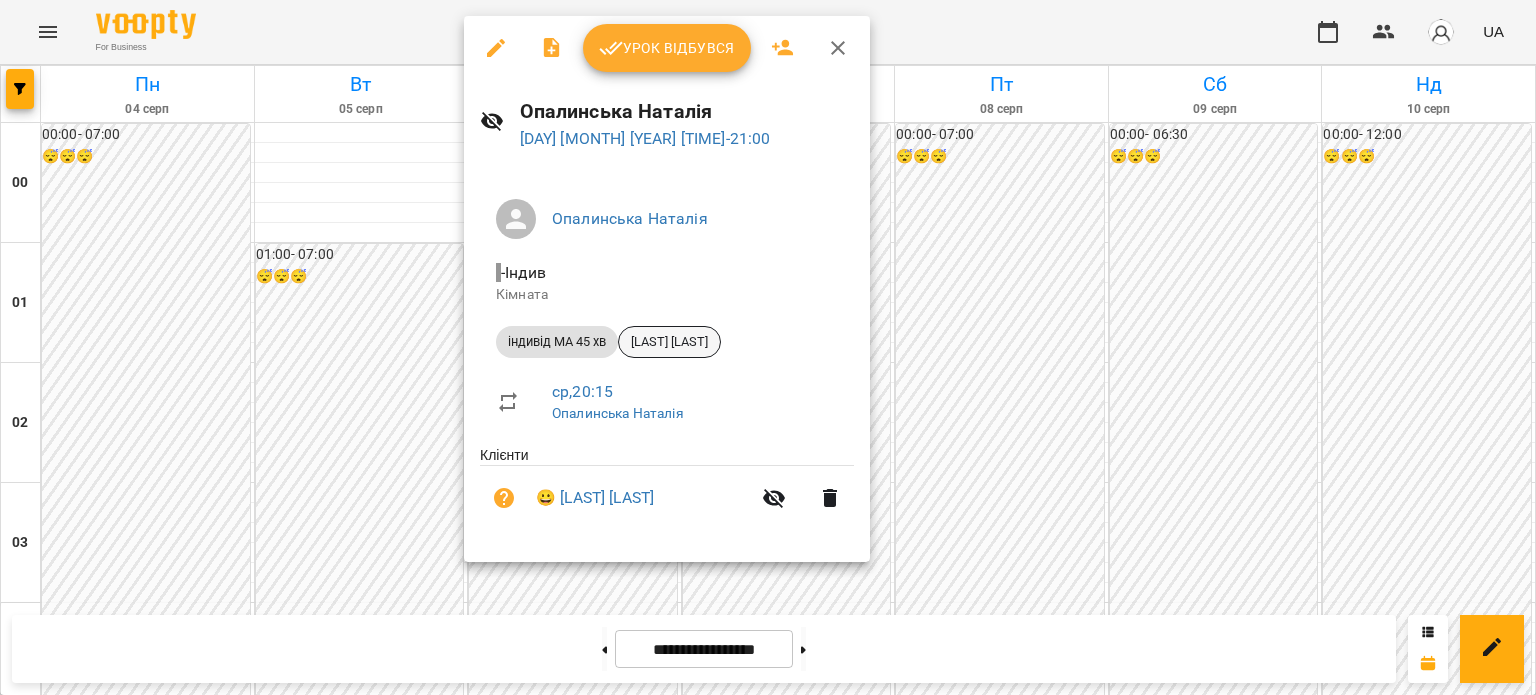 click on "[LAST] [LAST]" at bounding box center [669, 342] 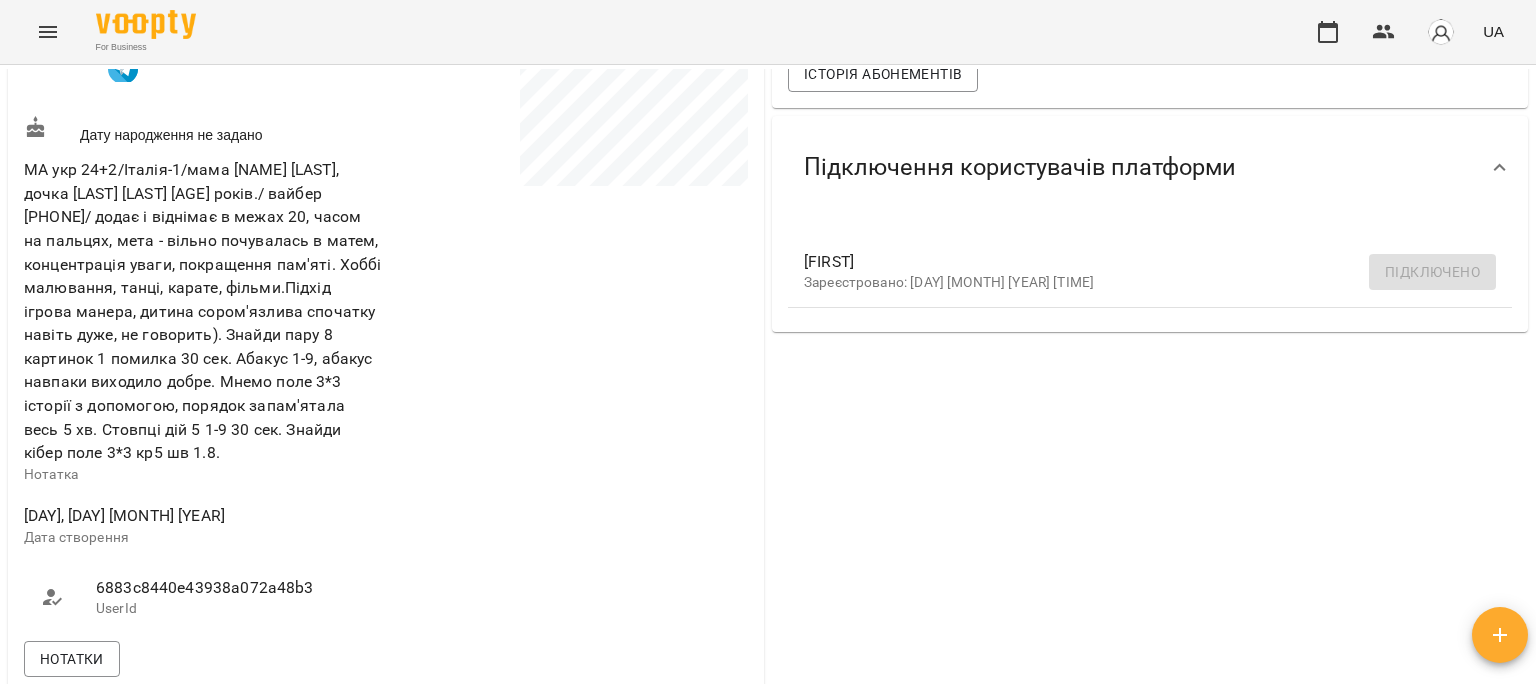 scroll, scrollTop: 100, scrollLeft: 0, axis: vertical 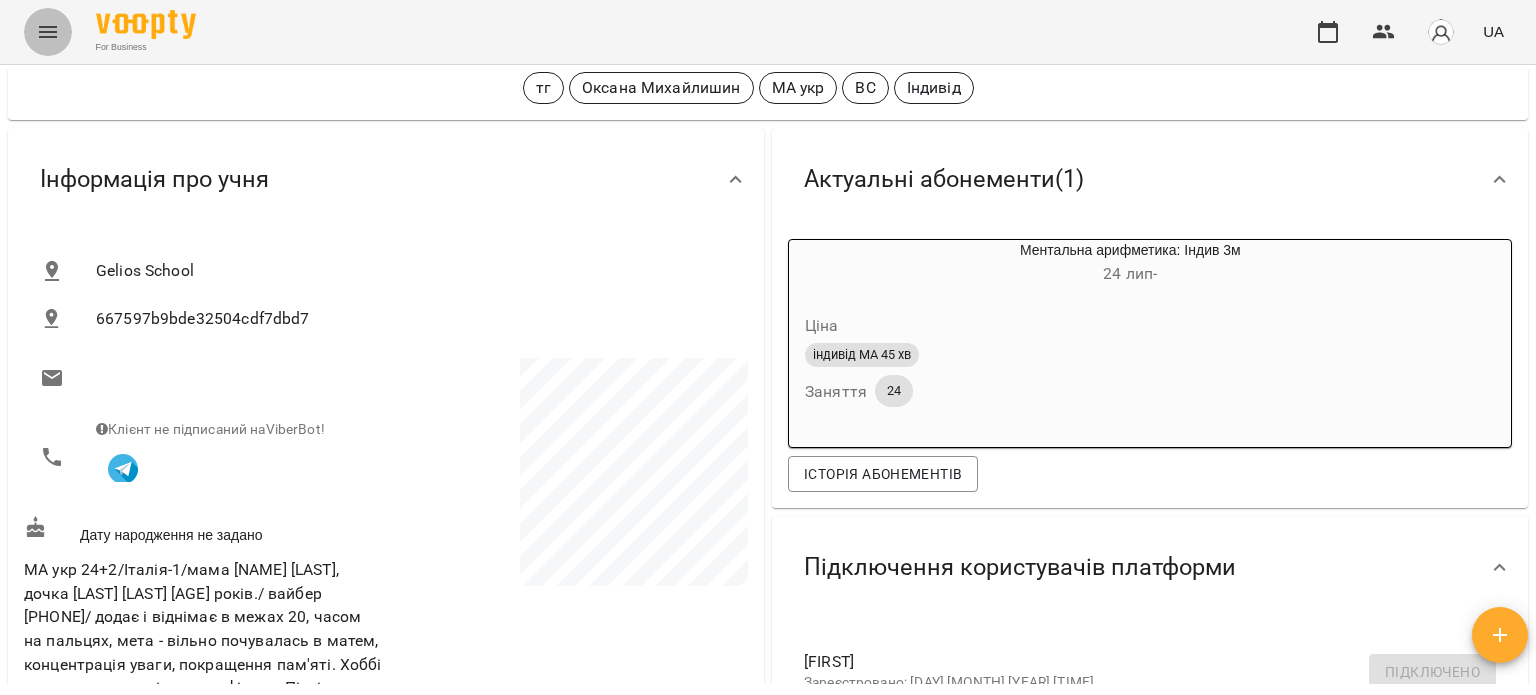 click 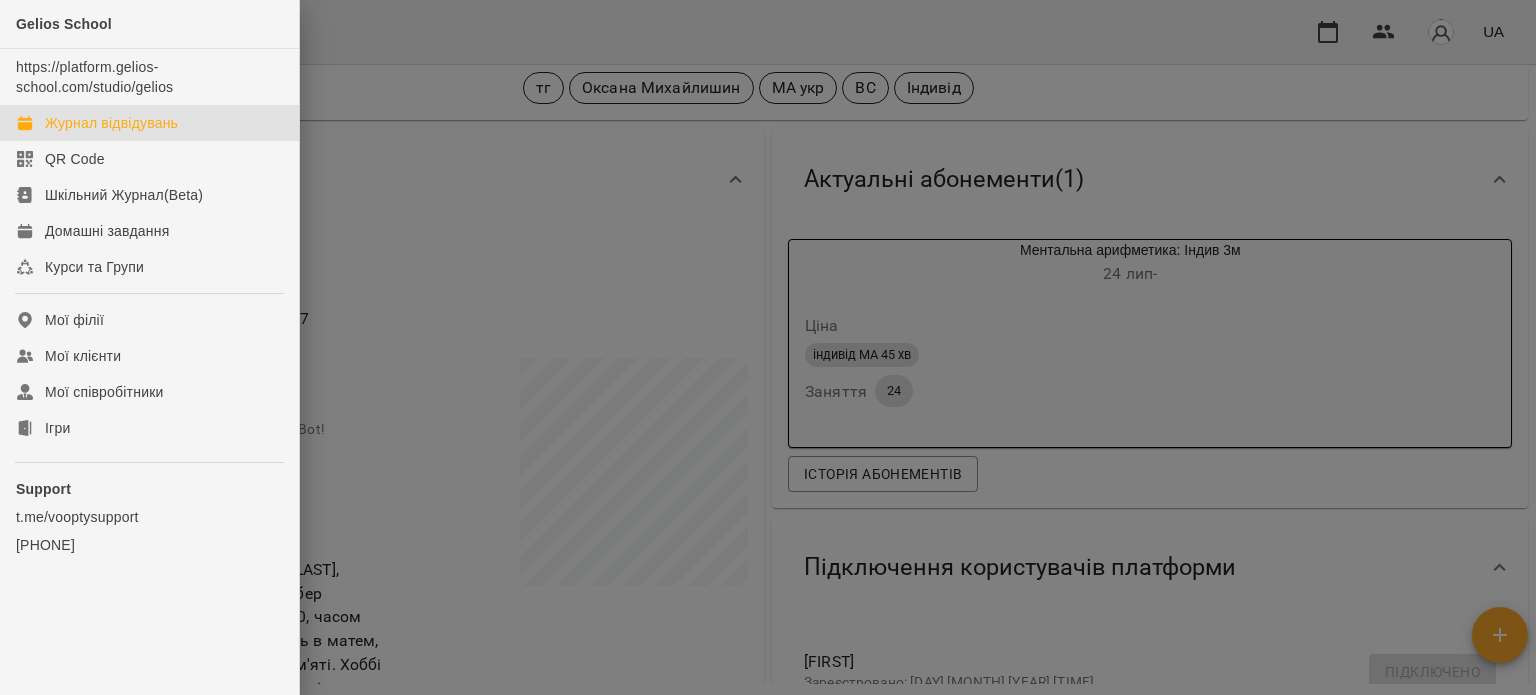 click on "Журнал відвідувань" at bounding box center [111, 123] 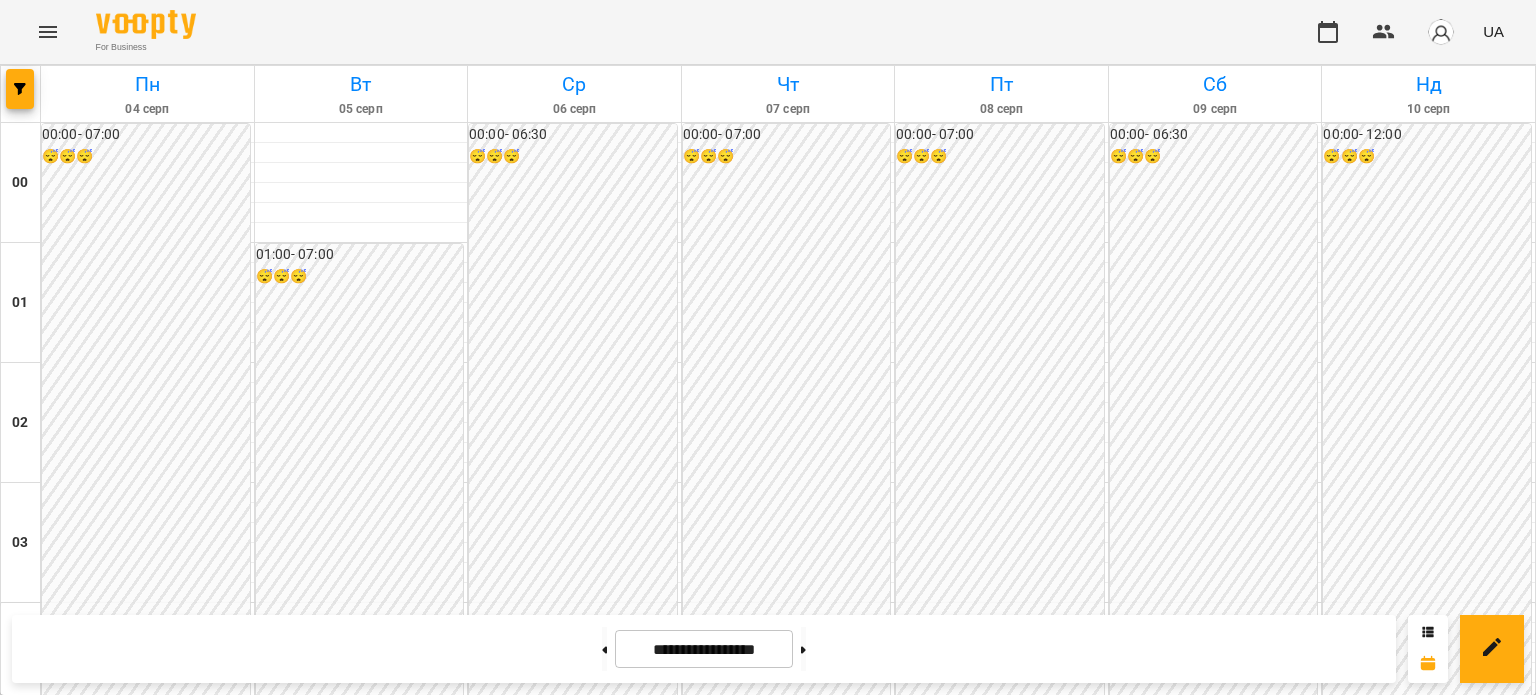 scroll, scrollTop: 300, scrollLeft: 0, axis: vertical 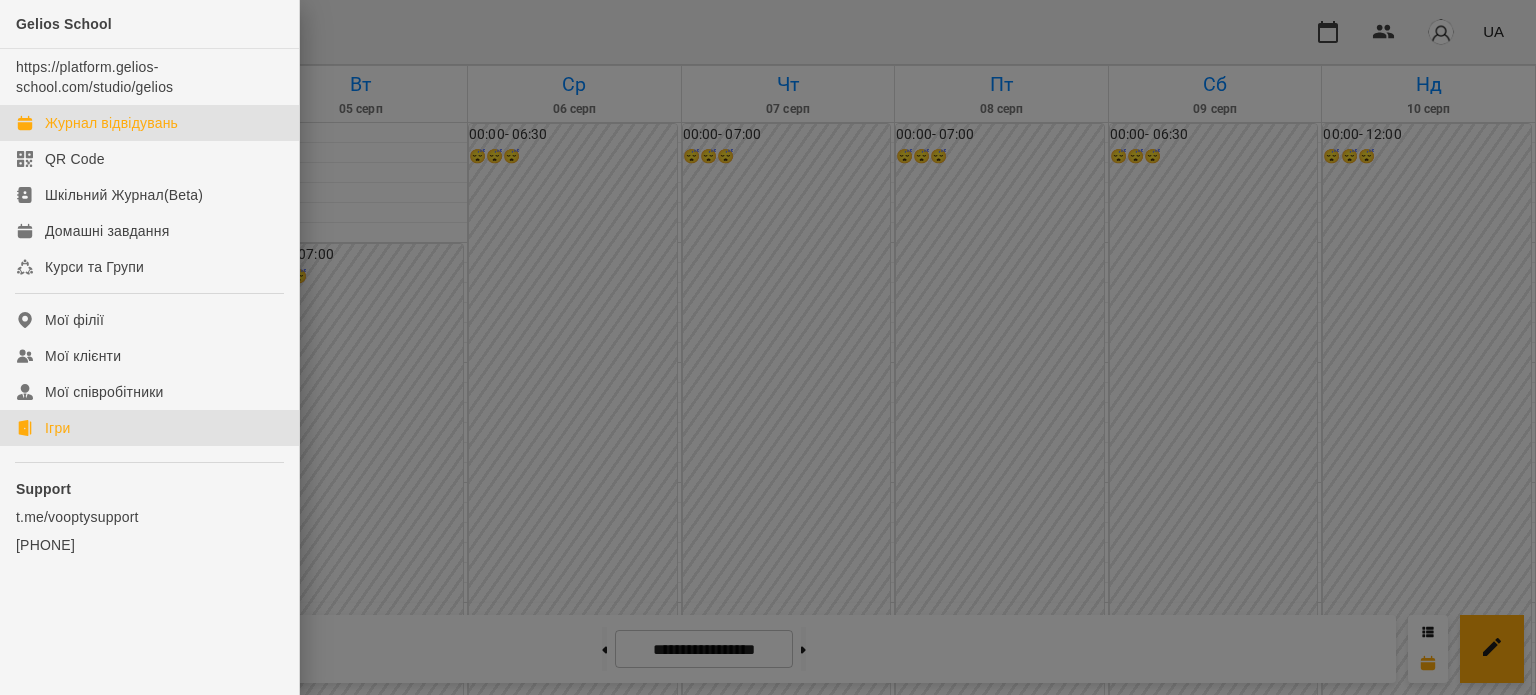 click on "Ігри" 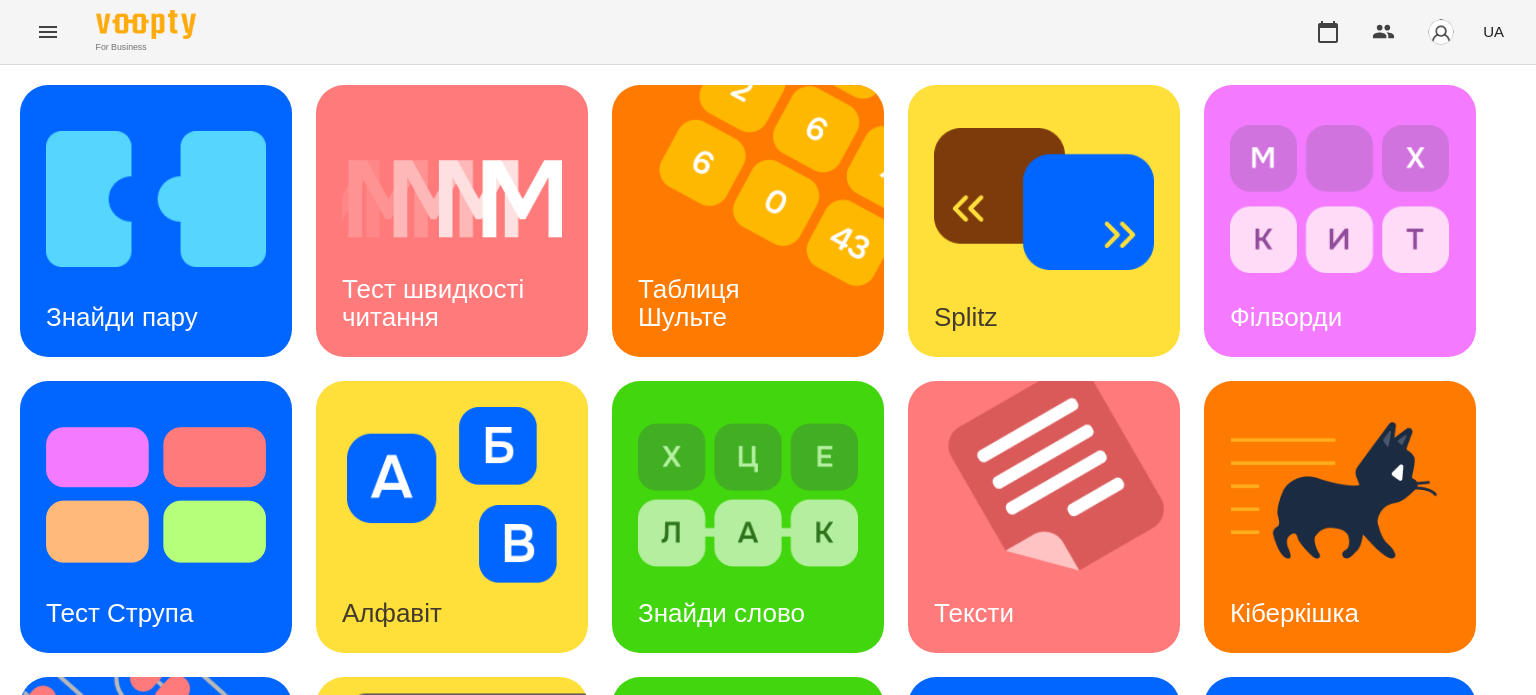 scroll, scrollTop: 368, scrollLeft: 0, axis: vertical 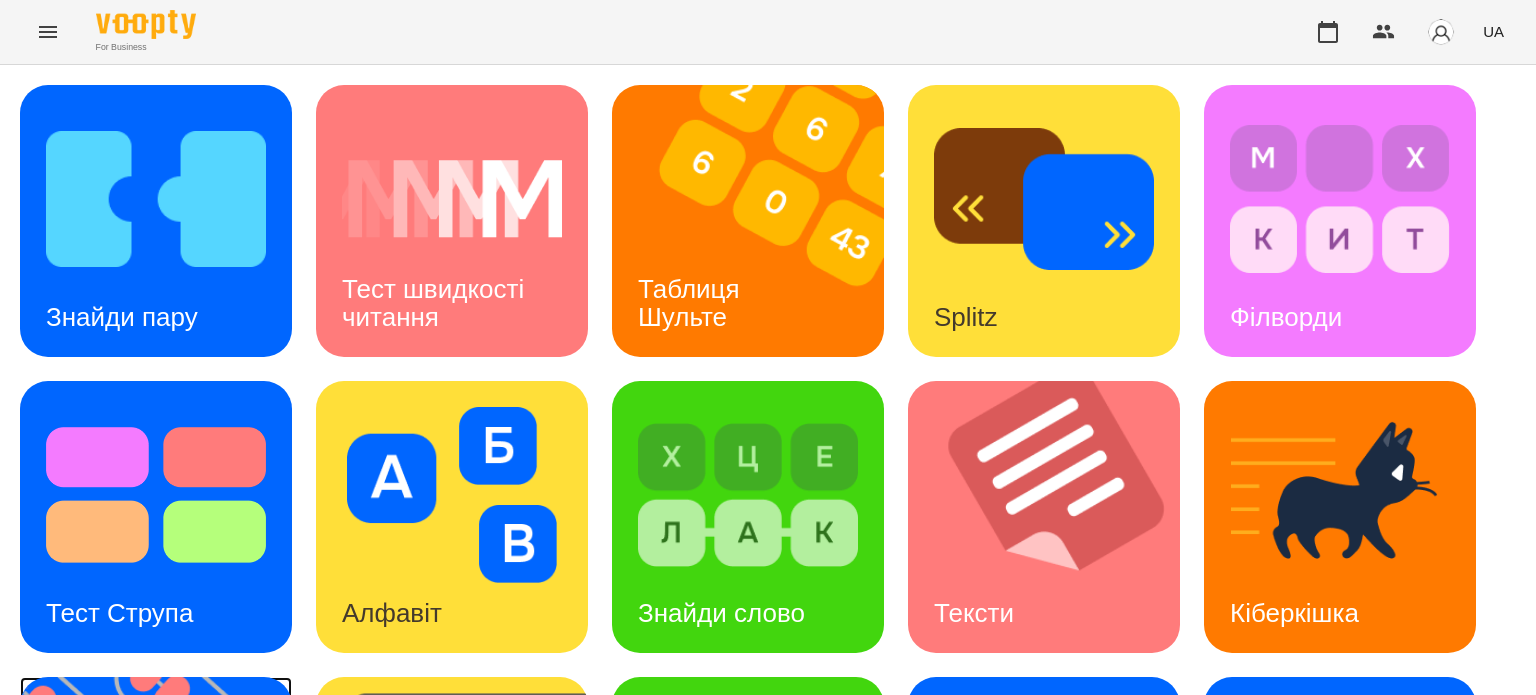 click at bounding box center [168, 813] 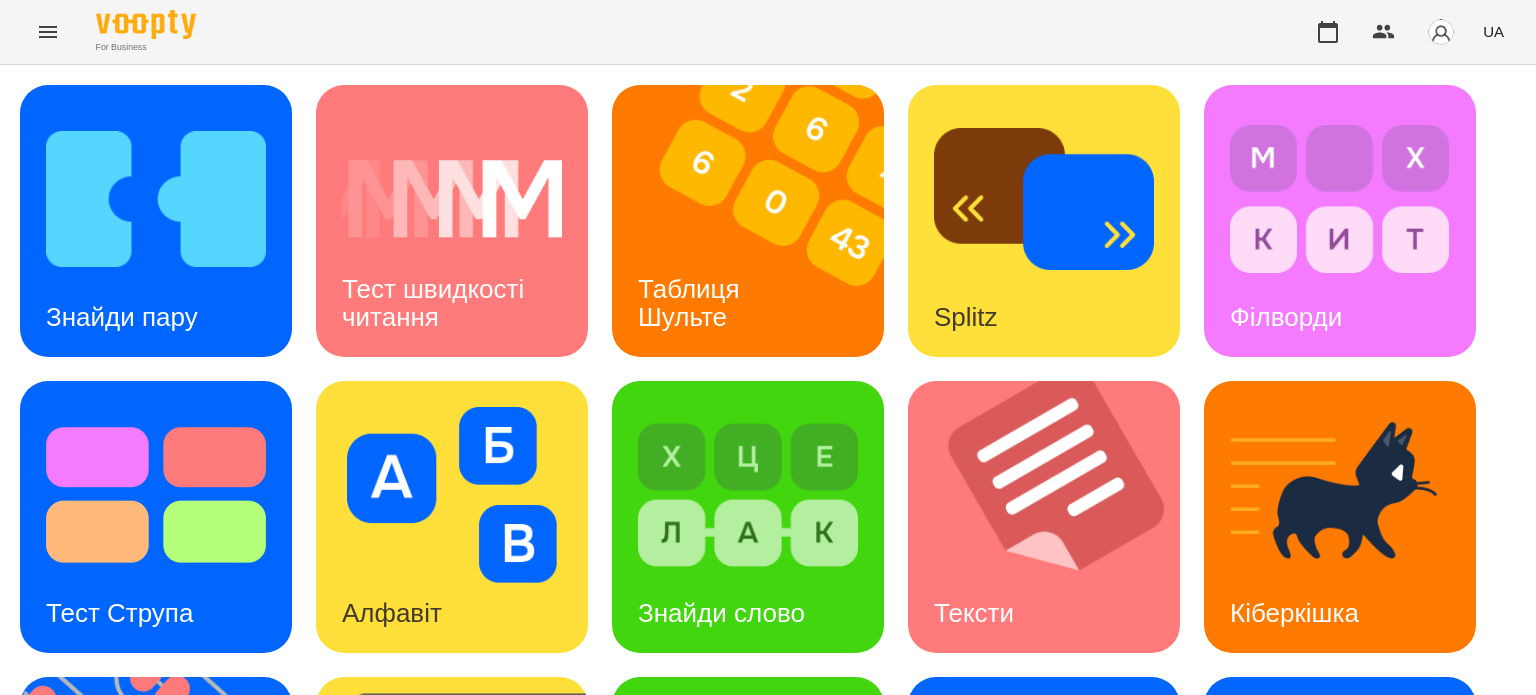 scroll, scrollTop: 0, scrollLeft: 0, axis: both 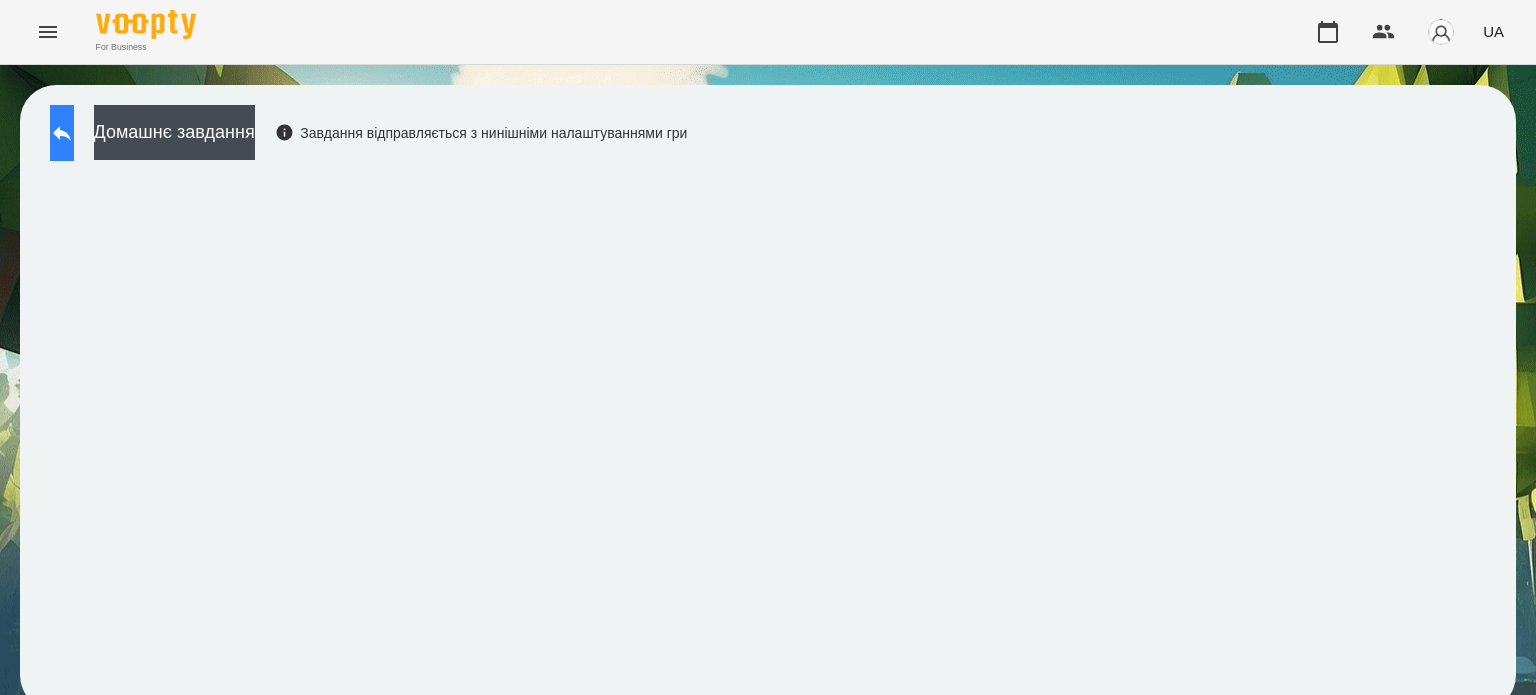 click 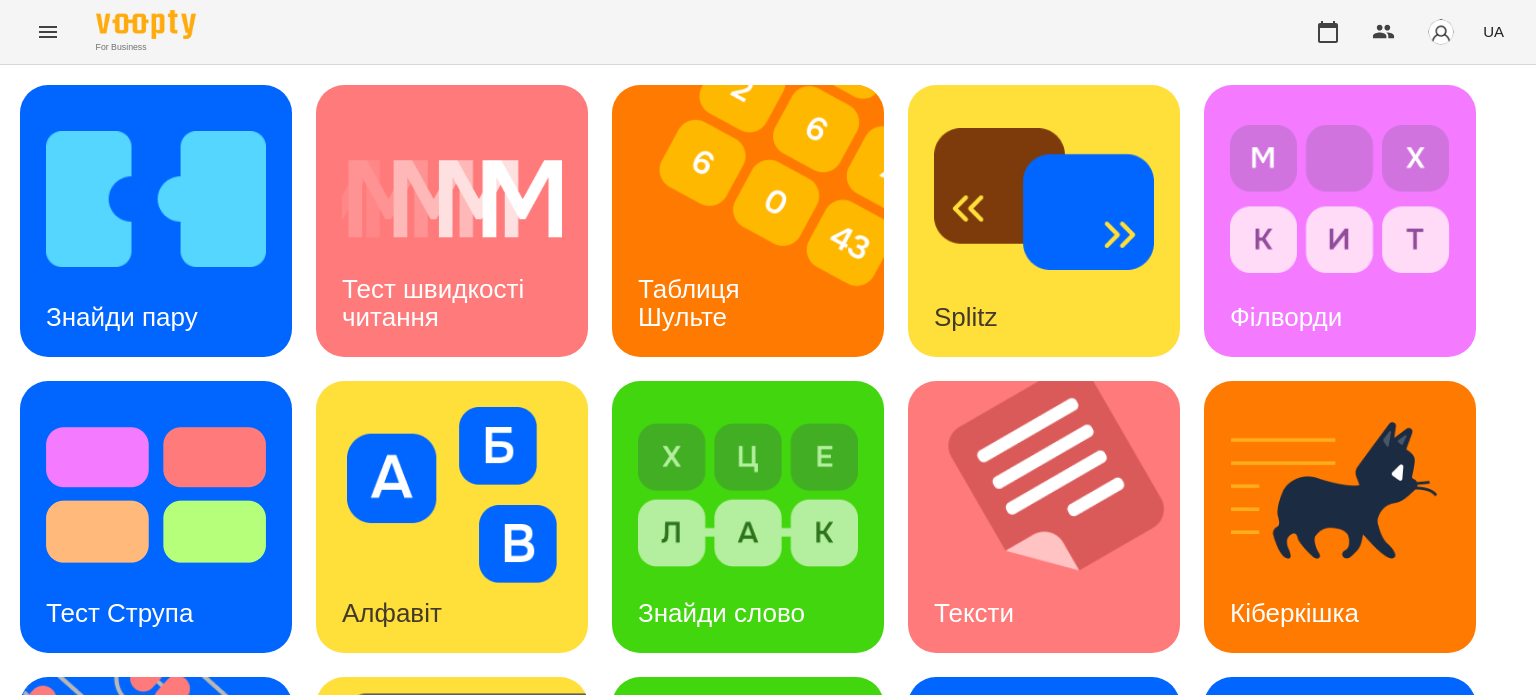 scroll, scrollTop: 400, scrollLeft: 0, axis: vertical 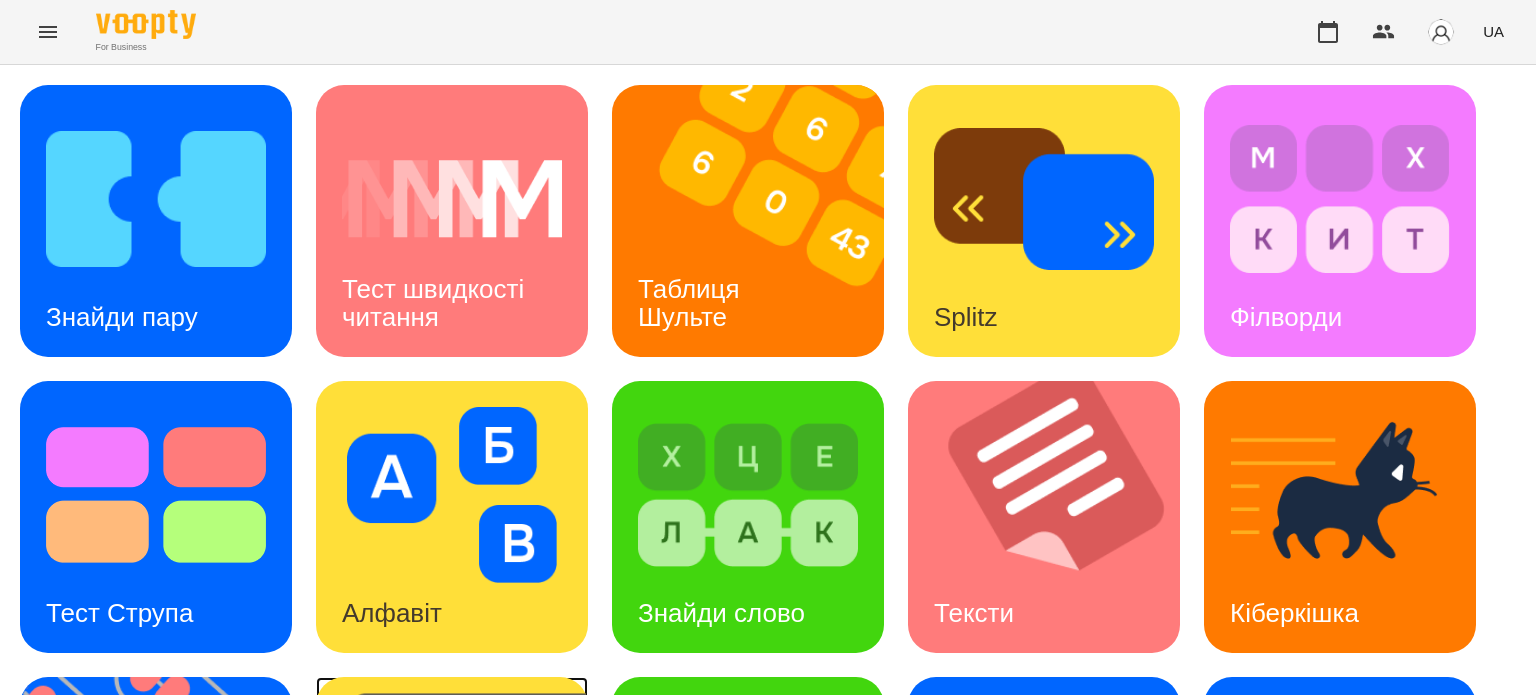 click at bounding box center (464, 813) 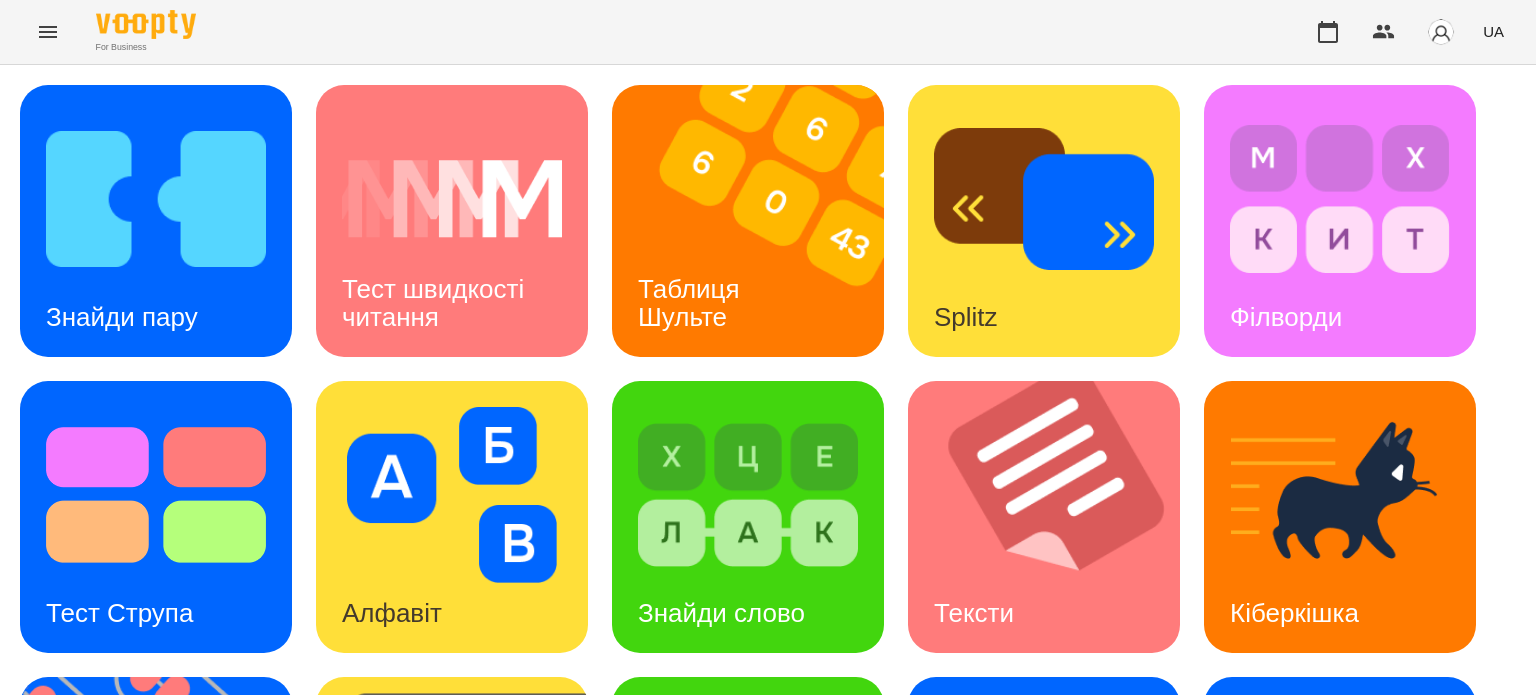scroll, scrollTop: 0, scrollLeft: 0, axis: both 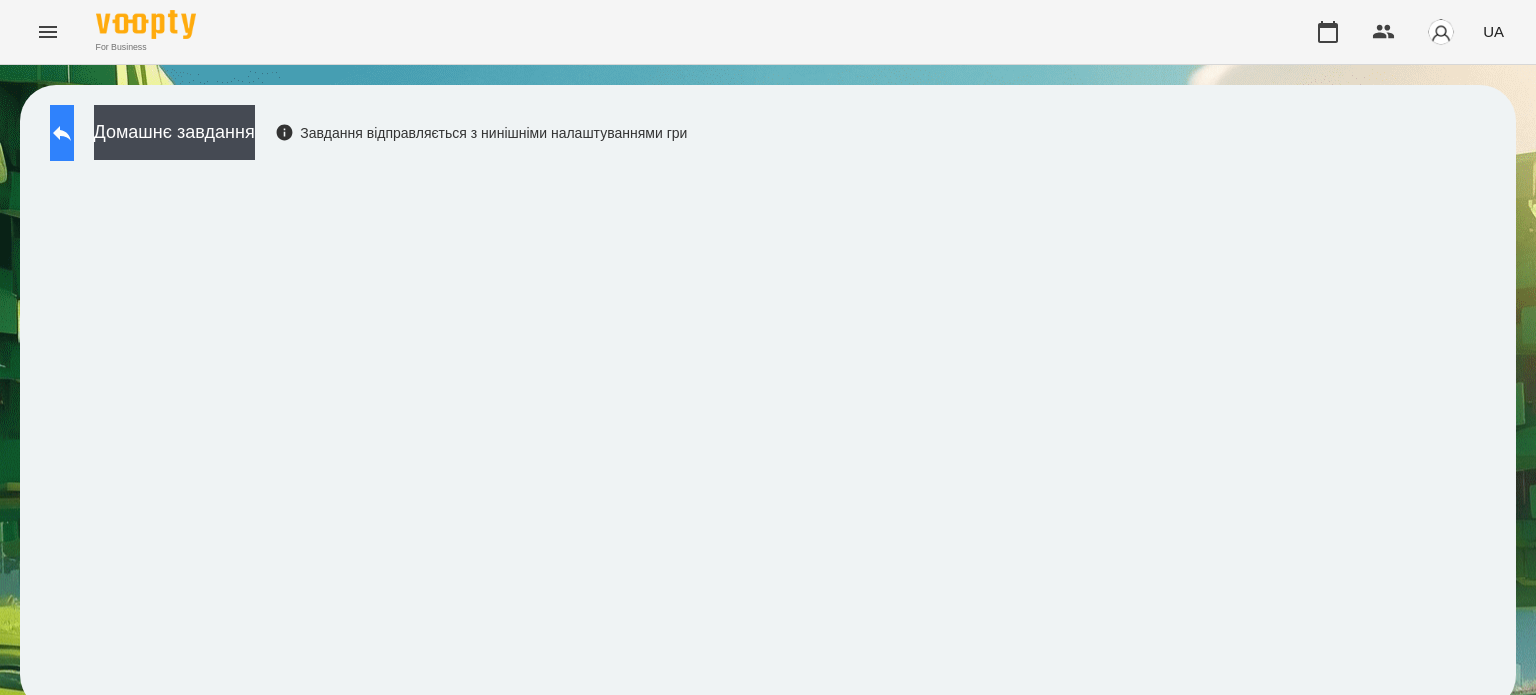click 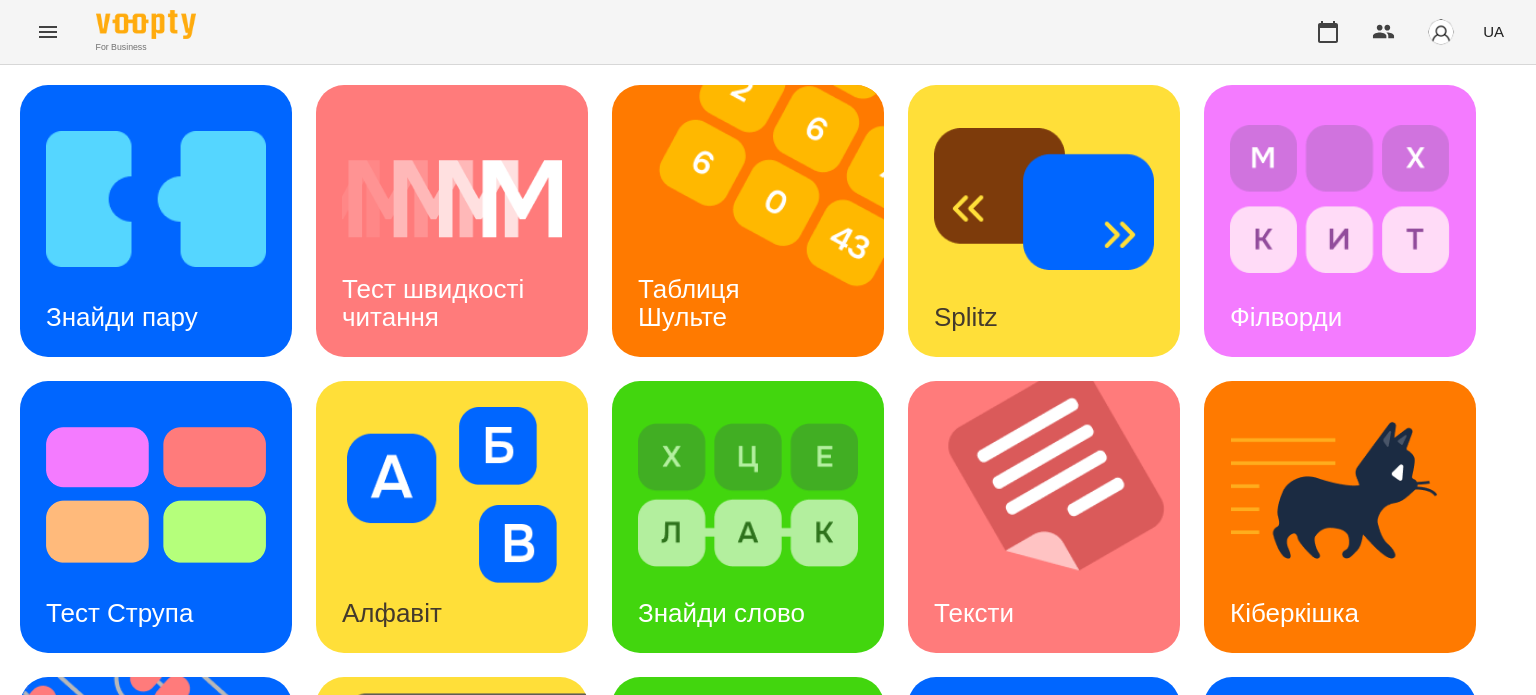 scroll, scrollTop: 306, scrollLeft: 0, axis: vertical 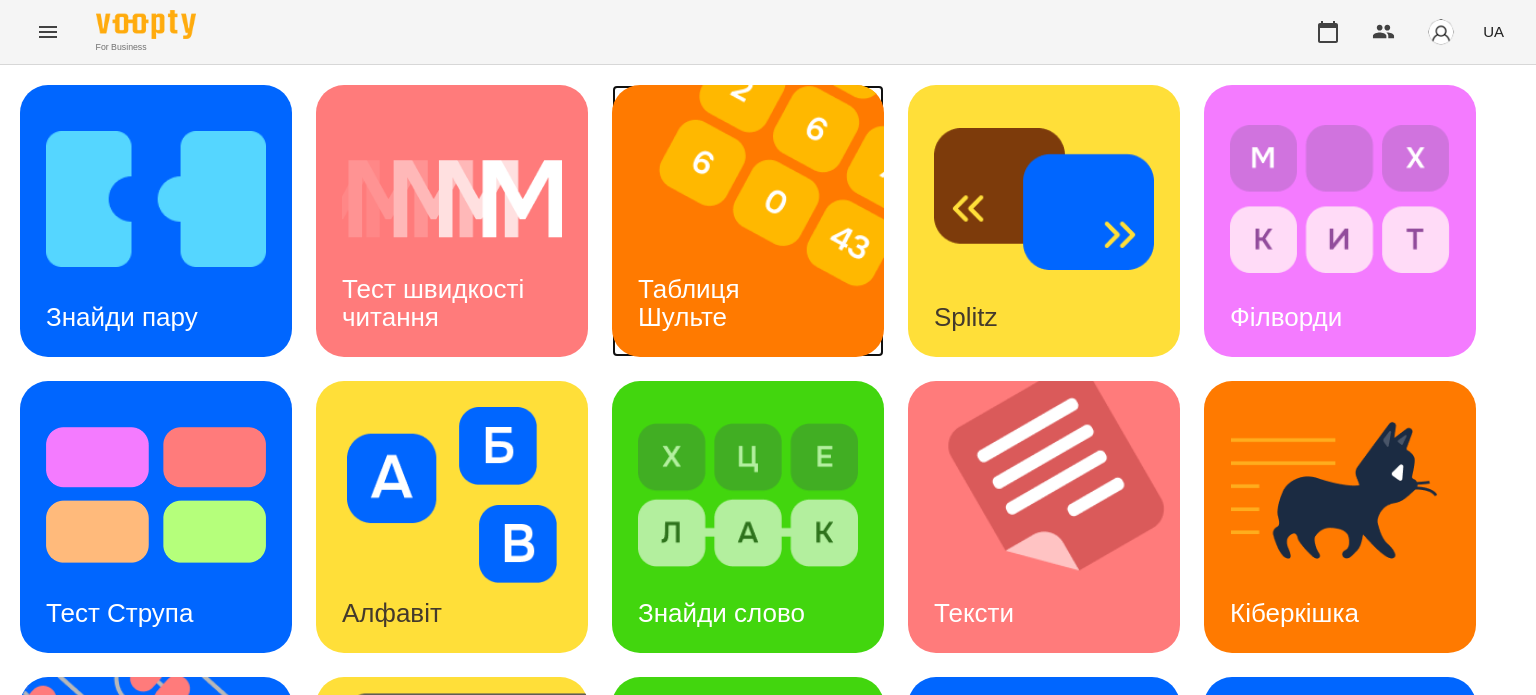 click on "Таблиця
Шульте" at bounding box center (692, 303) 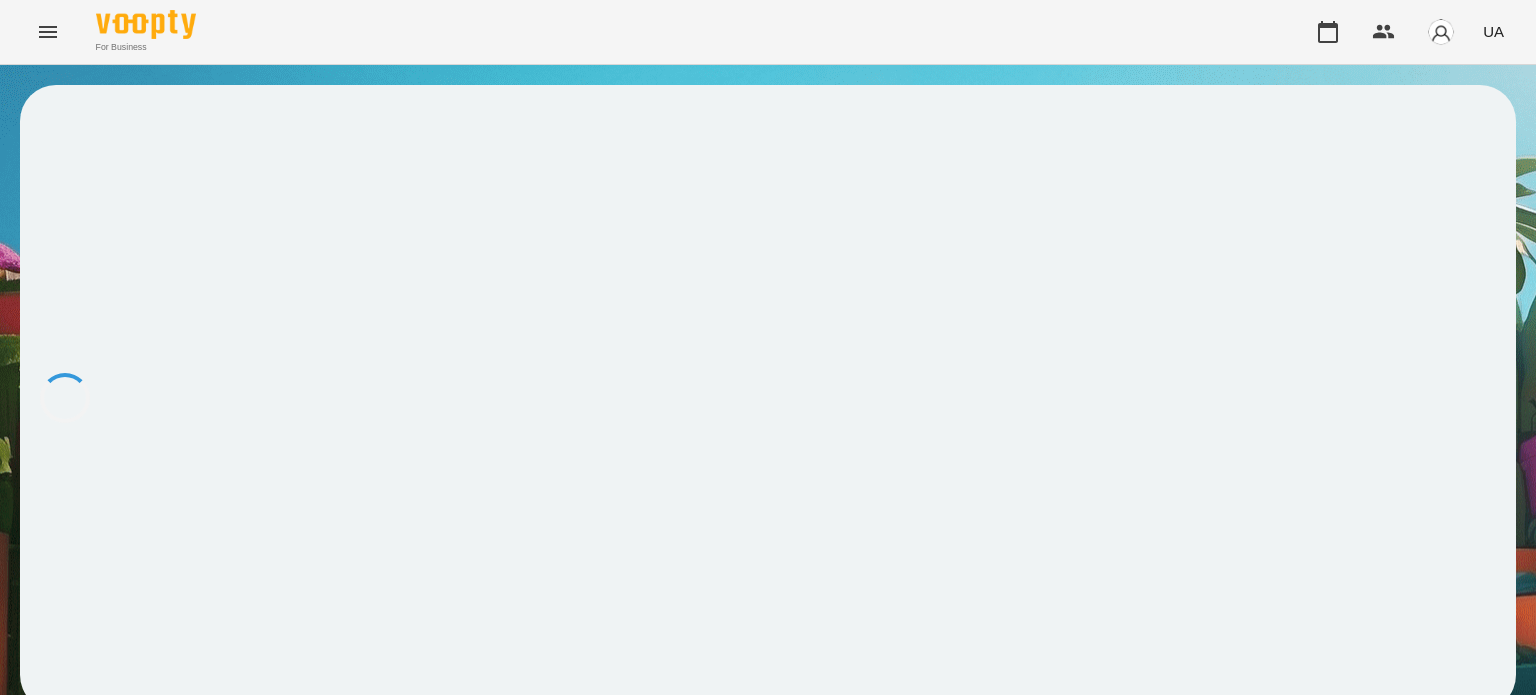 scroll, scrollTop: 0, scrollLeft: 0, axis: both 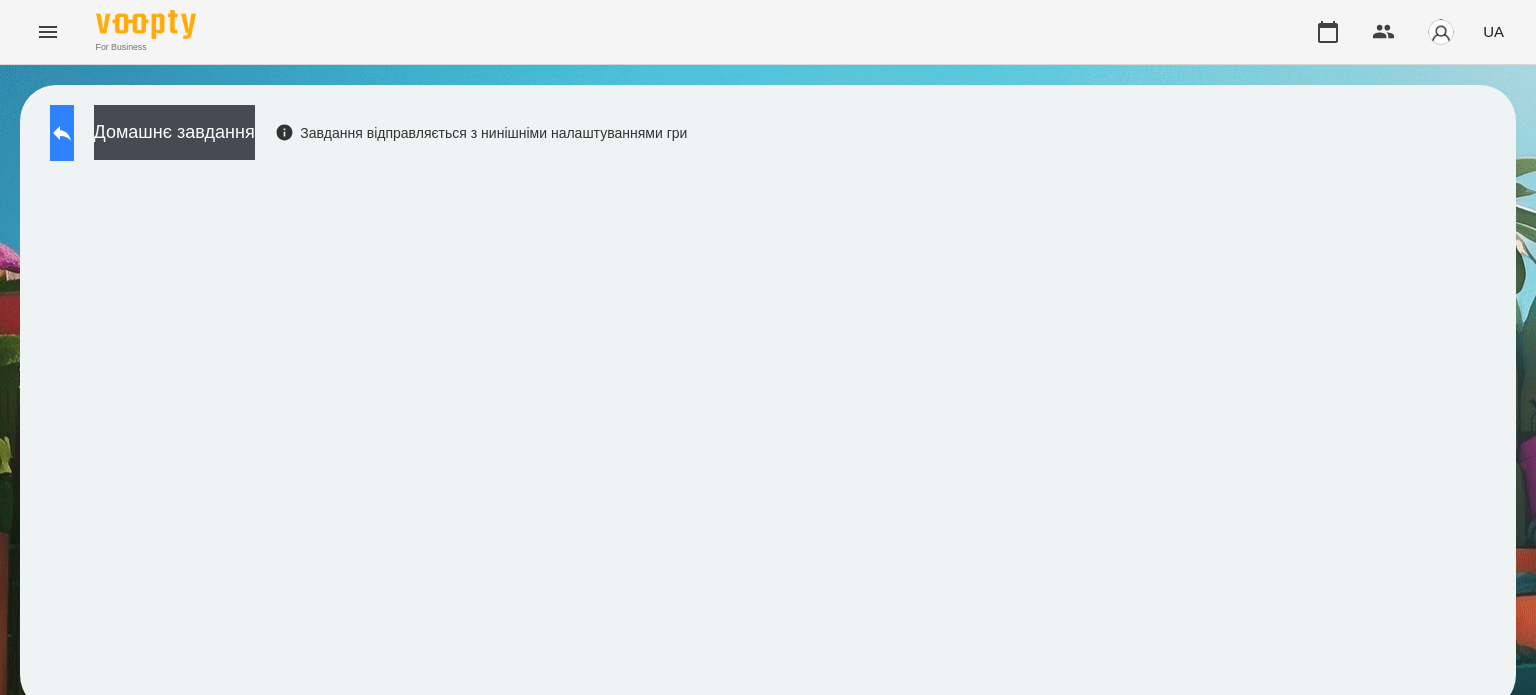click 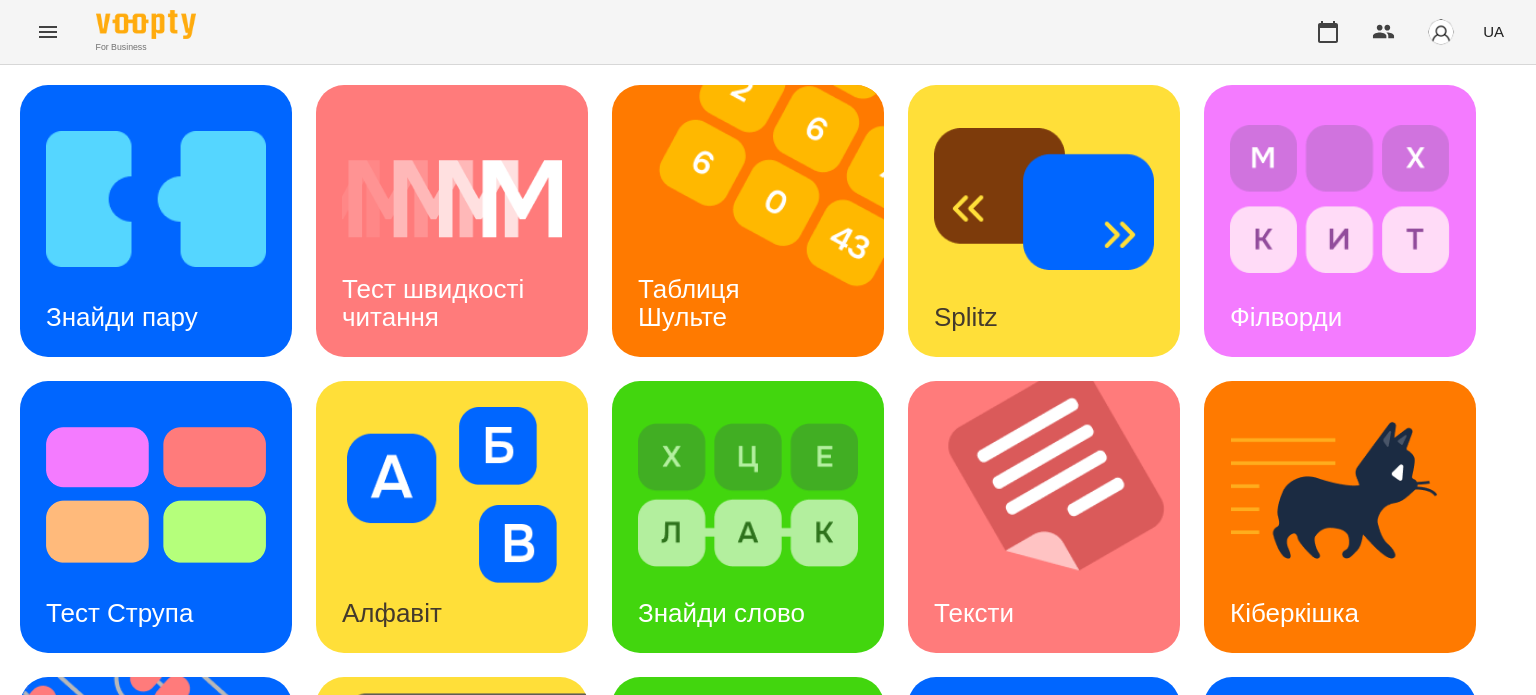 scroll, scrollTop: 569, scrollLeft: 0, axis: vertical 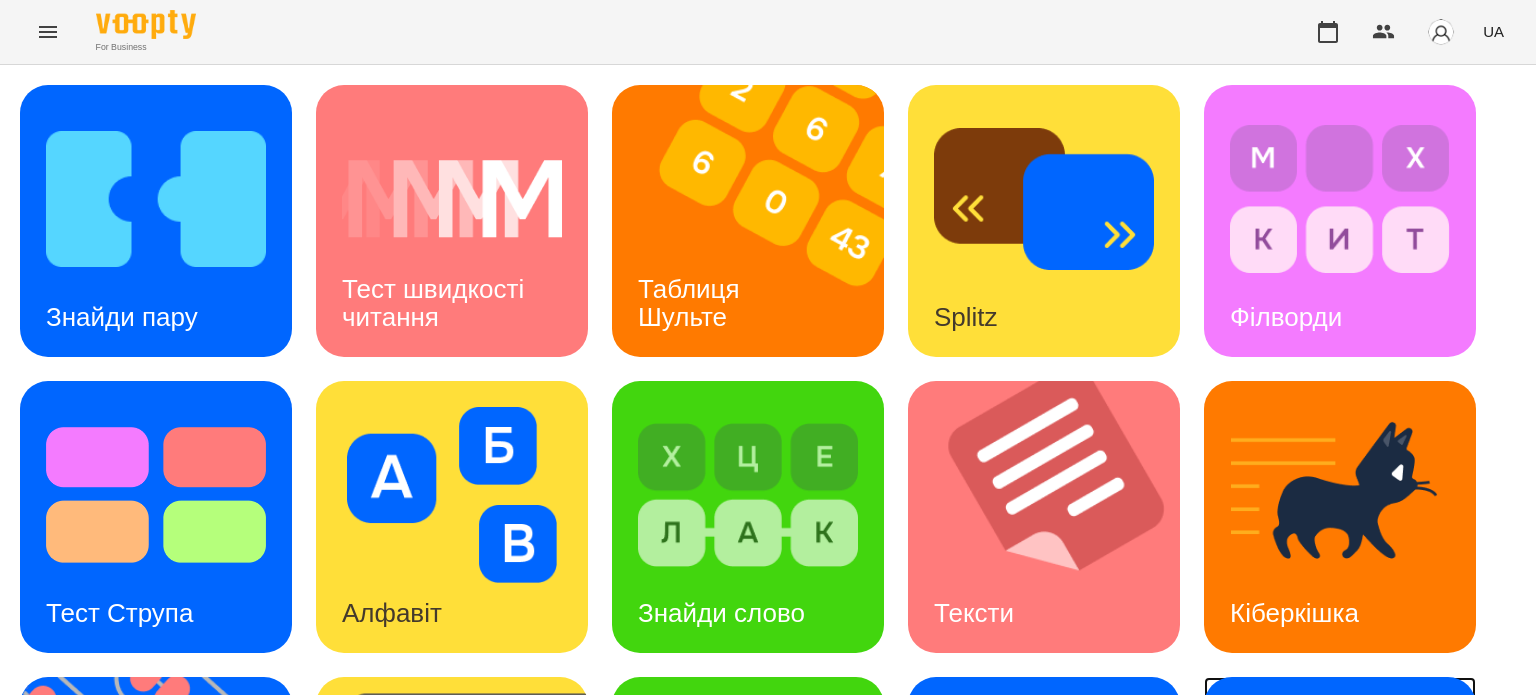 click on "Ментальний
рахунок" at bounding box center (1308, 894) 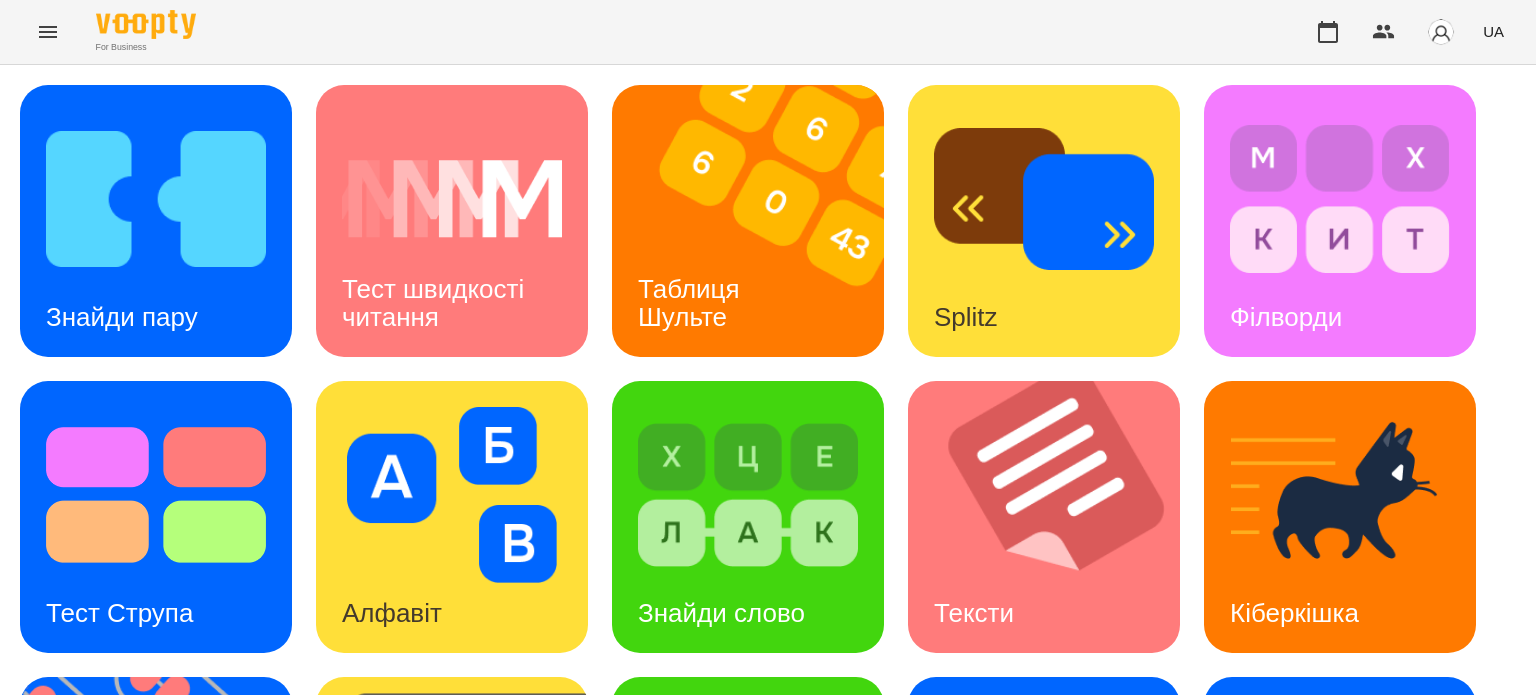 scroll, scrollTop: 0, scrollLeft: 0, axis: both 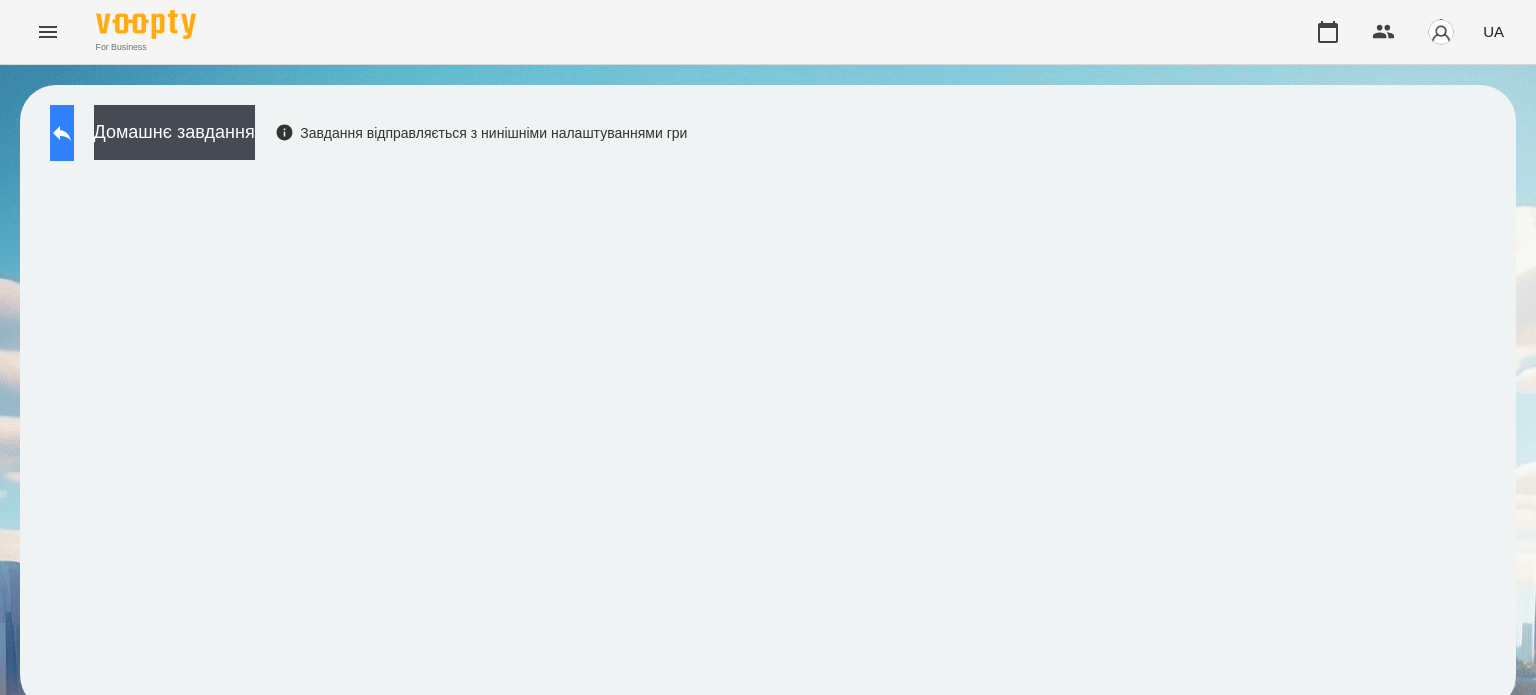 click 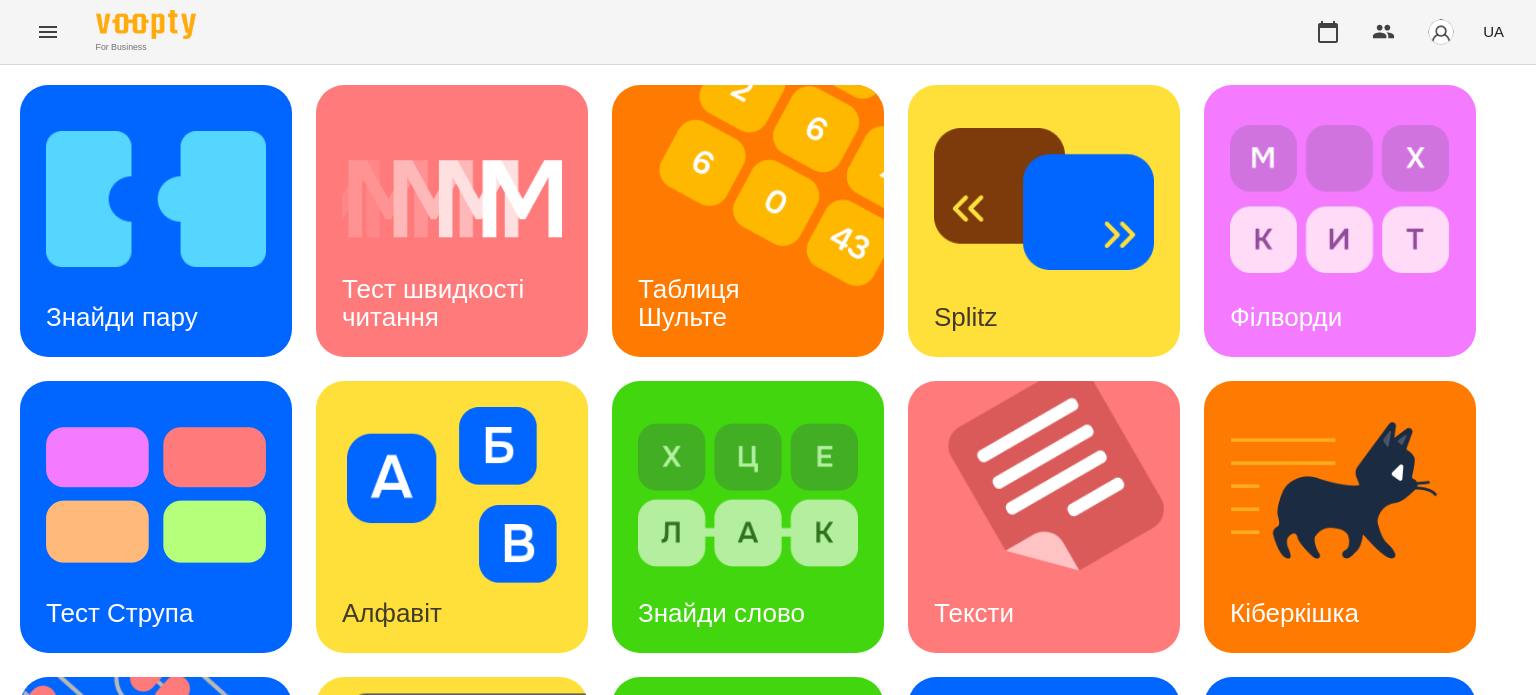 scroll, scrollTop: 569, scrollLeft: 0, axis: vertical 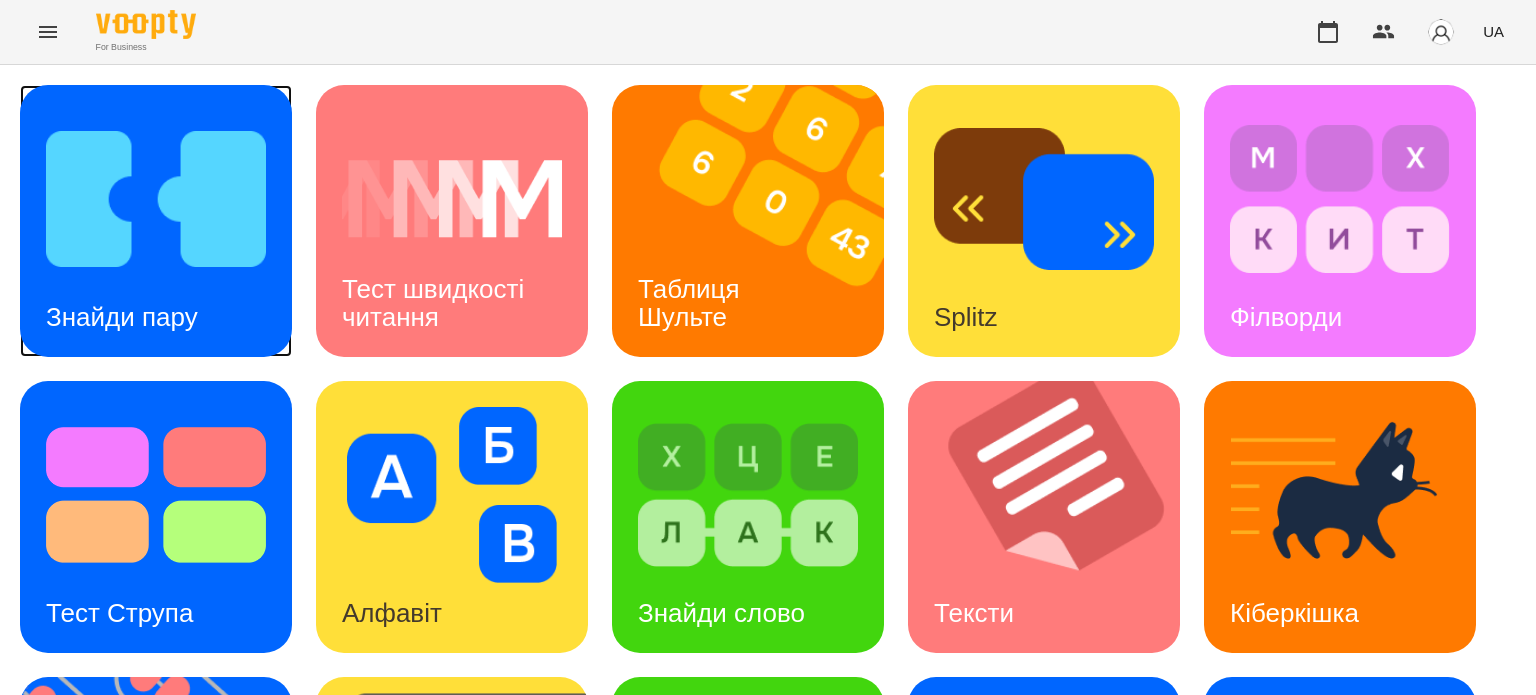 click on "Знайди пару" at bounding box center (122, 317) 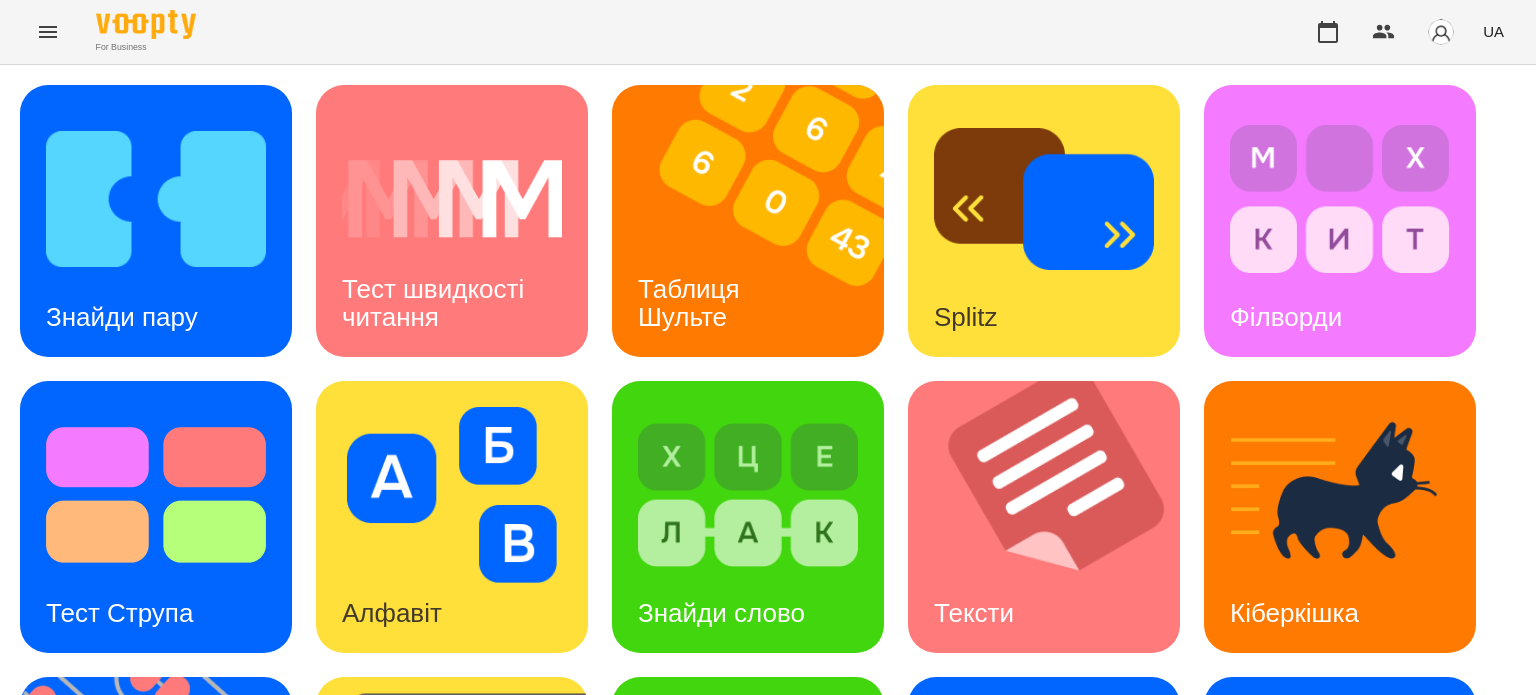 scroll, scrollTop: 0, scrollLeft: 0, axis: both 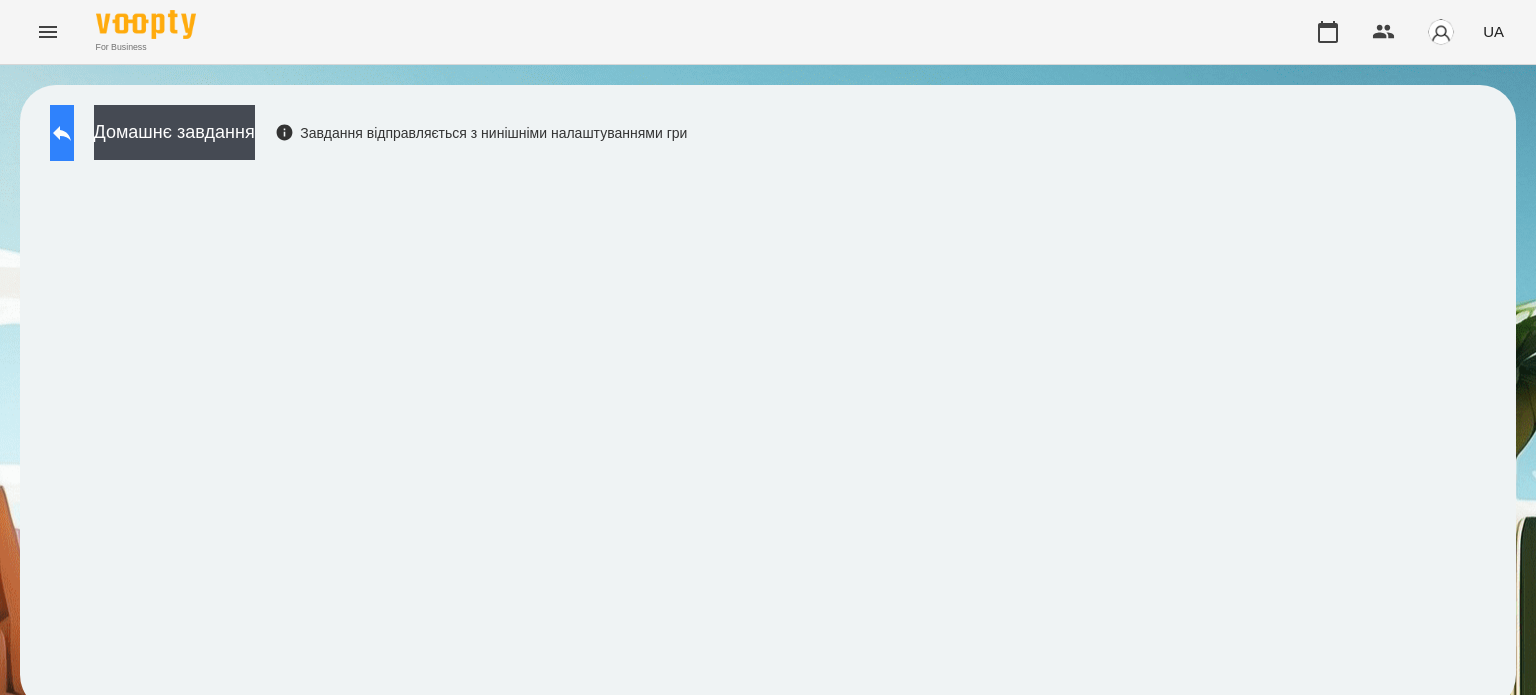 click at bounding box center [62, 133] 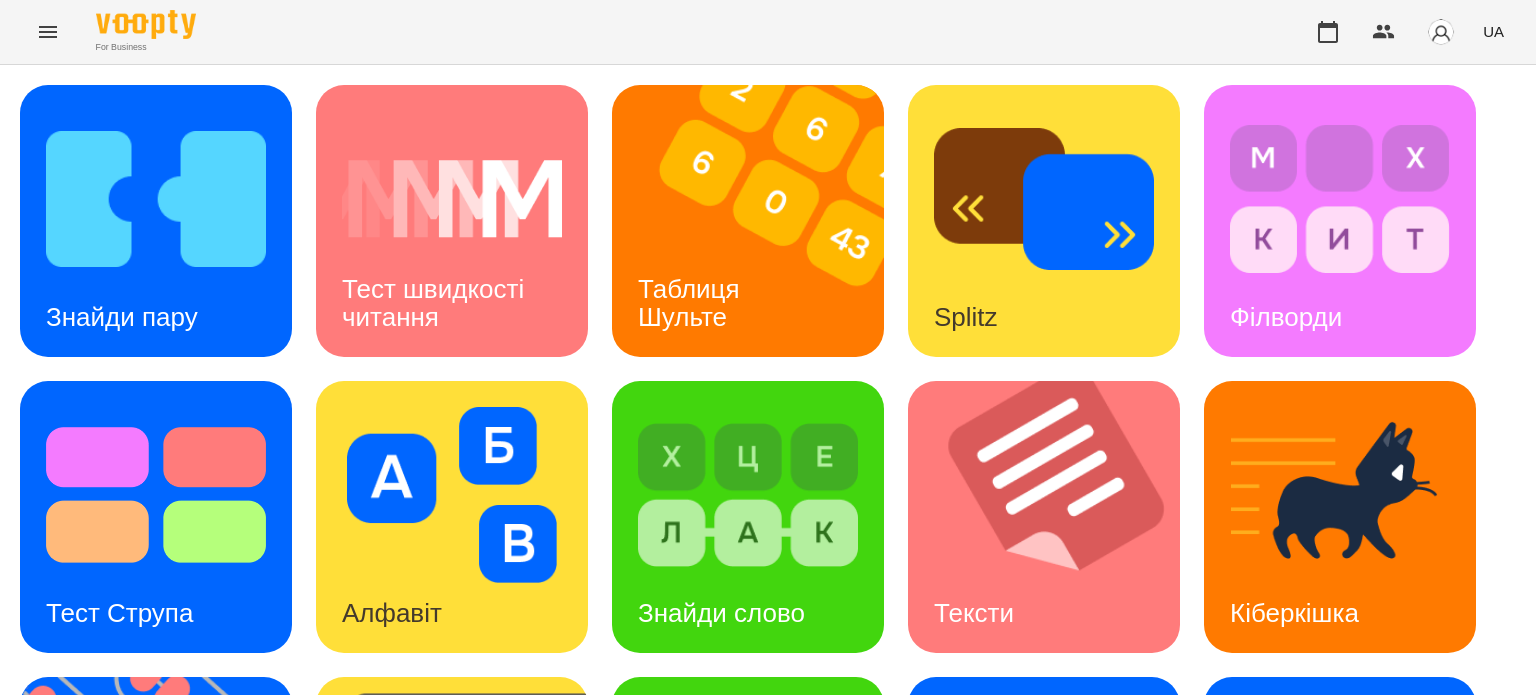 scroll, scrollTop: 500, scrollLeft: 0, axis: vertical 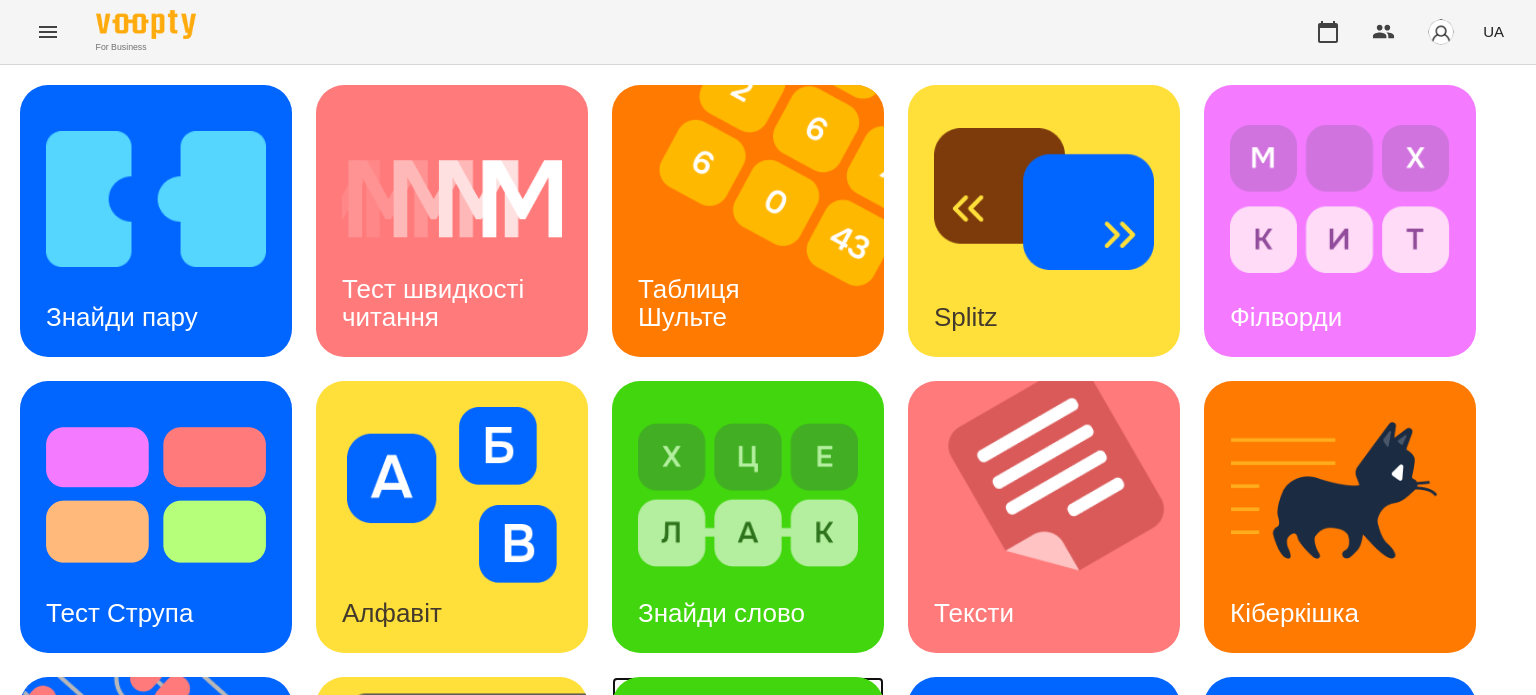 click on "Знайди
Кіберкішку" at bounding box center (701, 895) 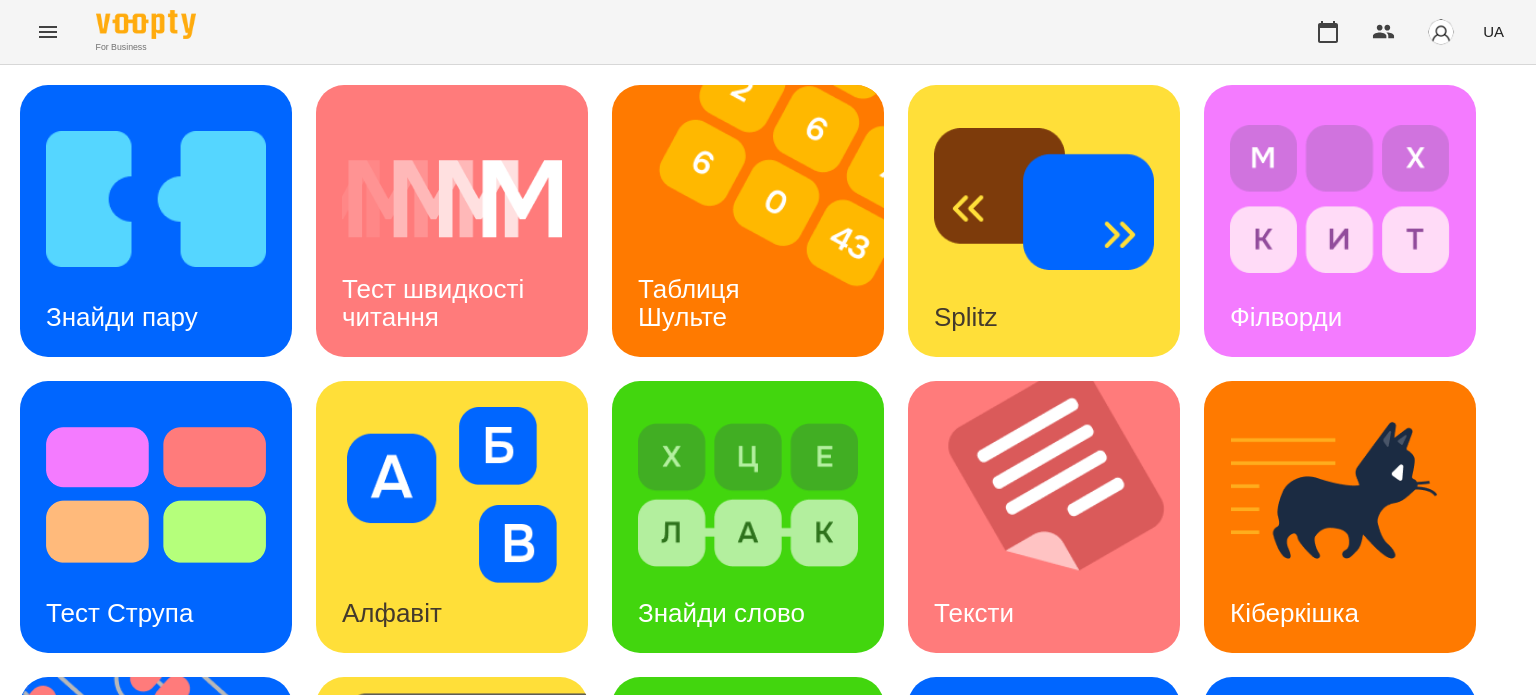 scroll, scrollTop: 0, scrollLeft: 0, axis: both 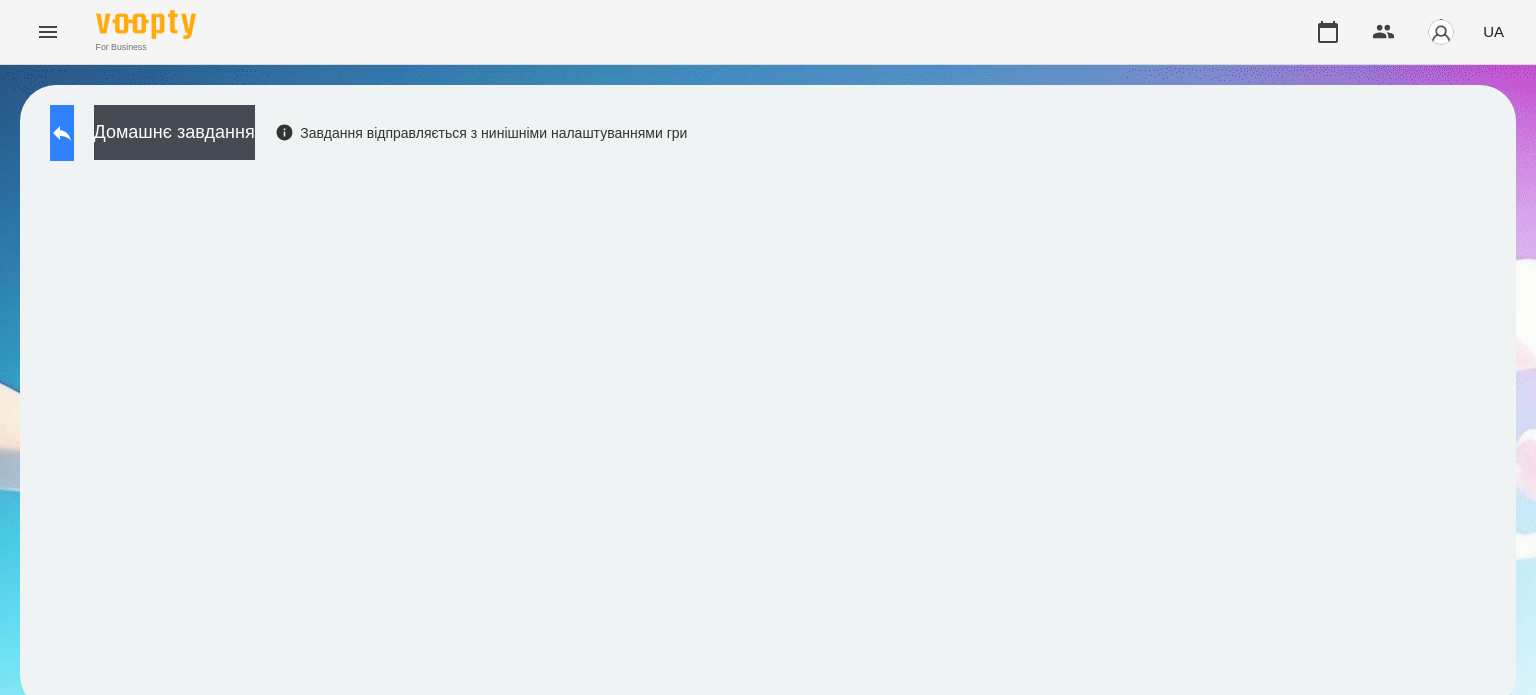 click at bounding box center (62, 133) 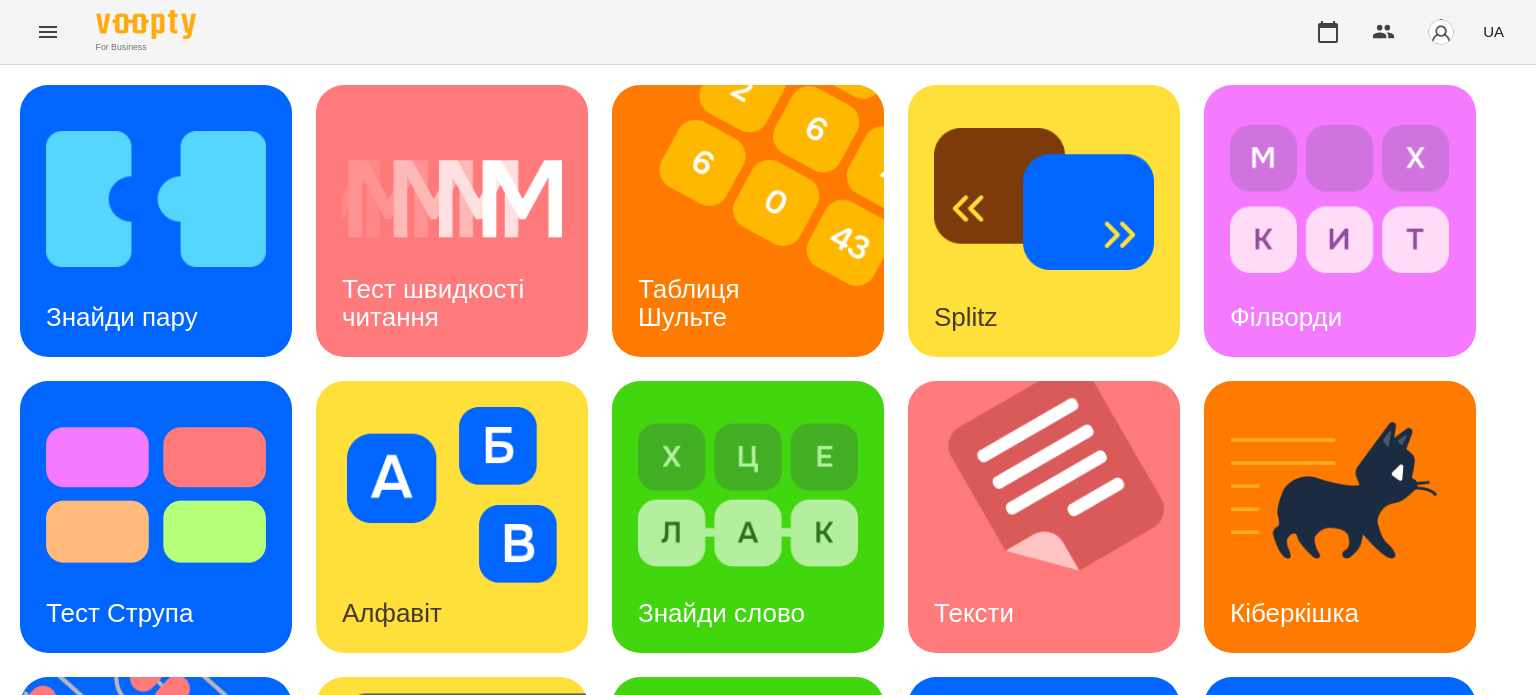 scroll, scrollTop: 0, scrollLeft: 0, axis: both 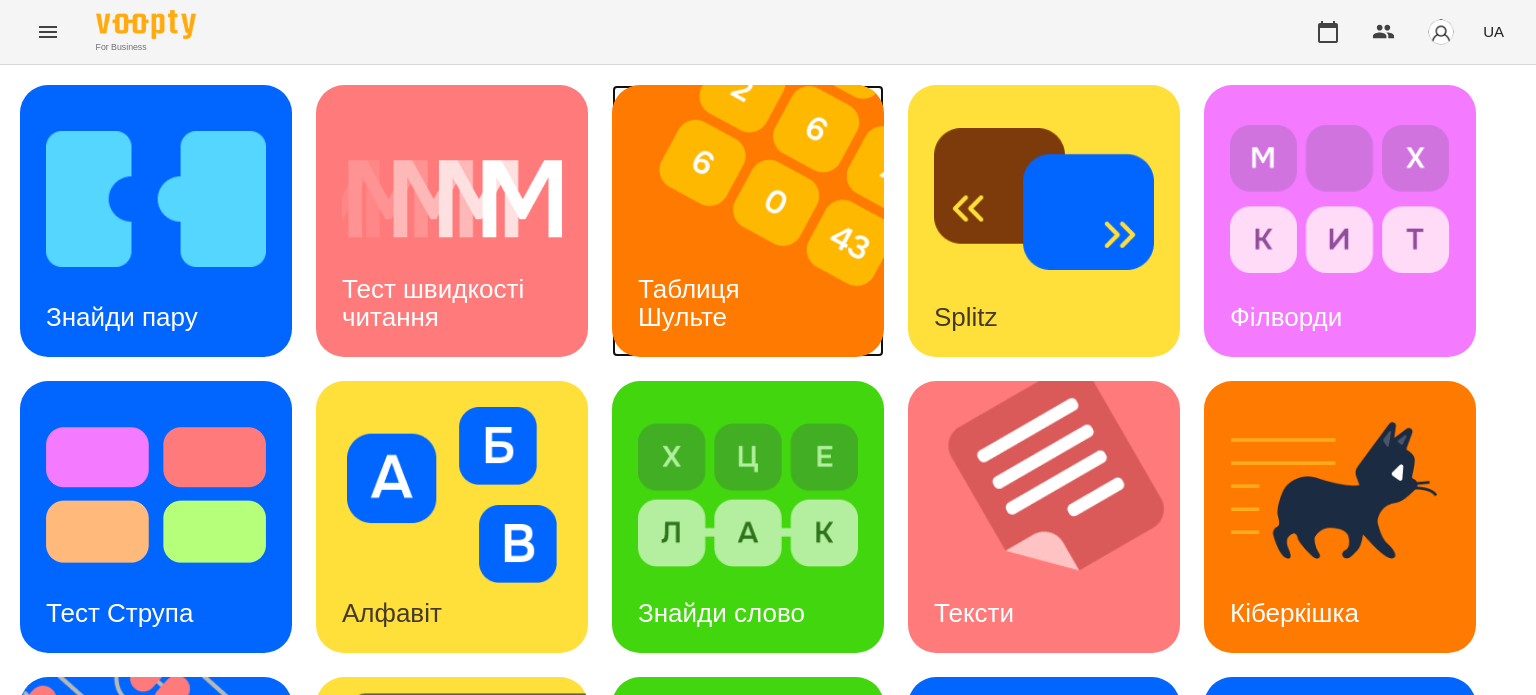 click at bounding box center [760, 221] 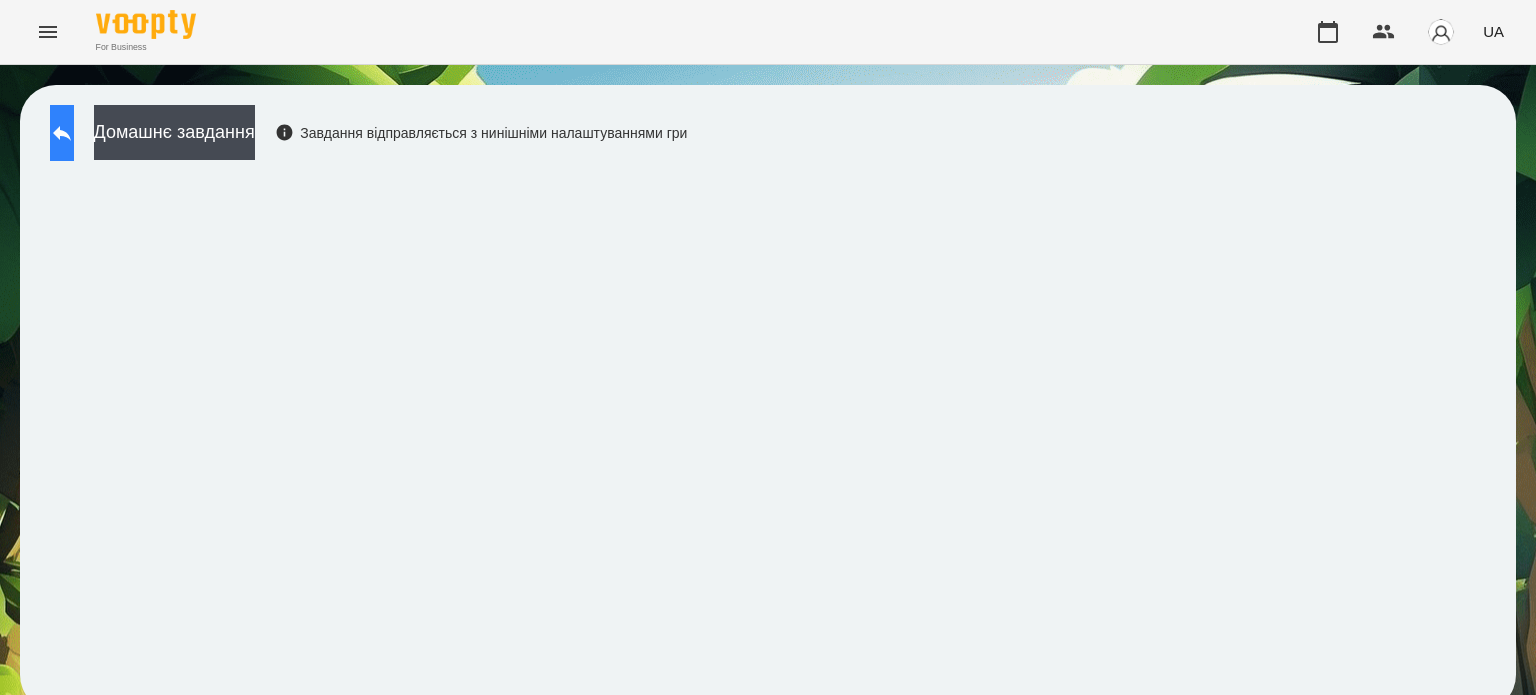 click 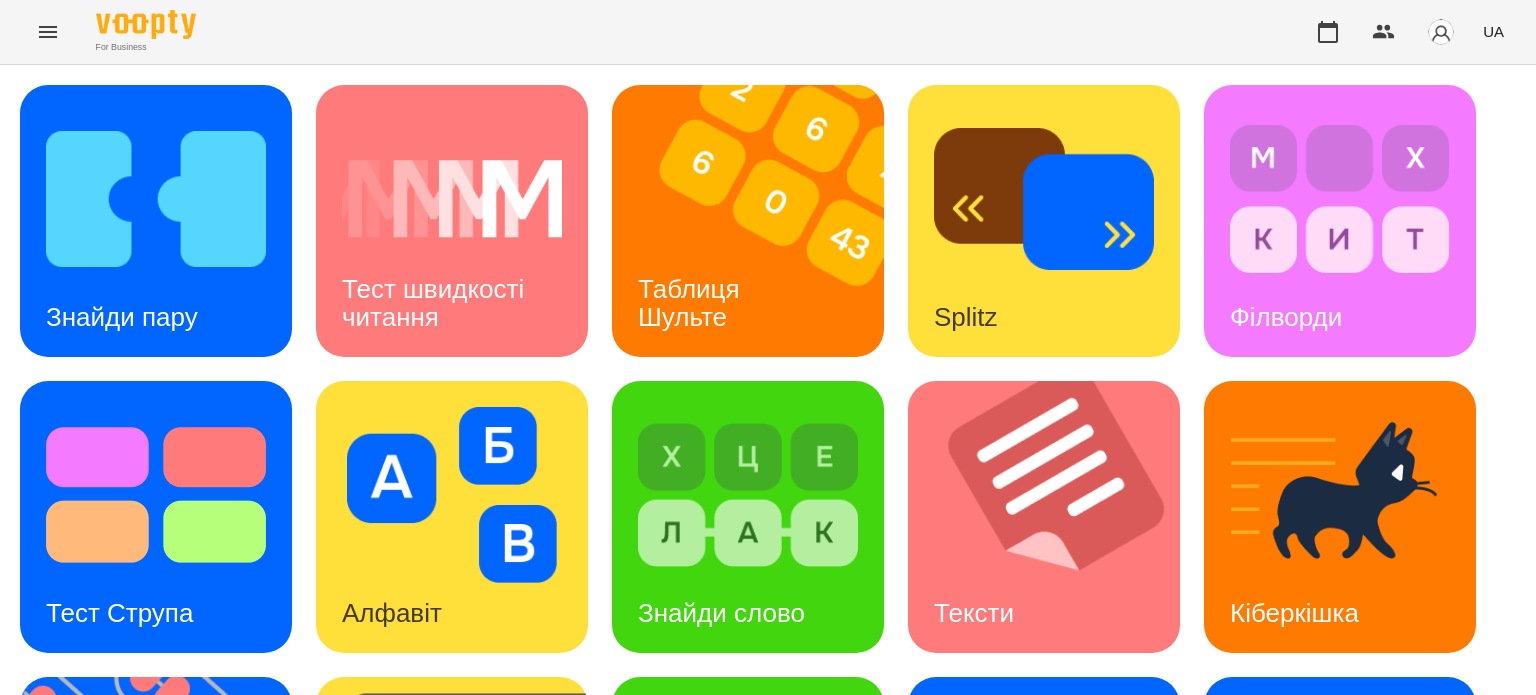 scroll, scrollTop: 518, scrollLeft: 0, axis: vertical 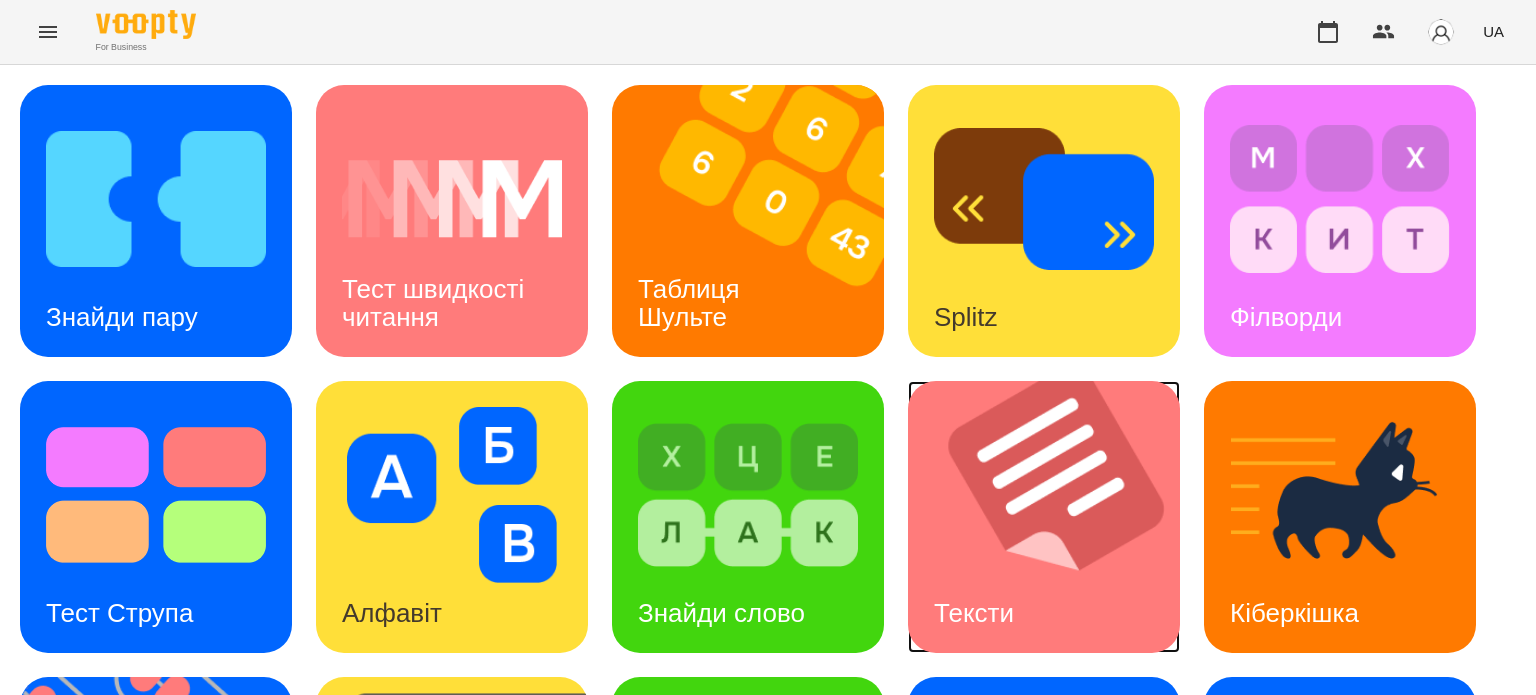 click on "Тексти" at bounding box center [974, 613] 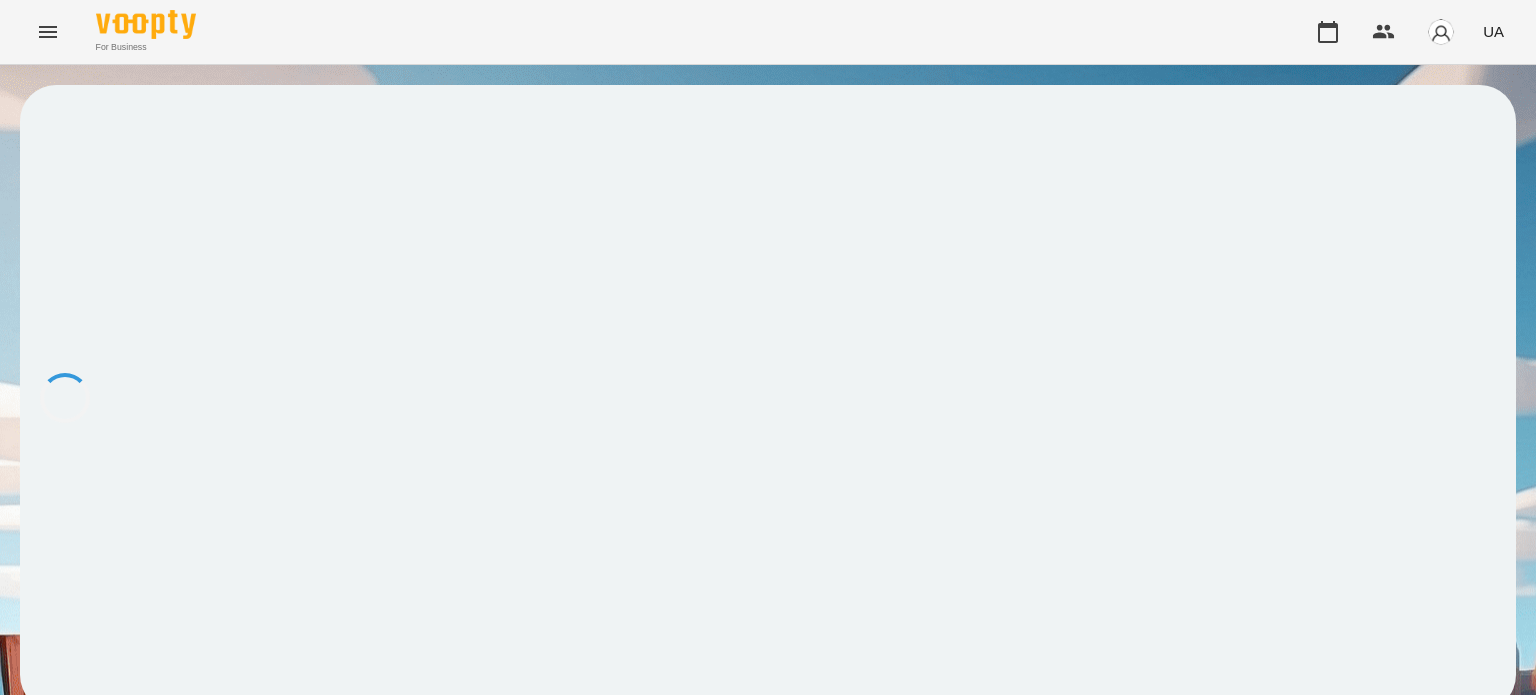 scroll, scrollTop: 0, scrollLeft: 0, axis: both 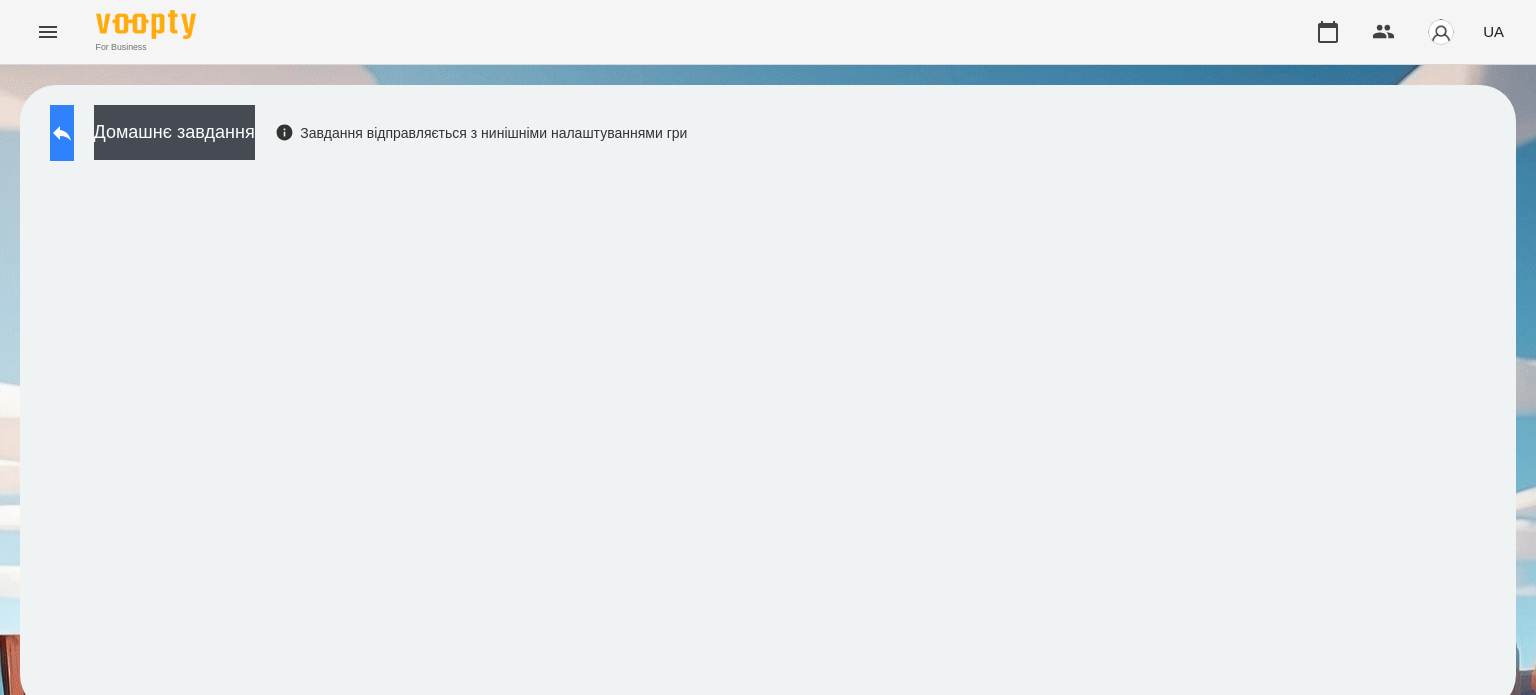 click at bounding box center [62, 133] 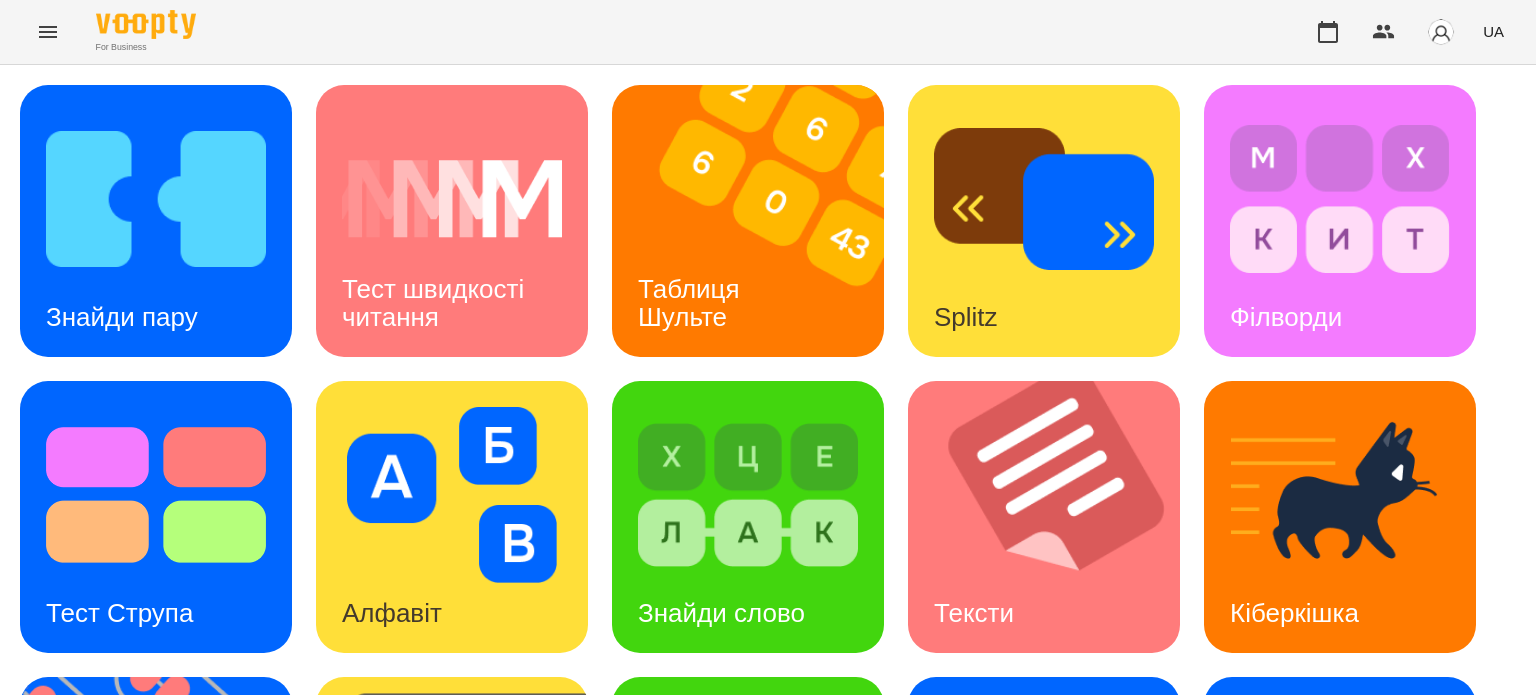 scroll, scrollTop: 464, scrollLeft: 0, axis: vertical 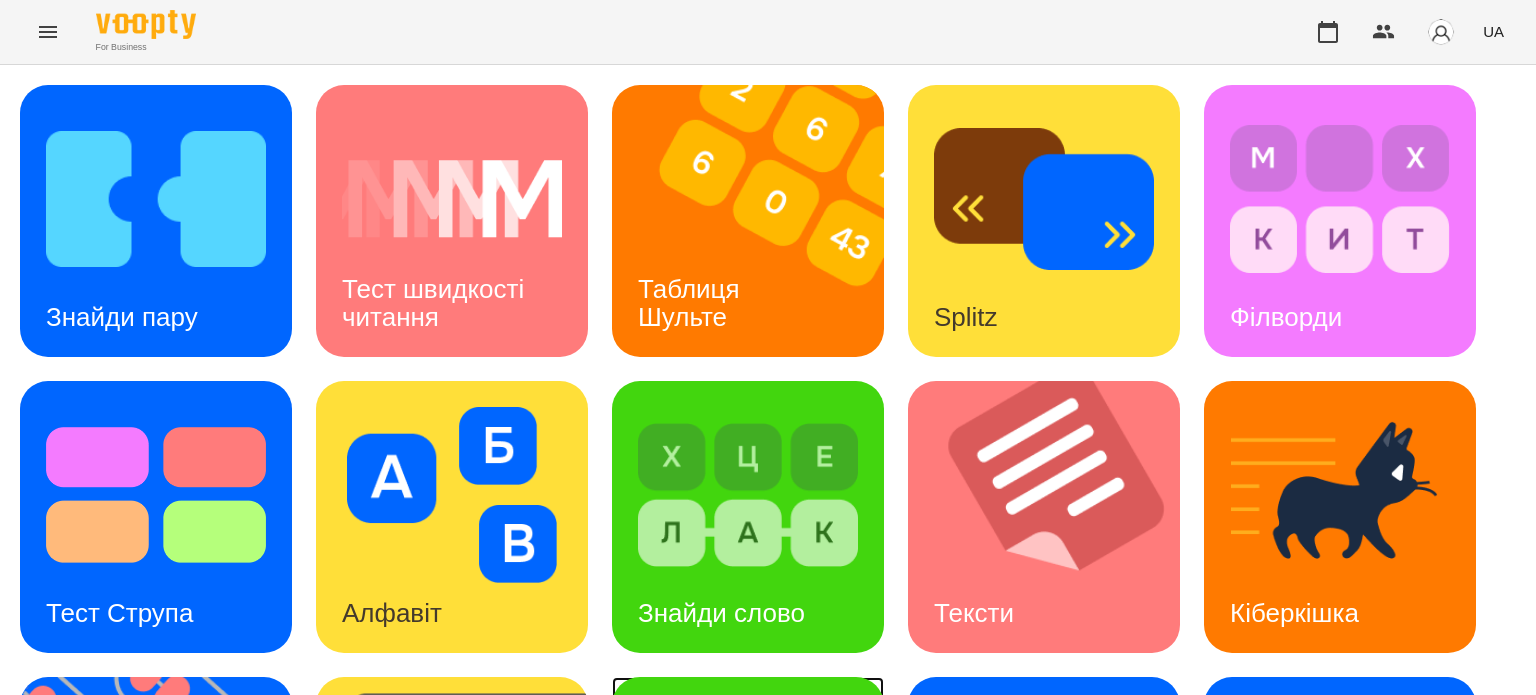 click on "Знайди
Кіберкішку" at bounding box center [701, 895] 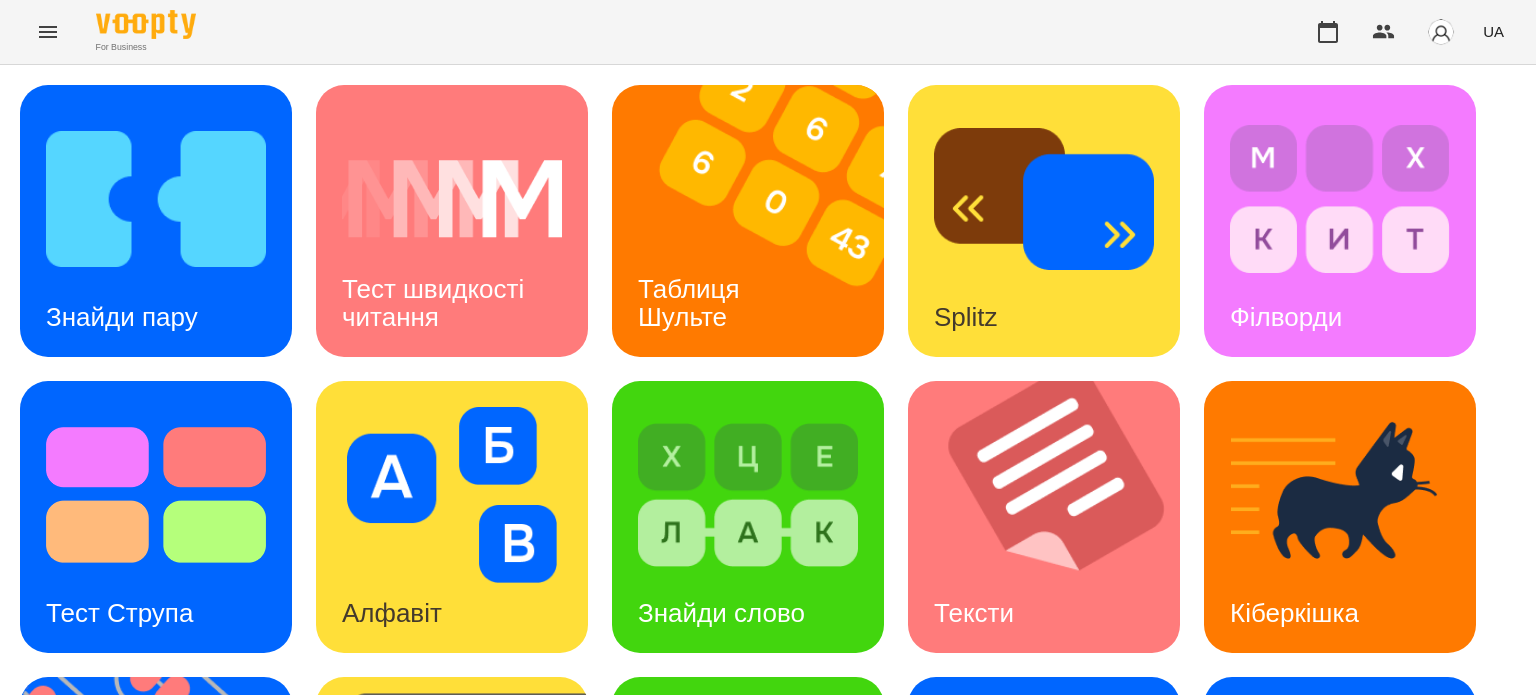 scroll, scrollTop: 0, scrollLeft: 0, axis: both 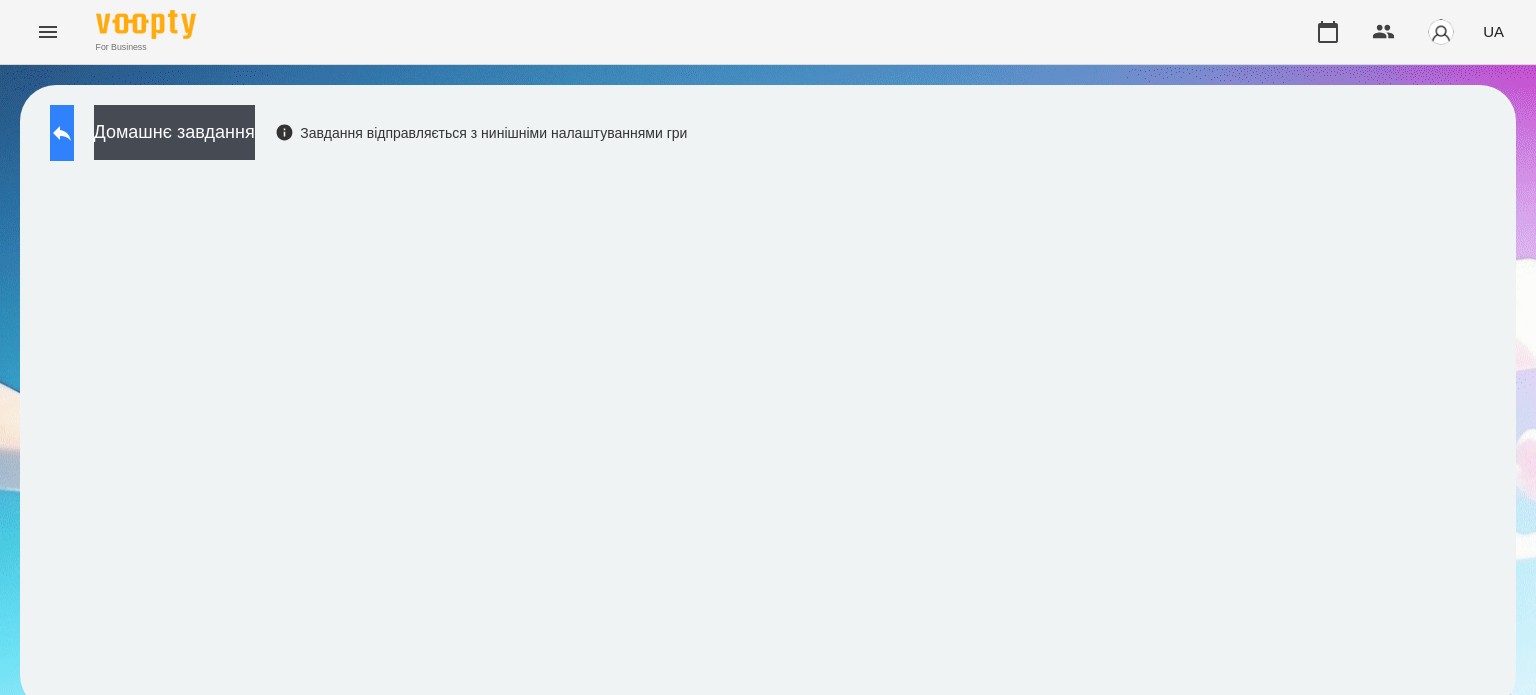 click 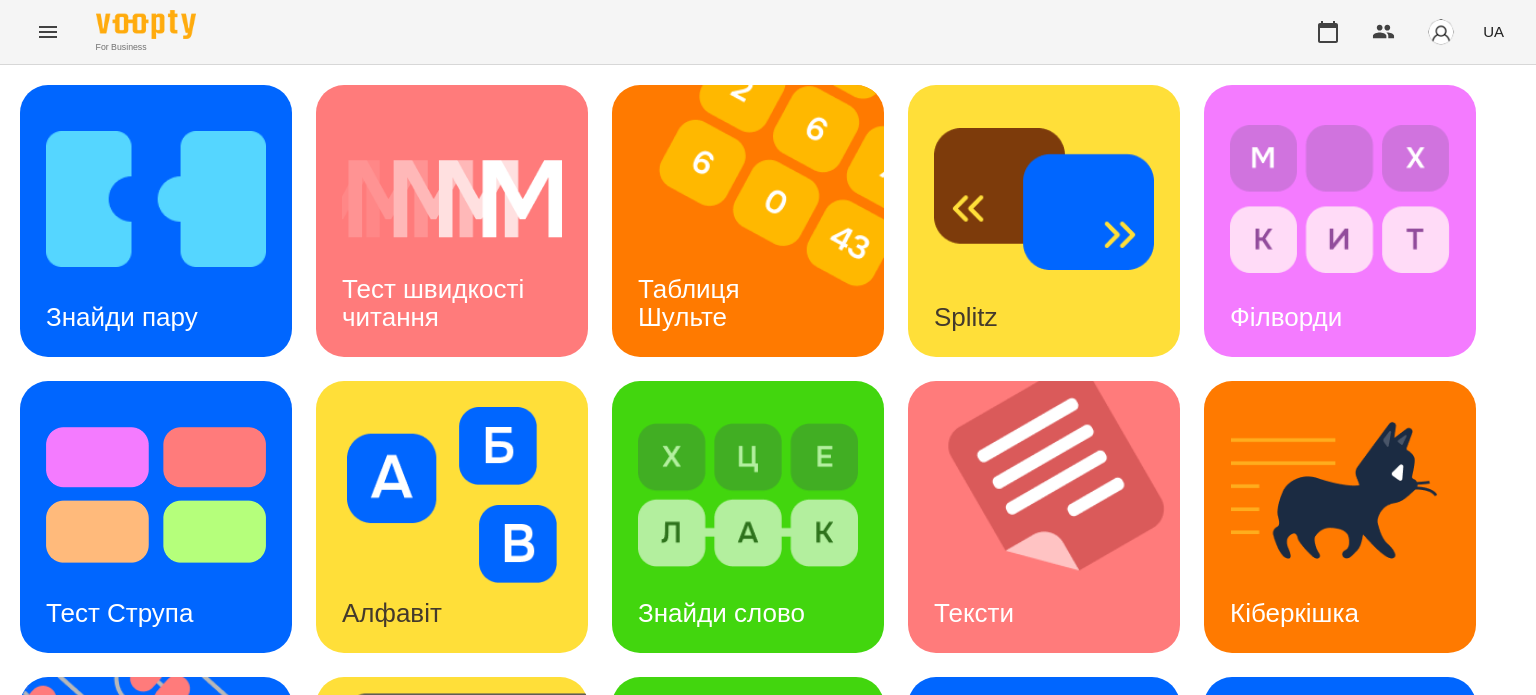 scroll, scrollTop: 508, scrollLeft: 0, axis: vertical 